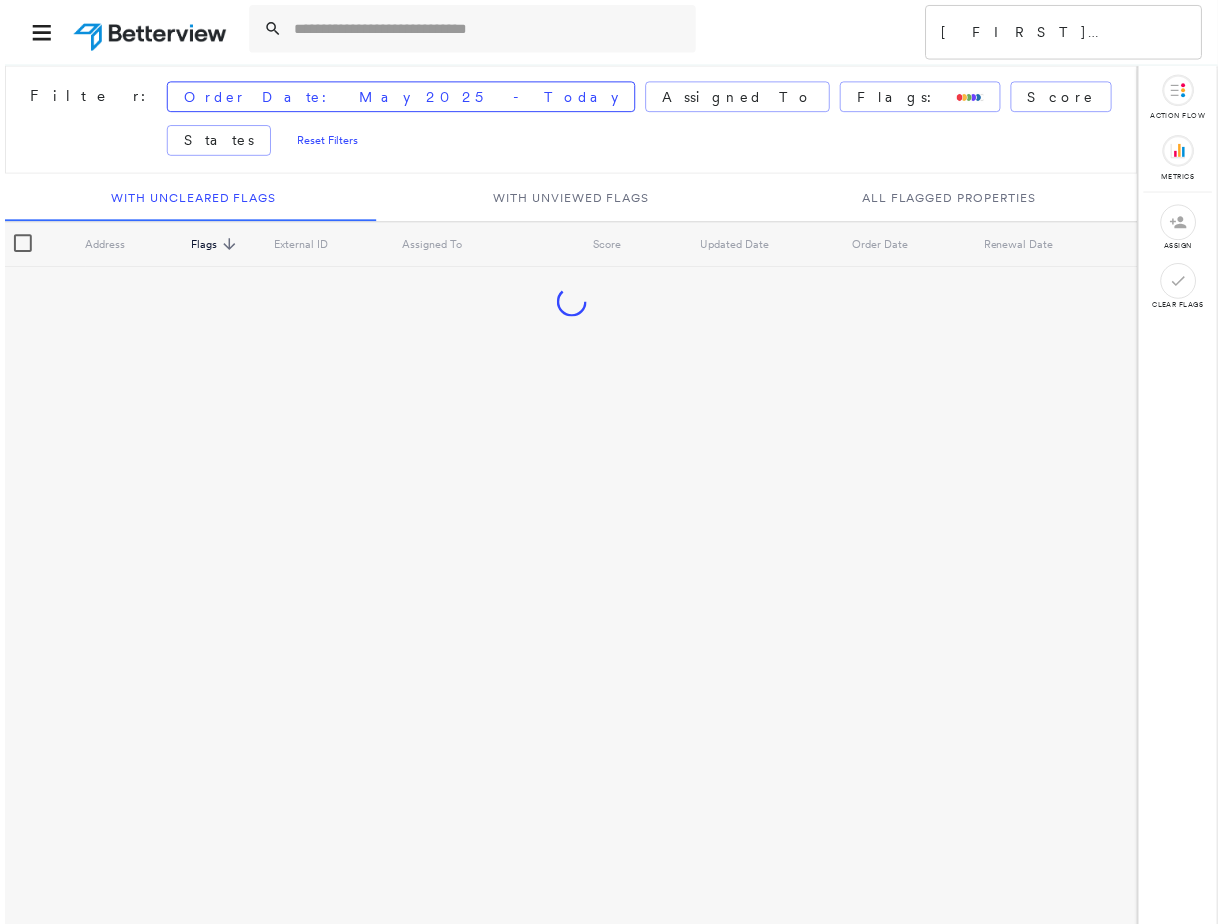 scroll, scrollTop: 0, scrollLeft: 0, axis: both 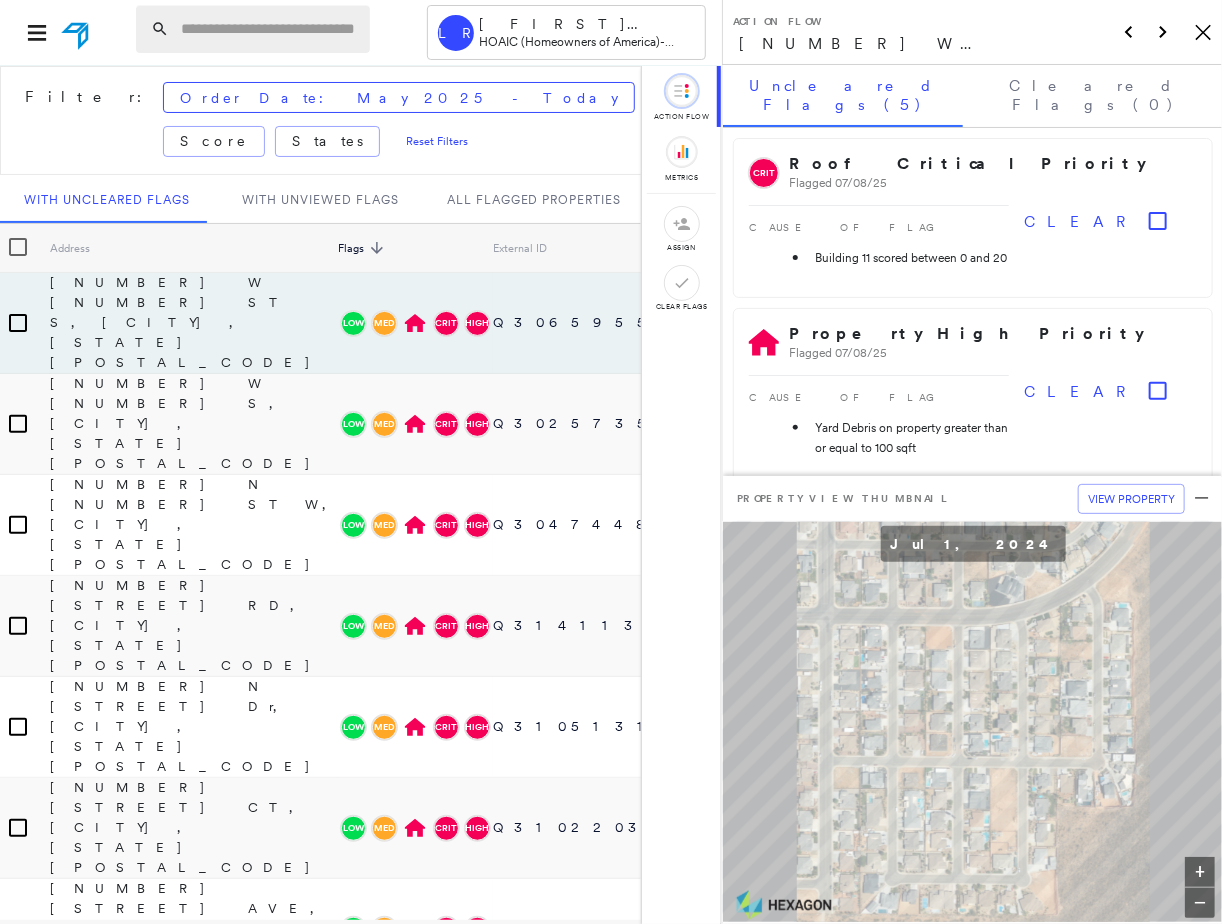 click at bounding box center [269, 29] 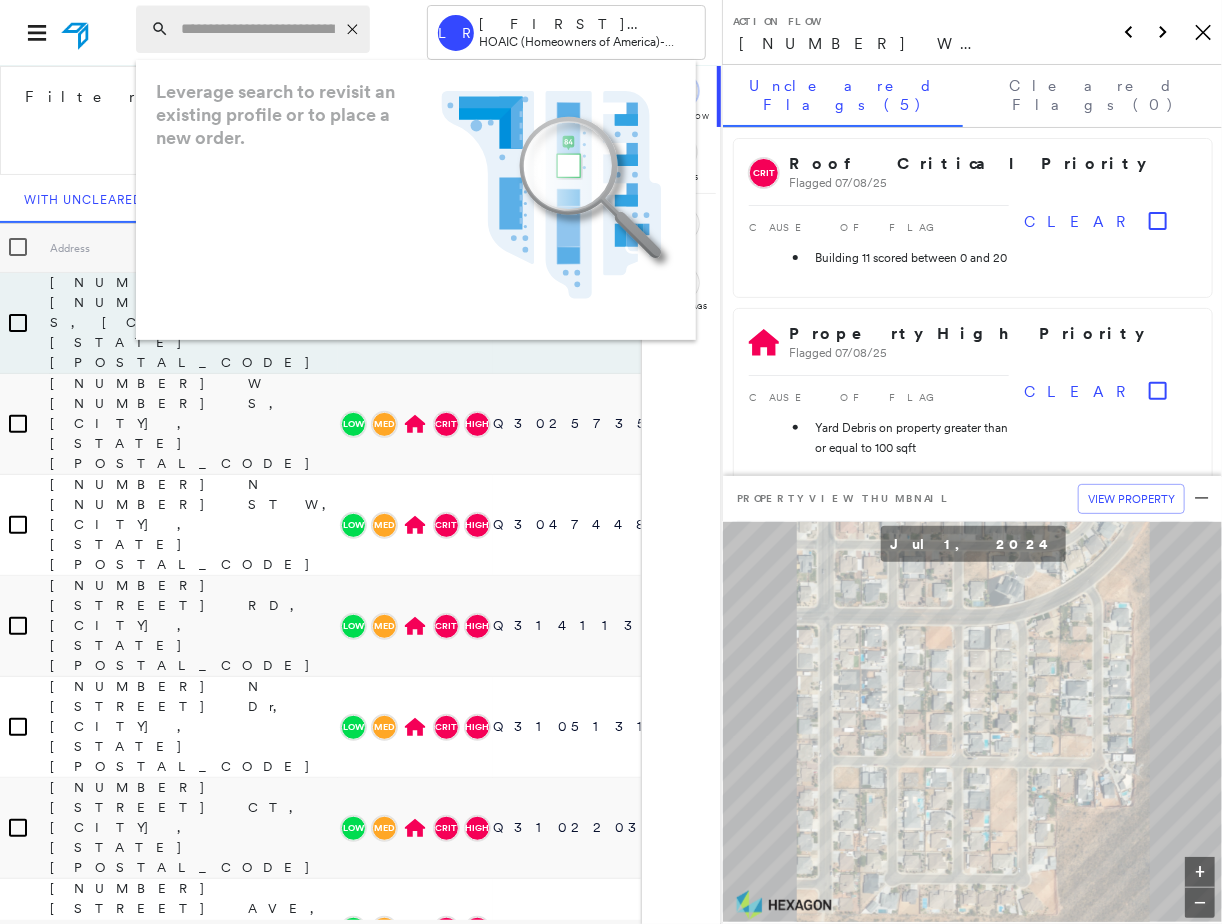 paste on "**********" 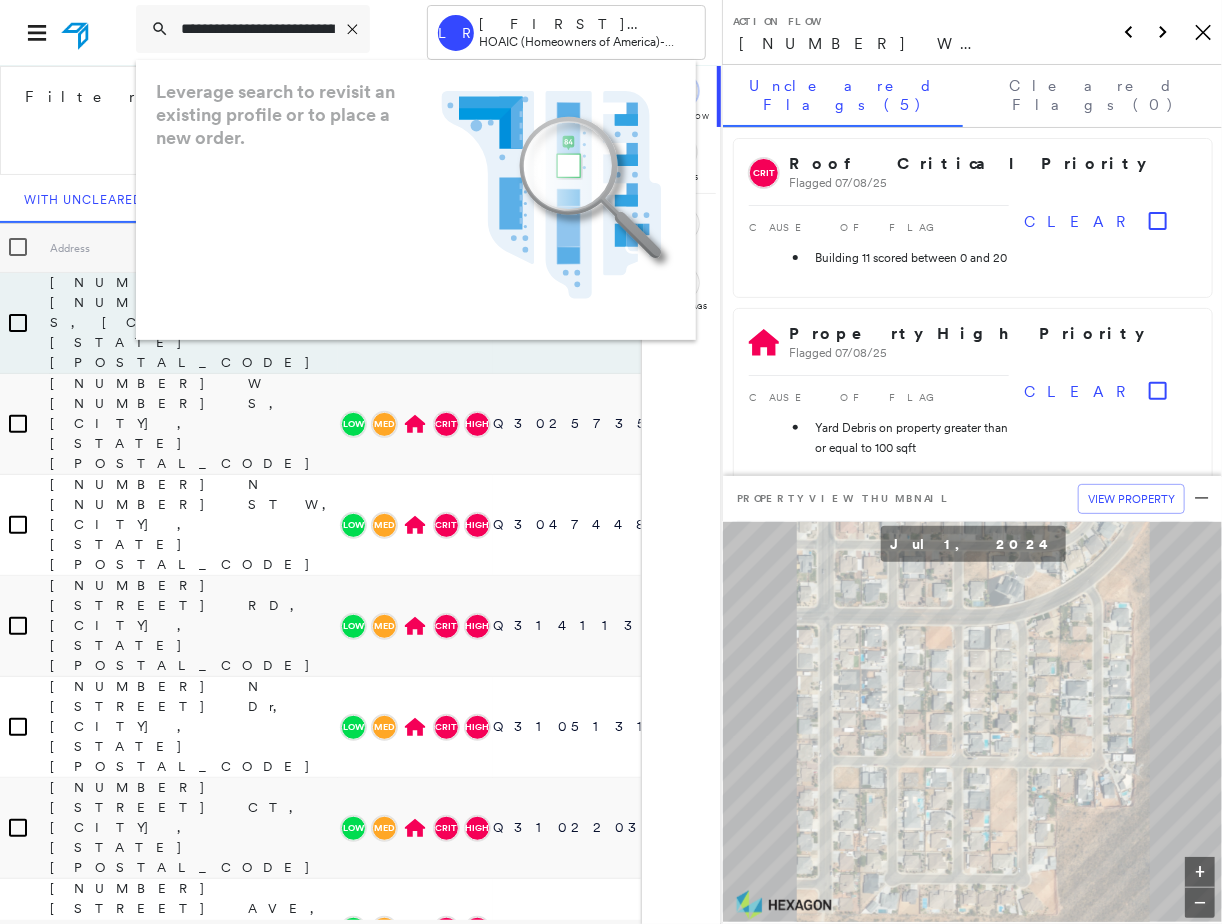 scroll, scrollTop: 0, scrollLeft: 196, axis: horizontal 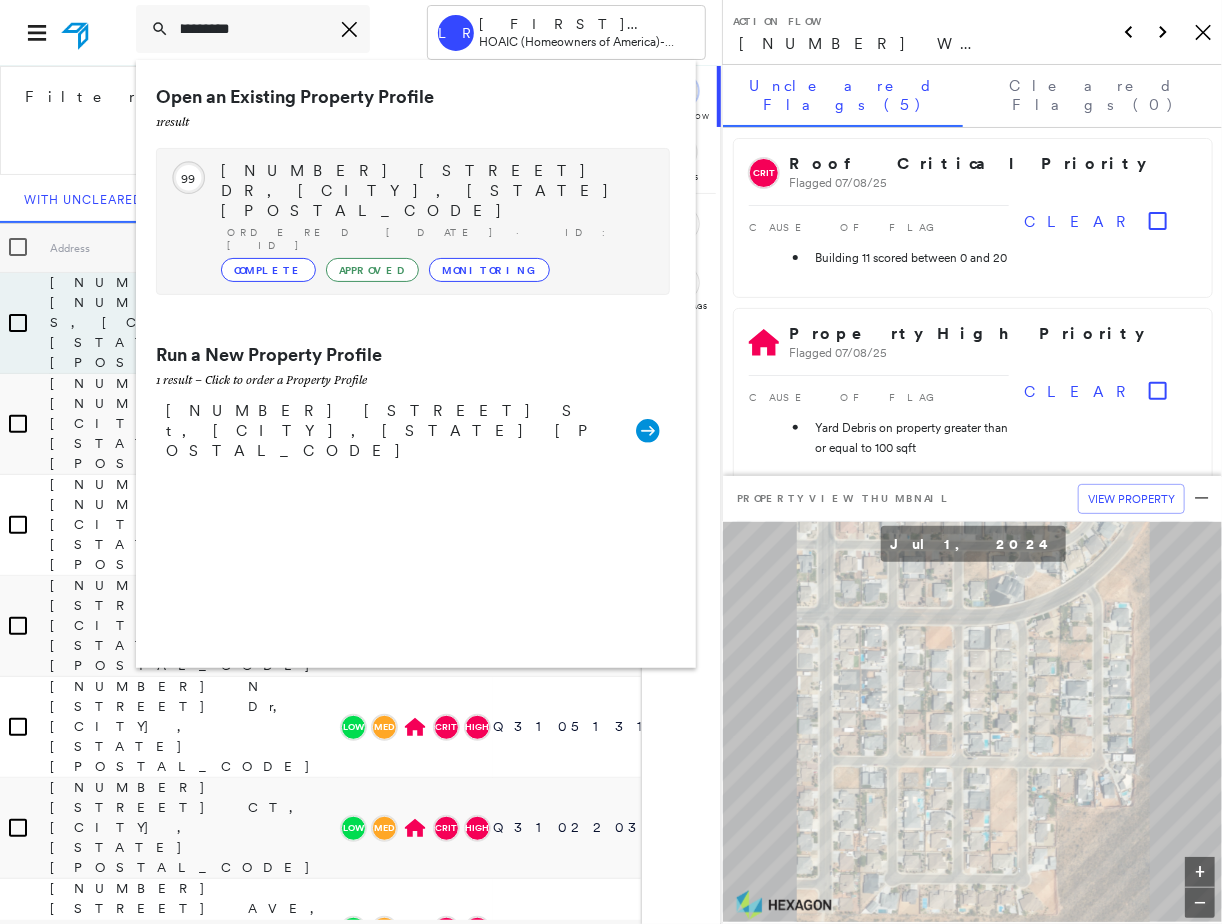type on "**********" 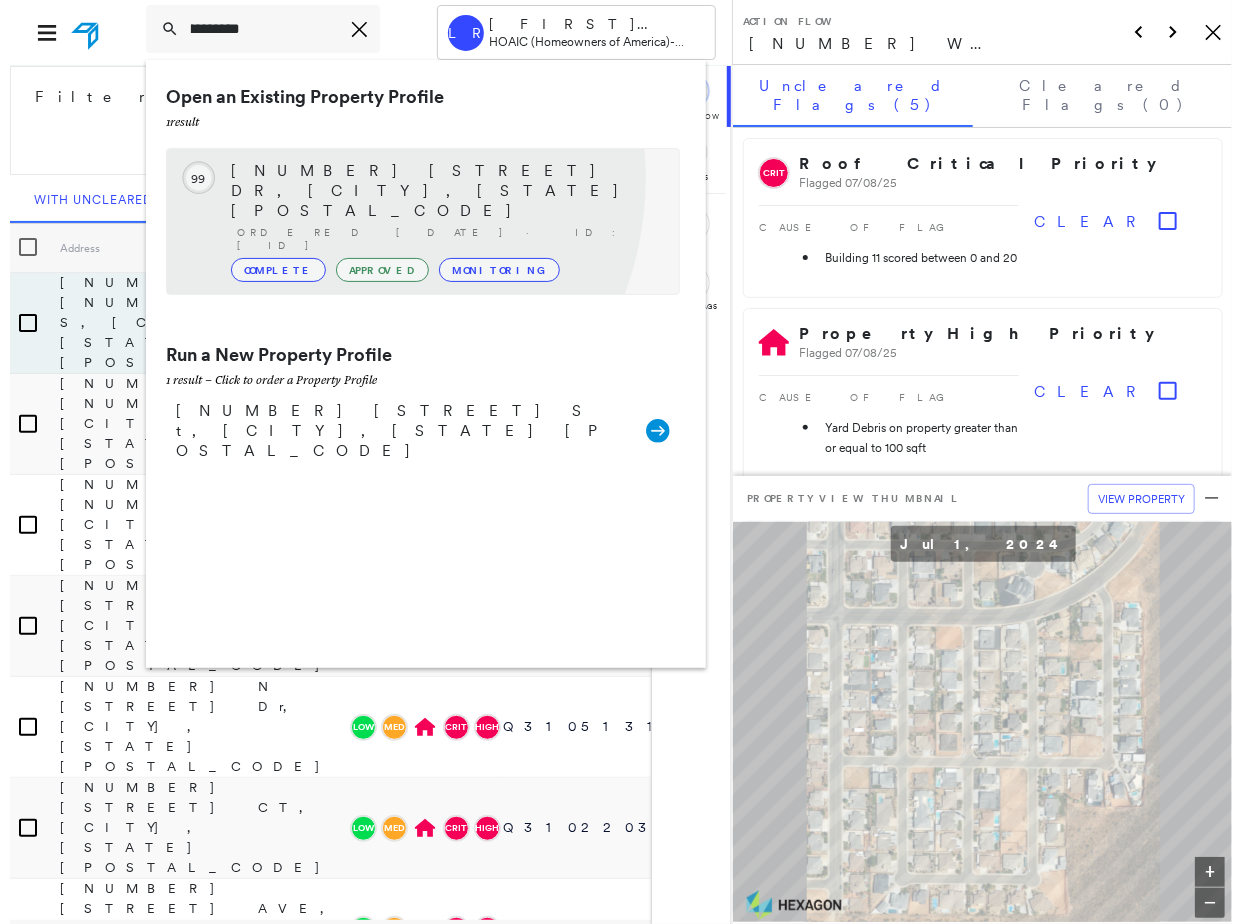 scroll, scrollTop: 0, scrollLeft: 0, axis: both 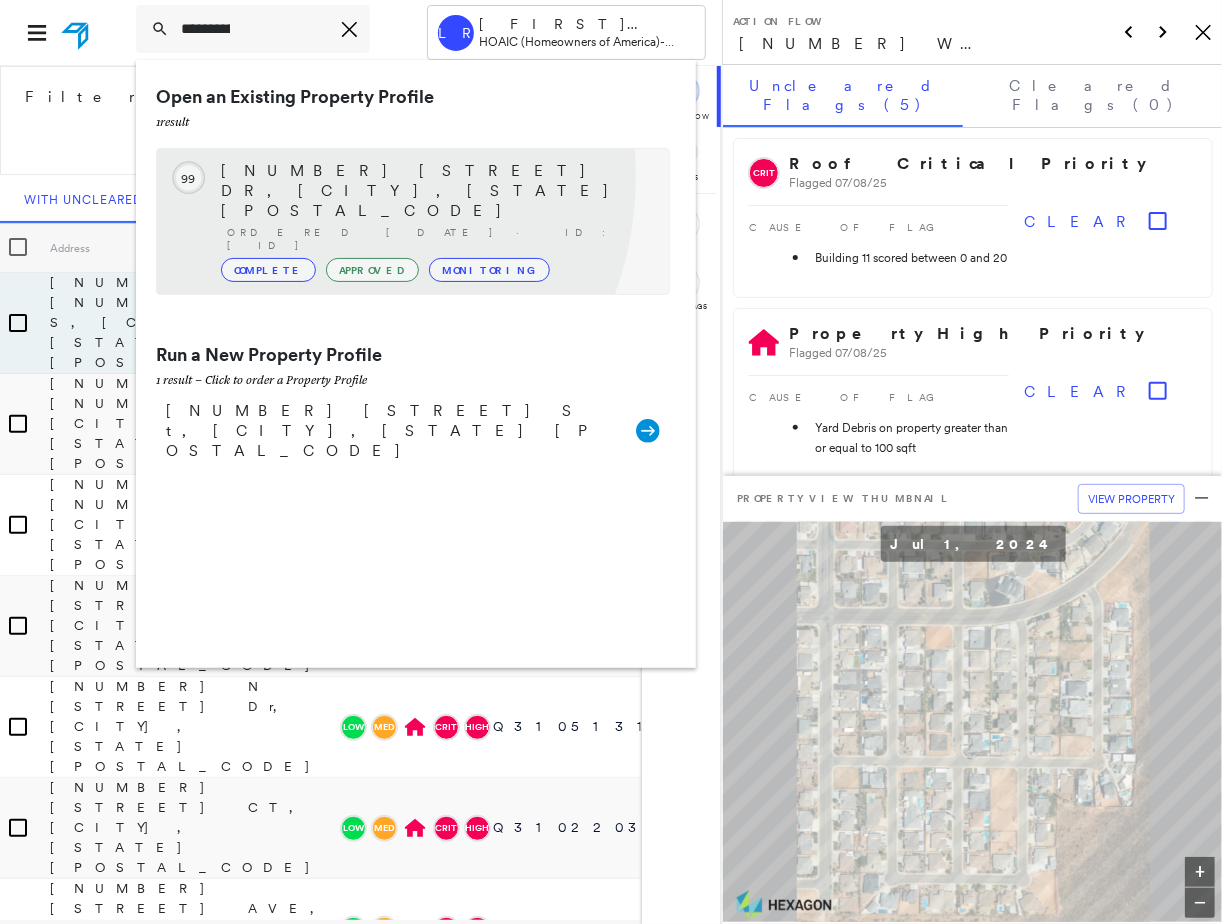 click on "[NUMBER] [STREET] DR, [CITY], [STATE] [POSTAL_CODE]" at bounding box center [435, 191] 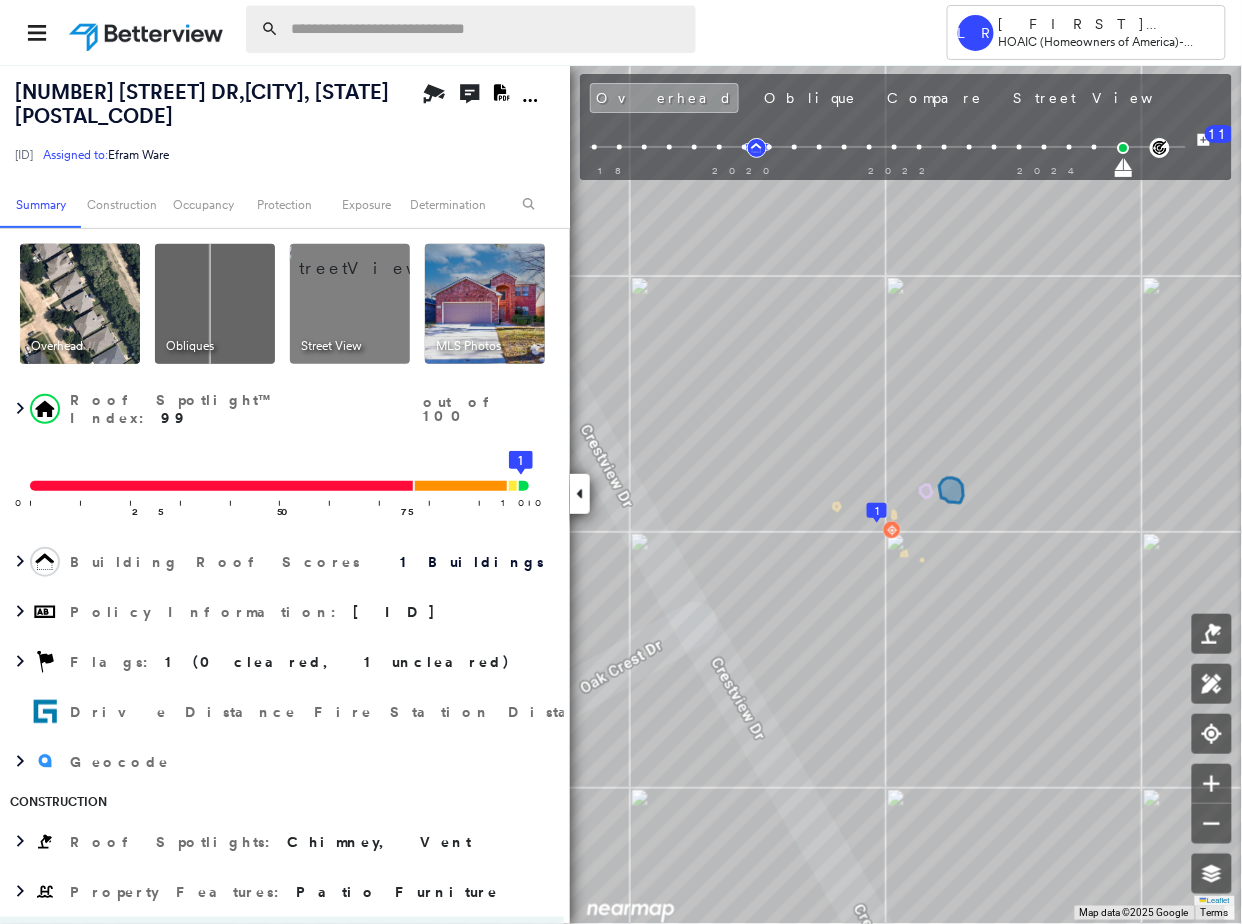 click at bounding box center (487, 29) 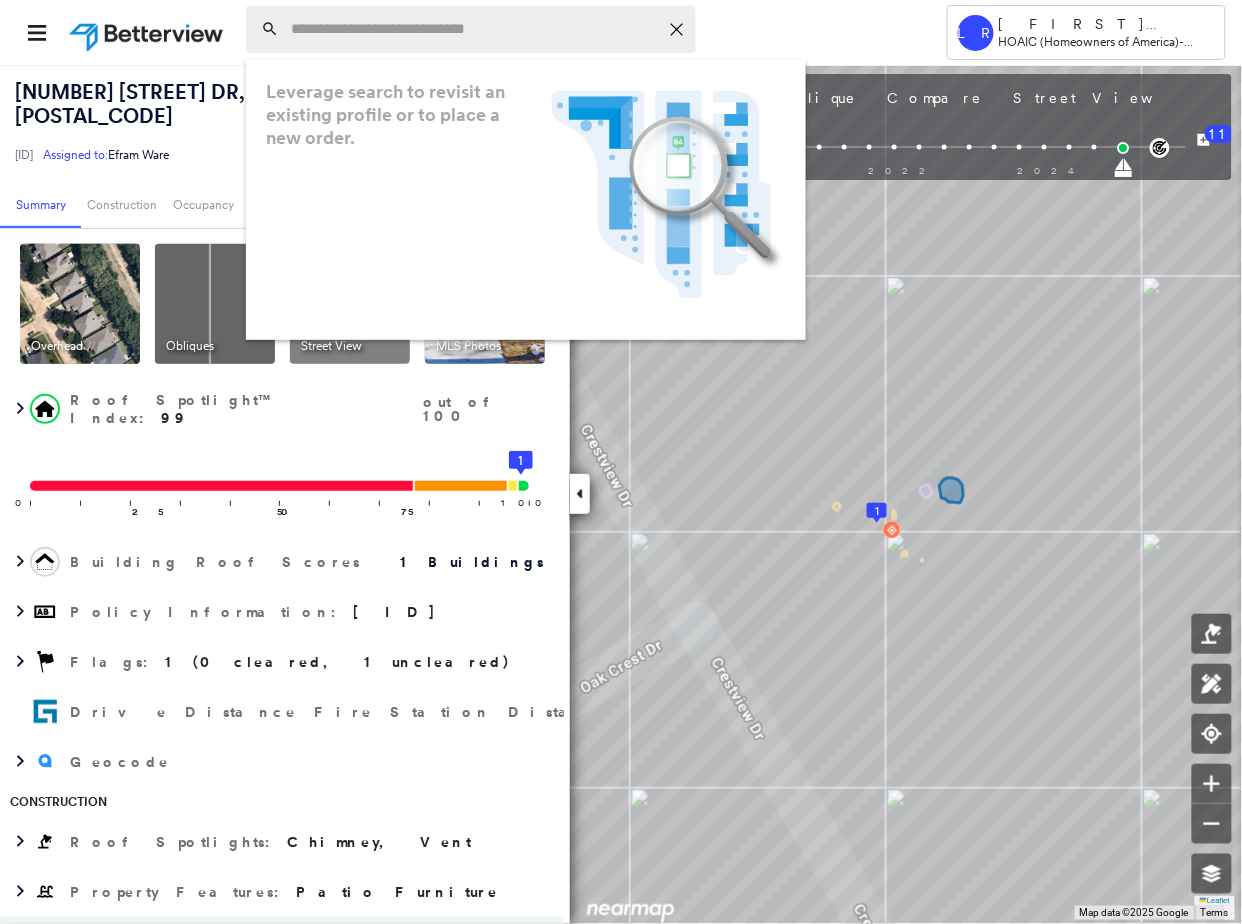 paste on "**********" 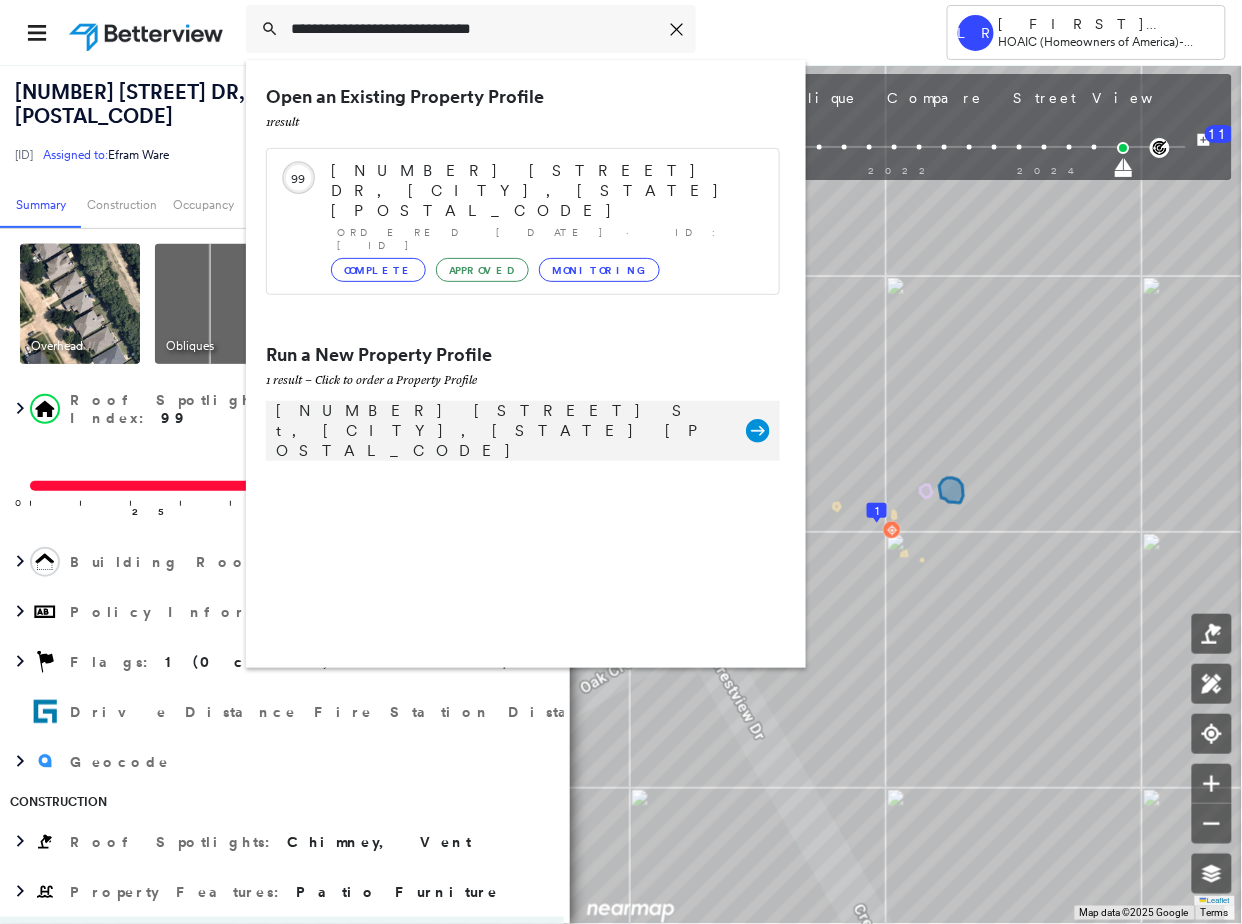 type on "**********" 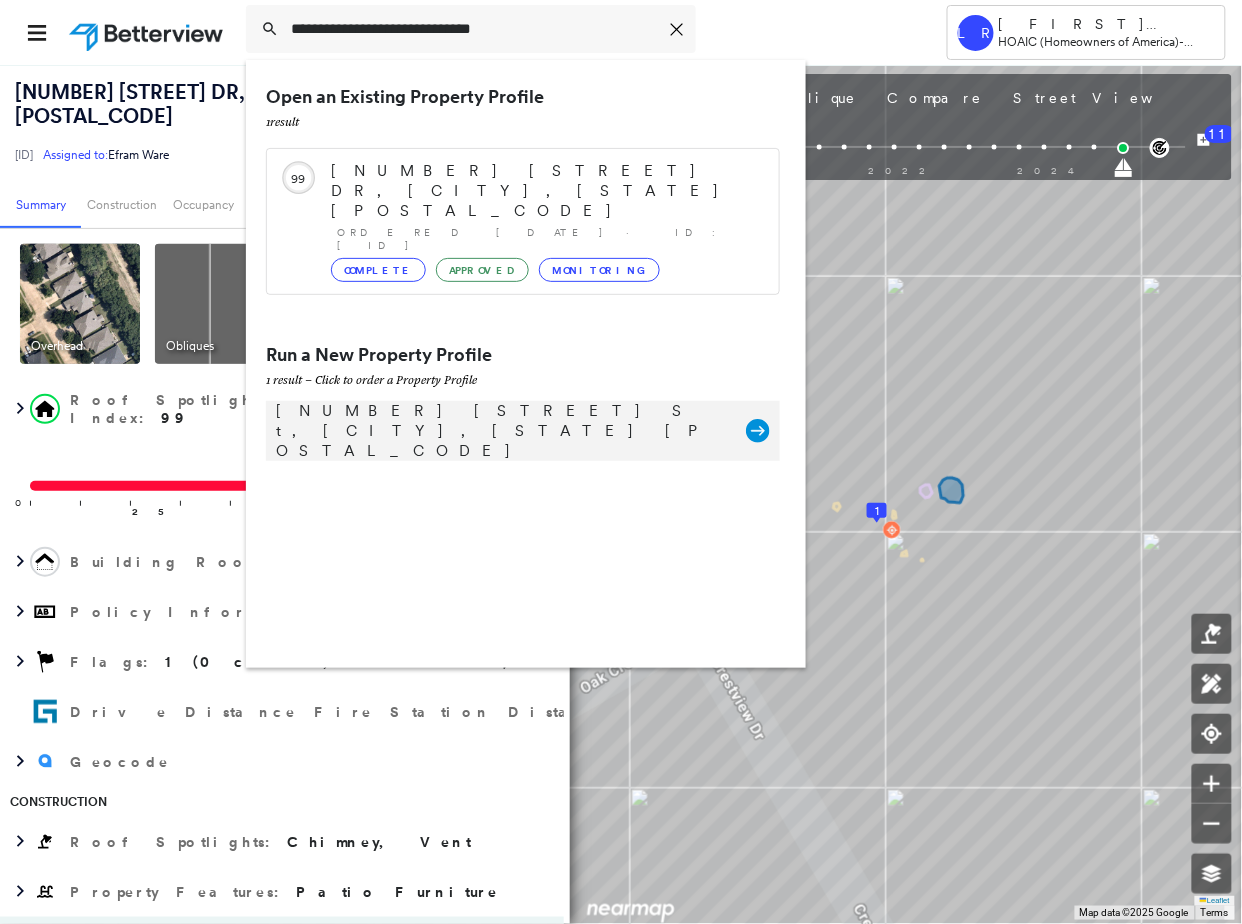 click on "[NUMBER] [STREET] St, [CITY], [STATE] [POSTAL_CODE]" at bounding box center (501, 431) 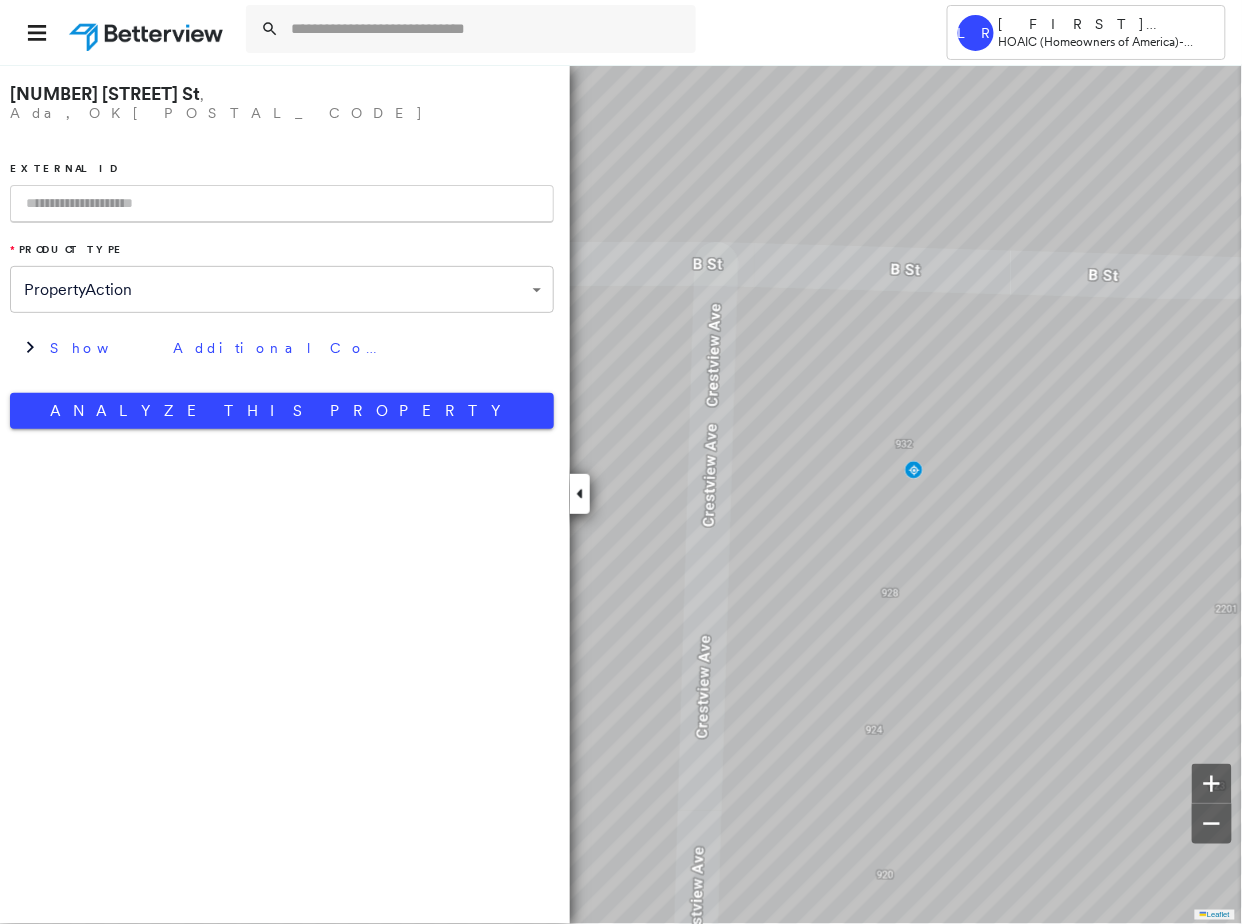 paste on "*********" 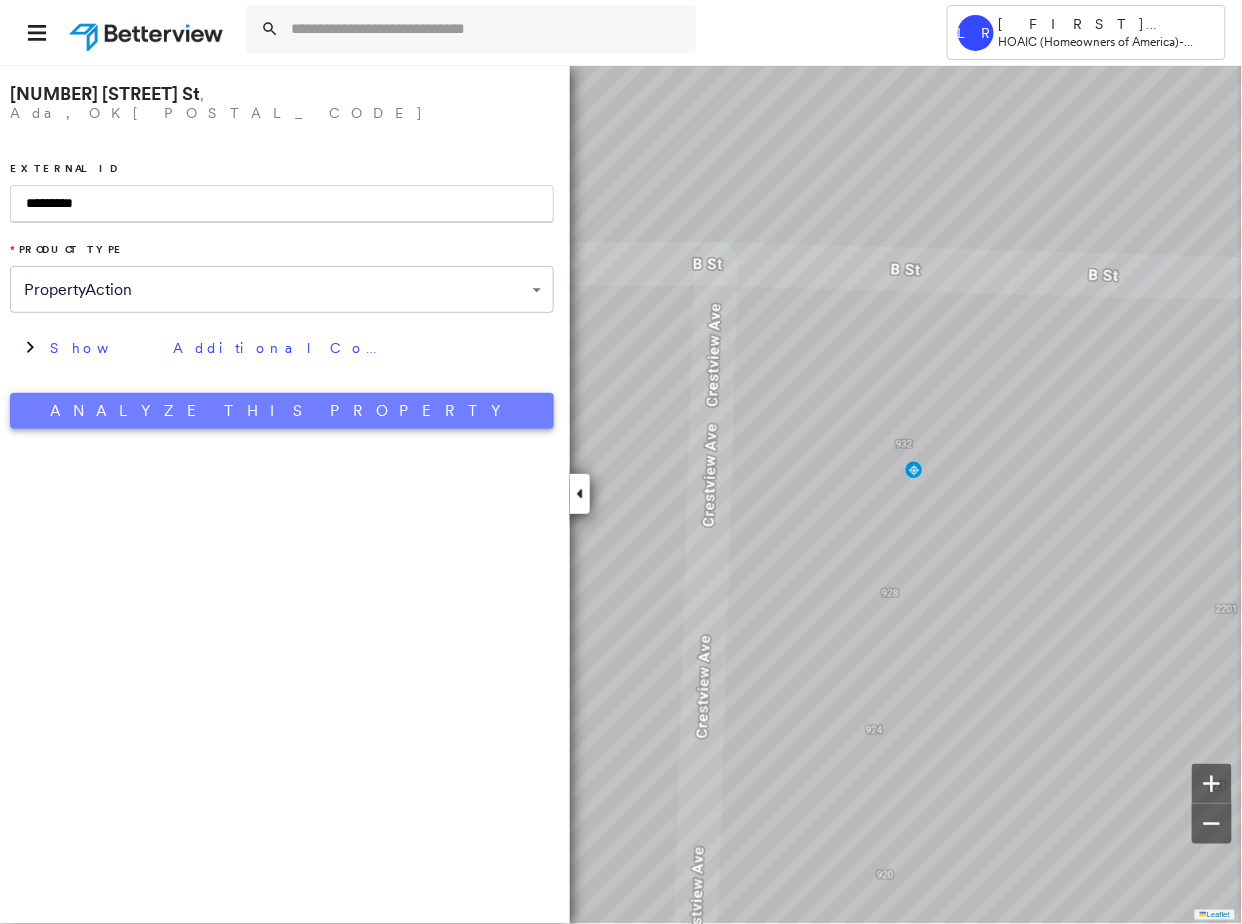type on "*********" 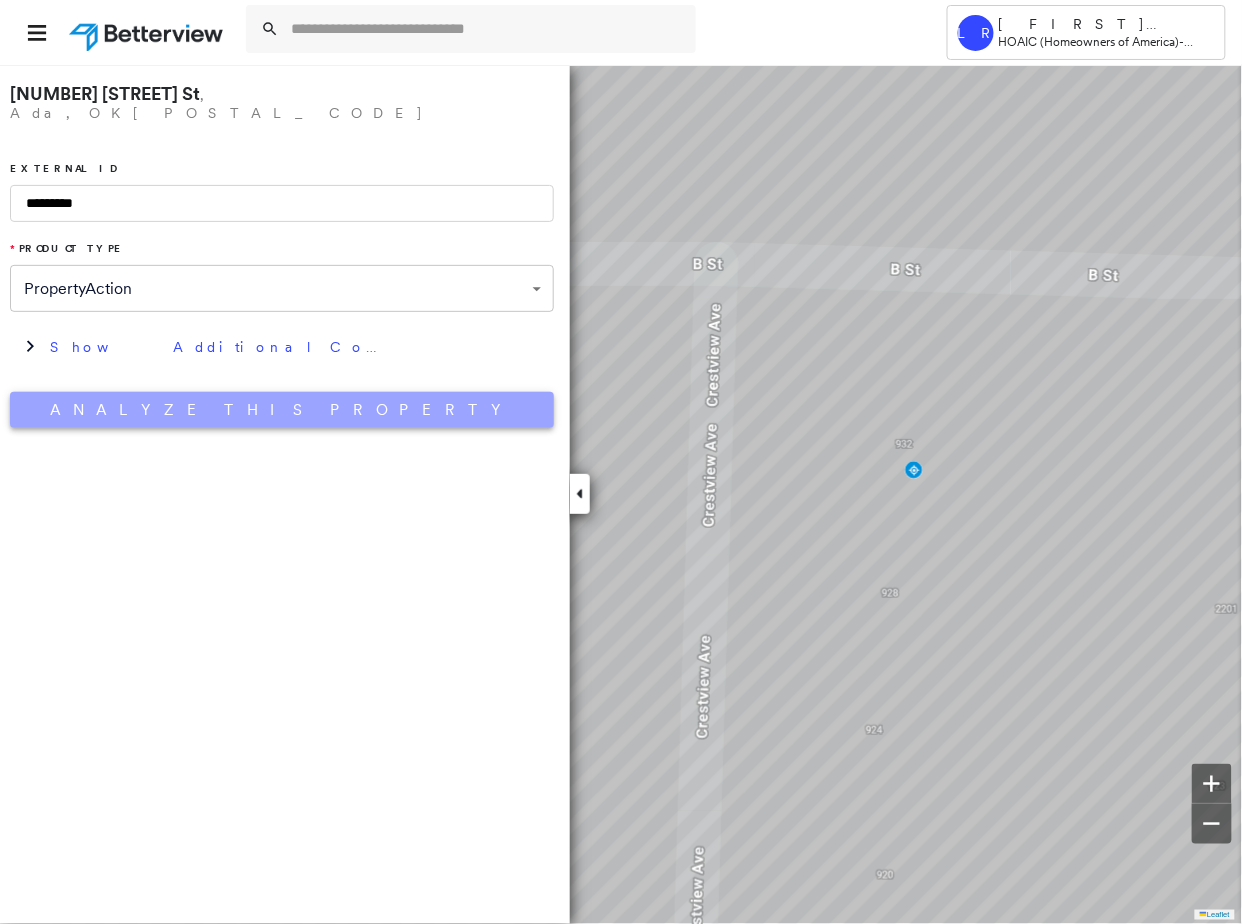 click on "Analyze This Property" at bounding box center [282, 410] 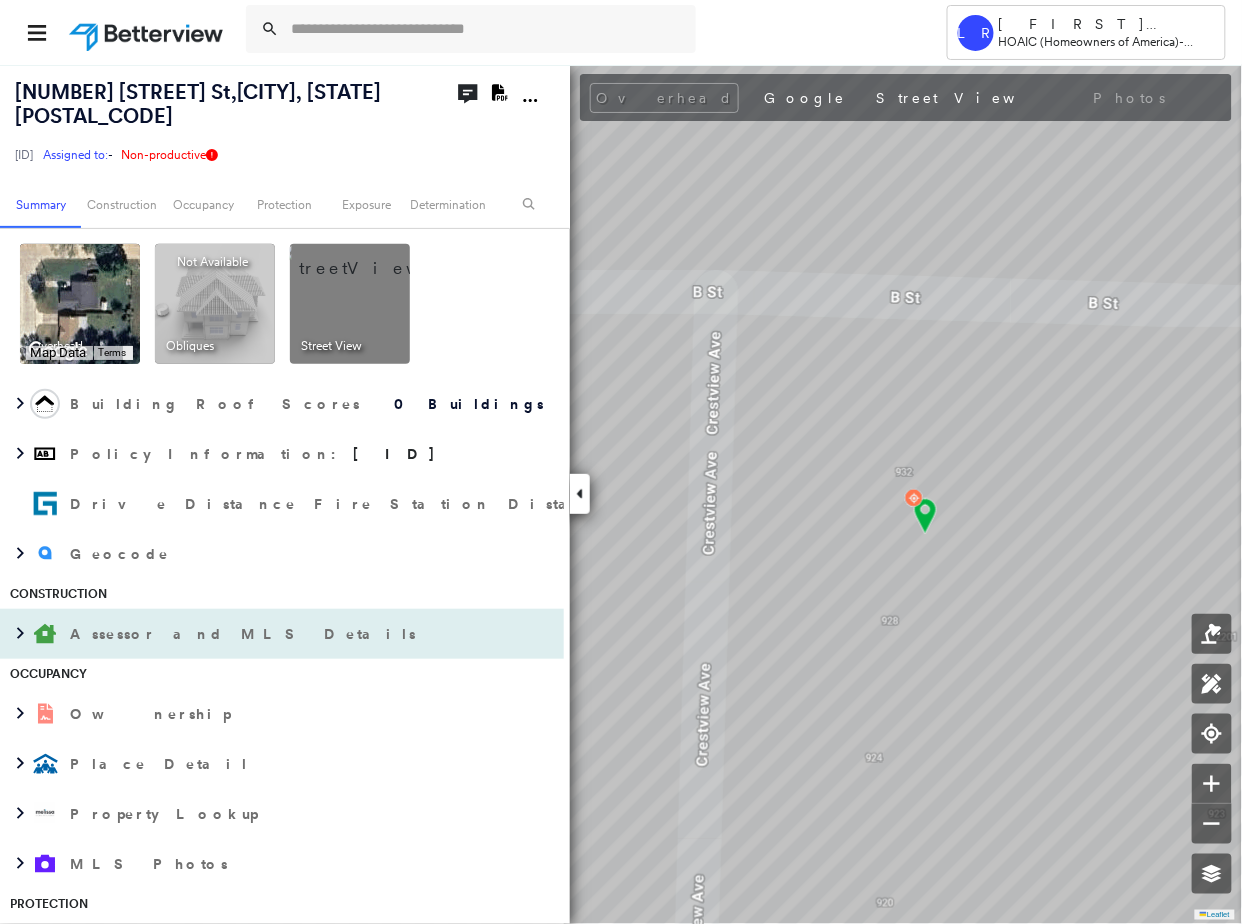 click on "Assessor and MLS Details" at bounding box center [262, 634] 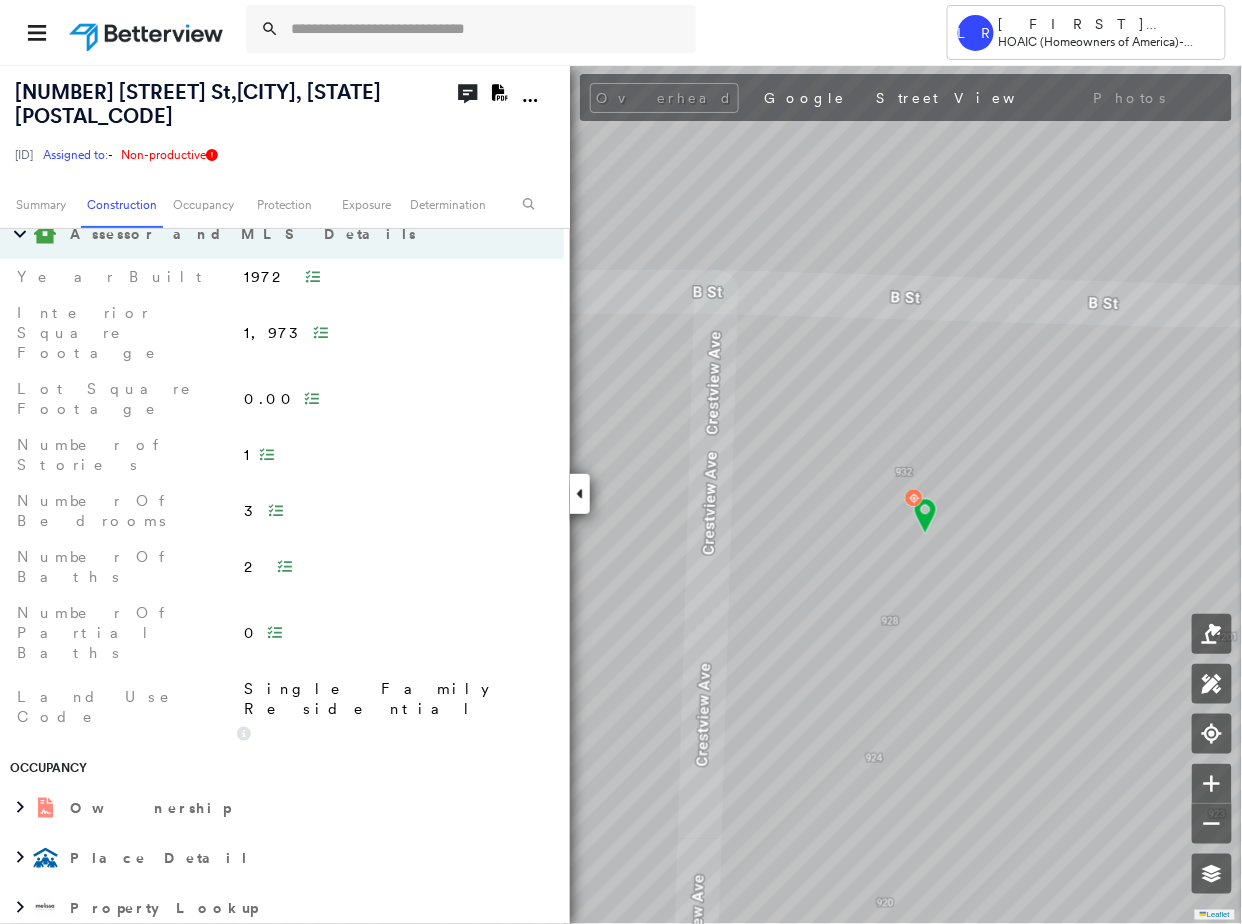 scroll, scrollTop: 0, scrollLeft: 0, axis: both 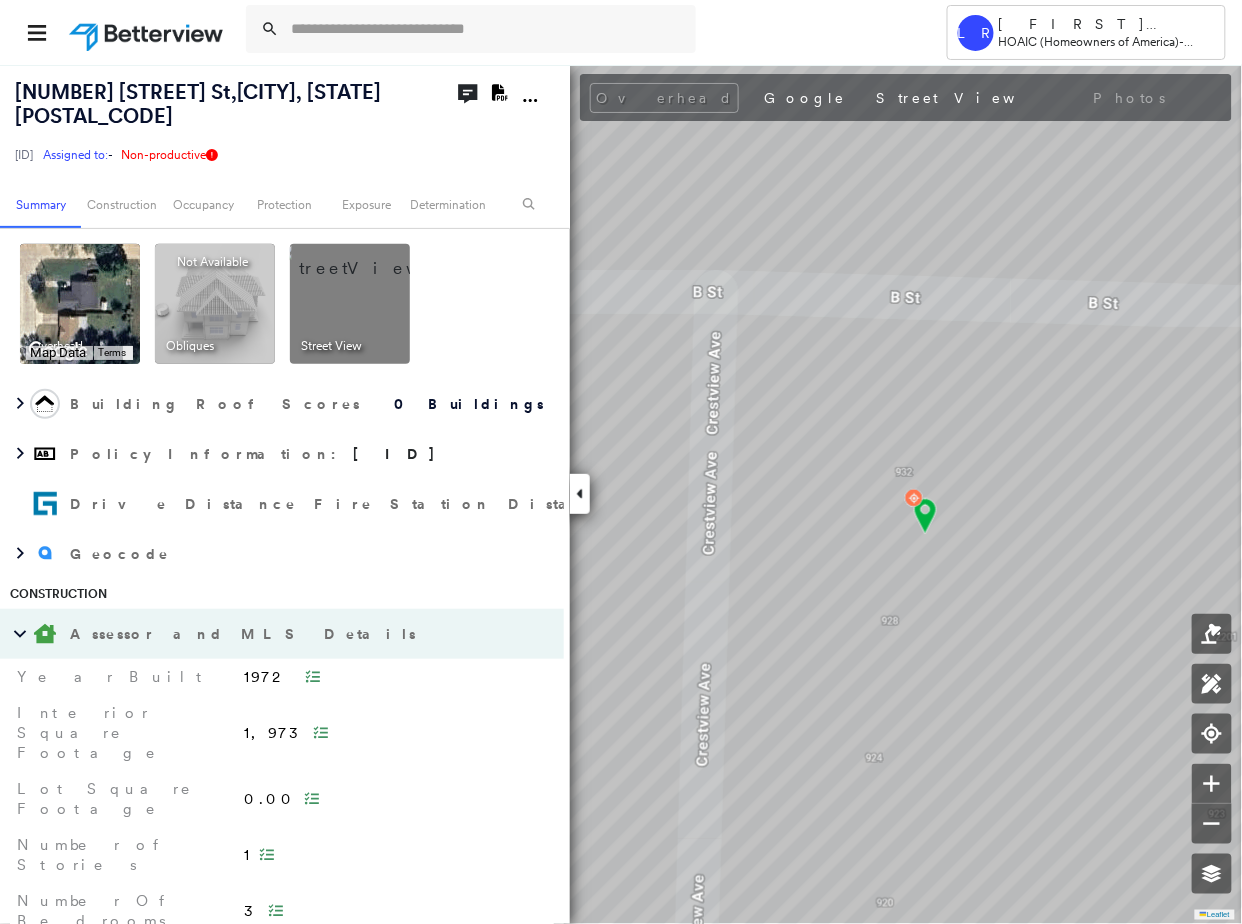 click at bounding box center [568, 32] 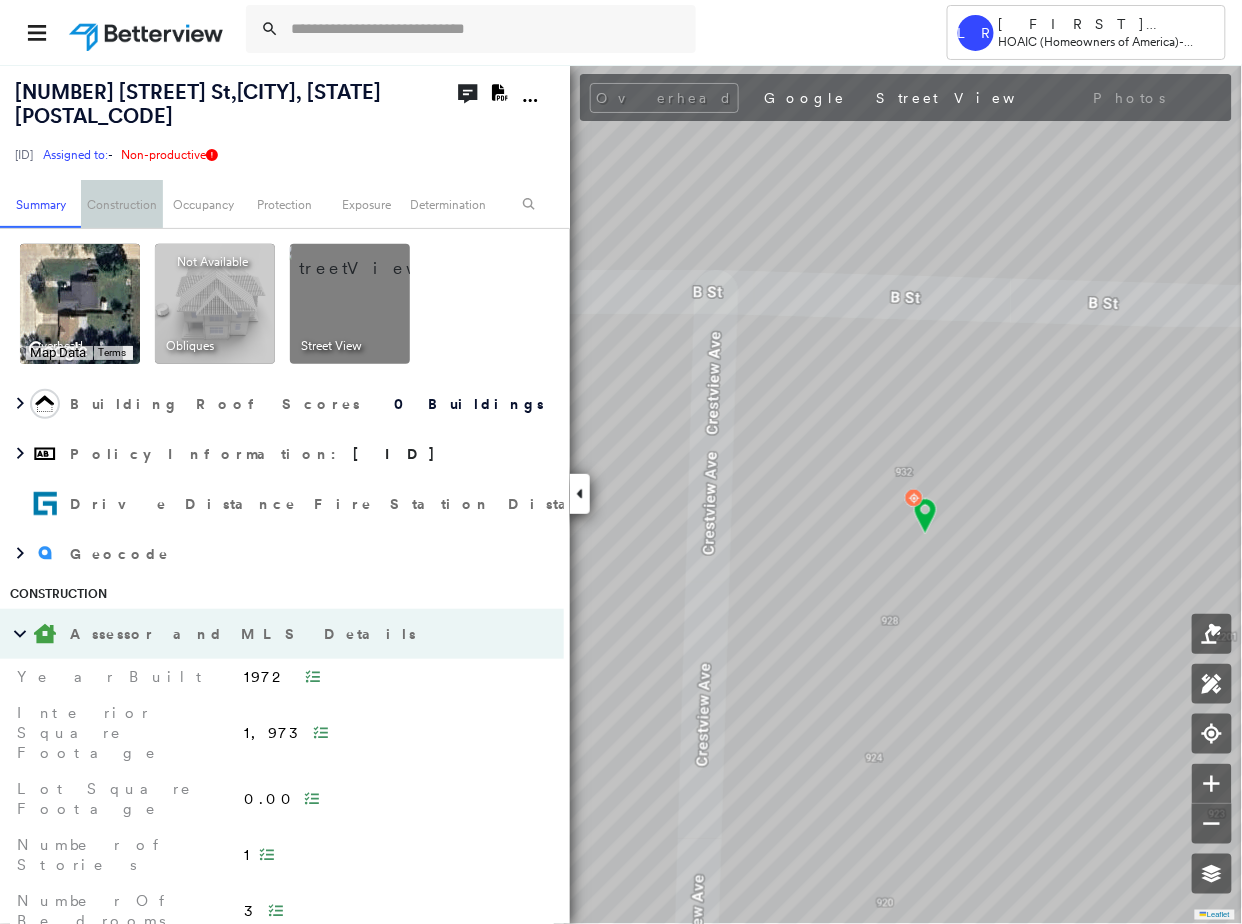 click on "Construction" at bounding box center [121, 204] 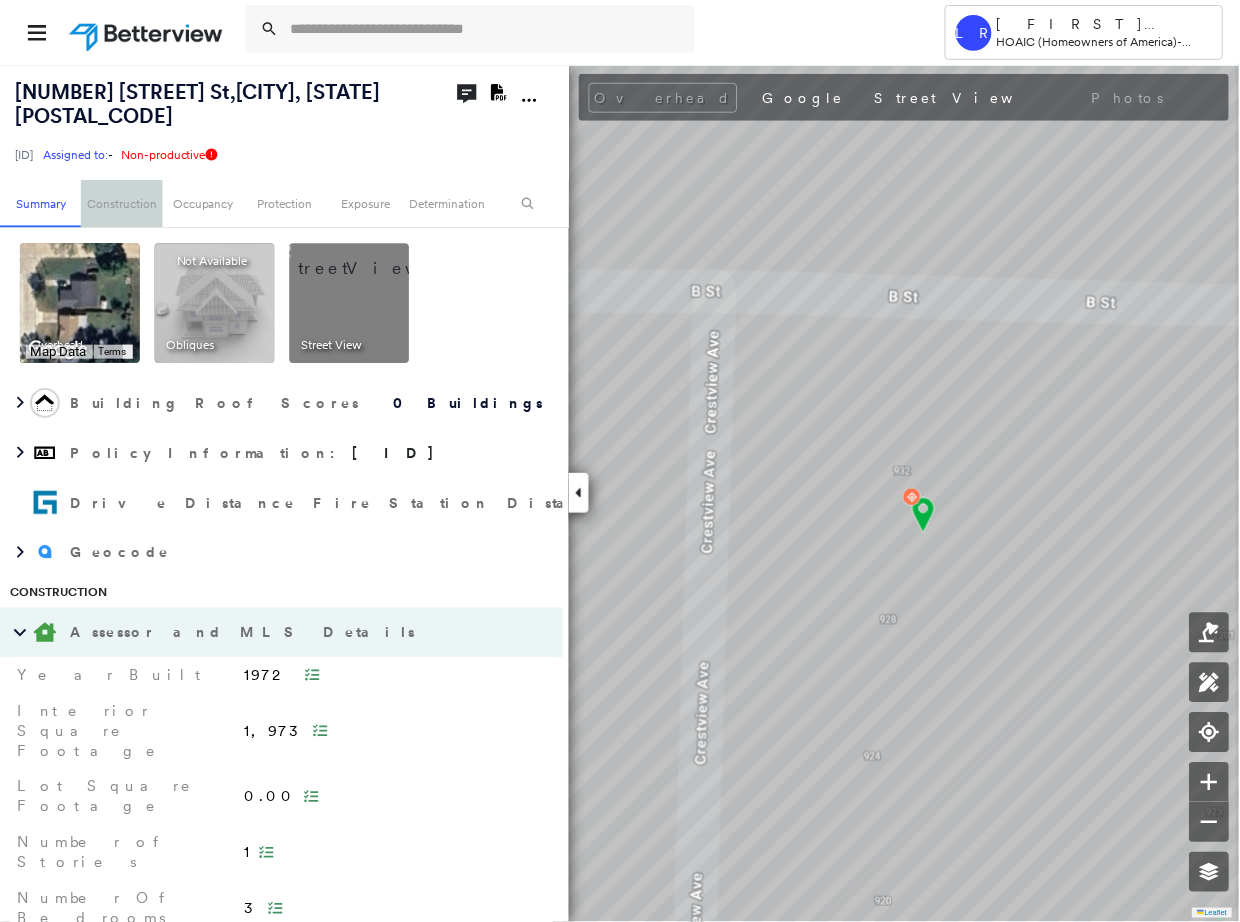 scroll, scrollTop: 360, scrollLeft: 0, axis: vertical 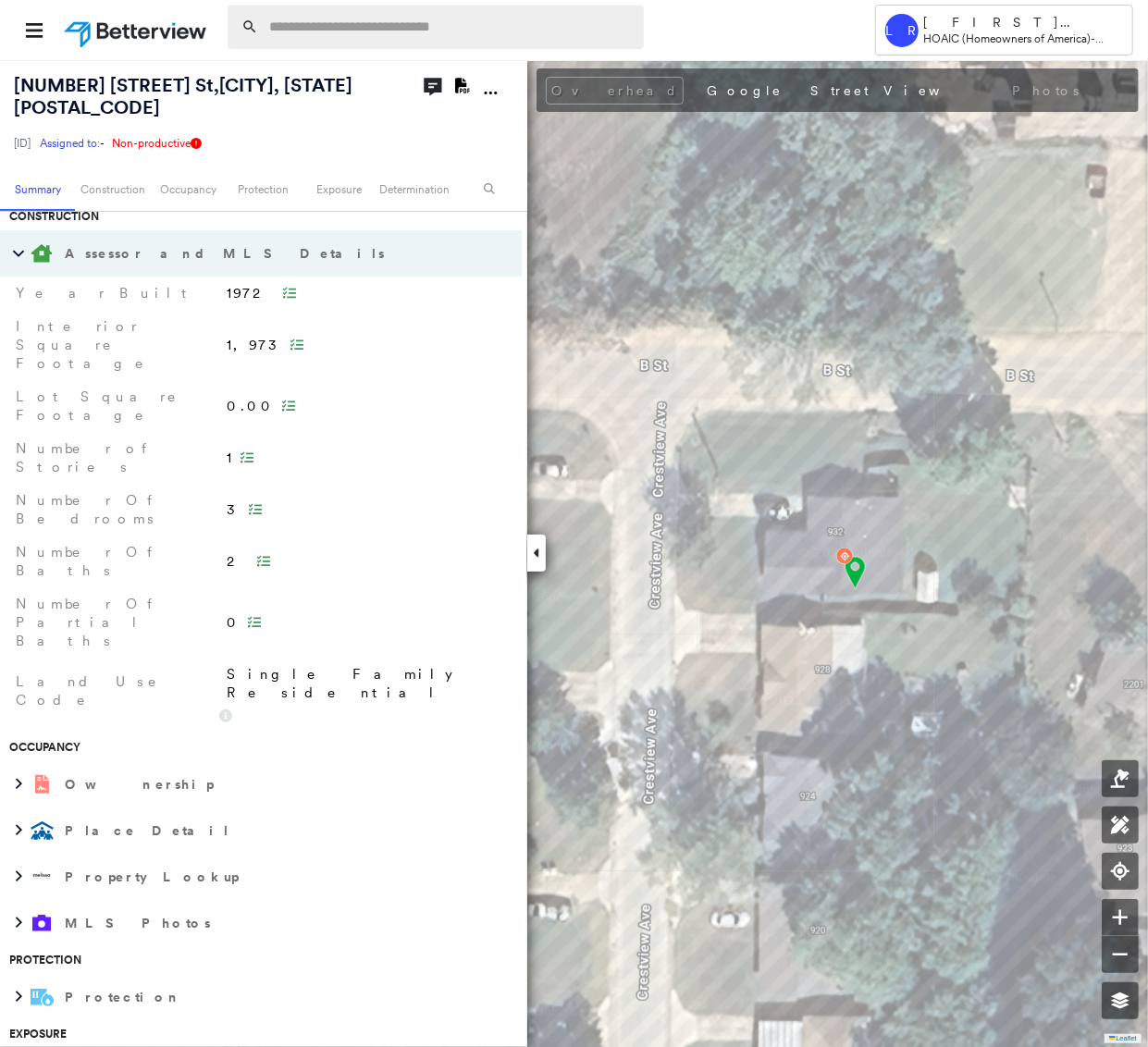 click at bounding box center (451, 27) 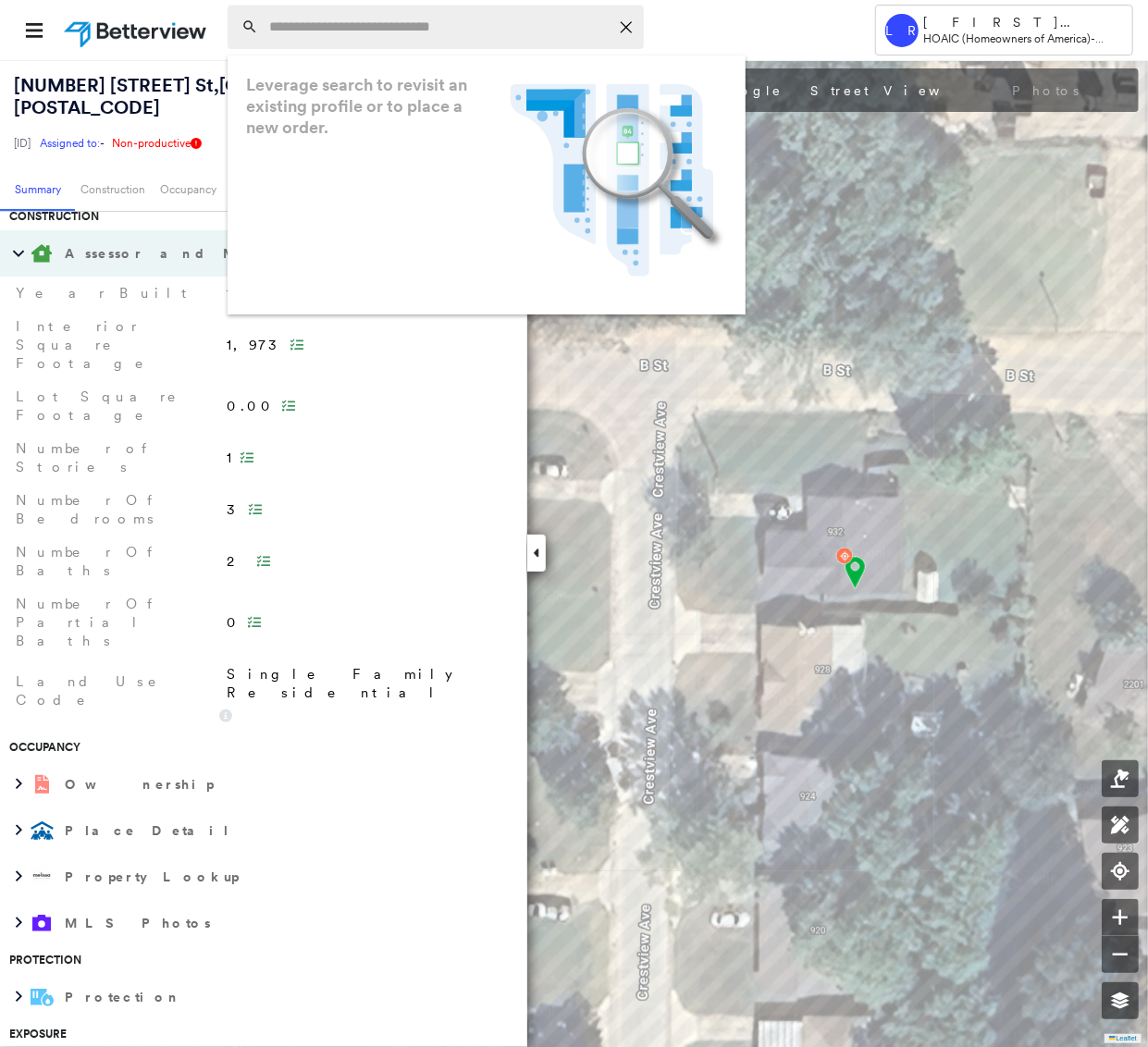 paste on "**********" 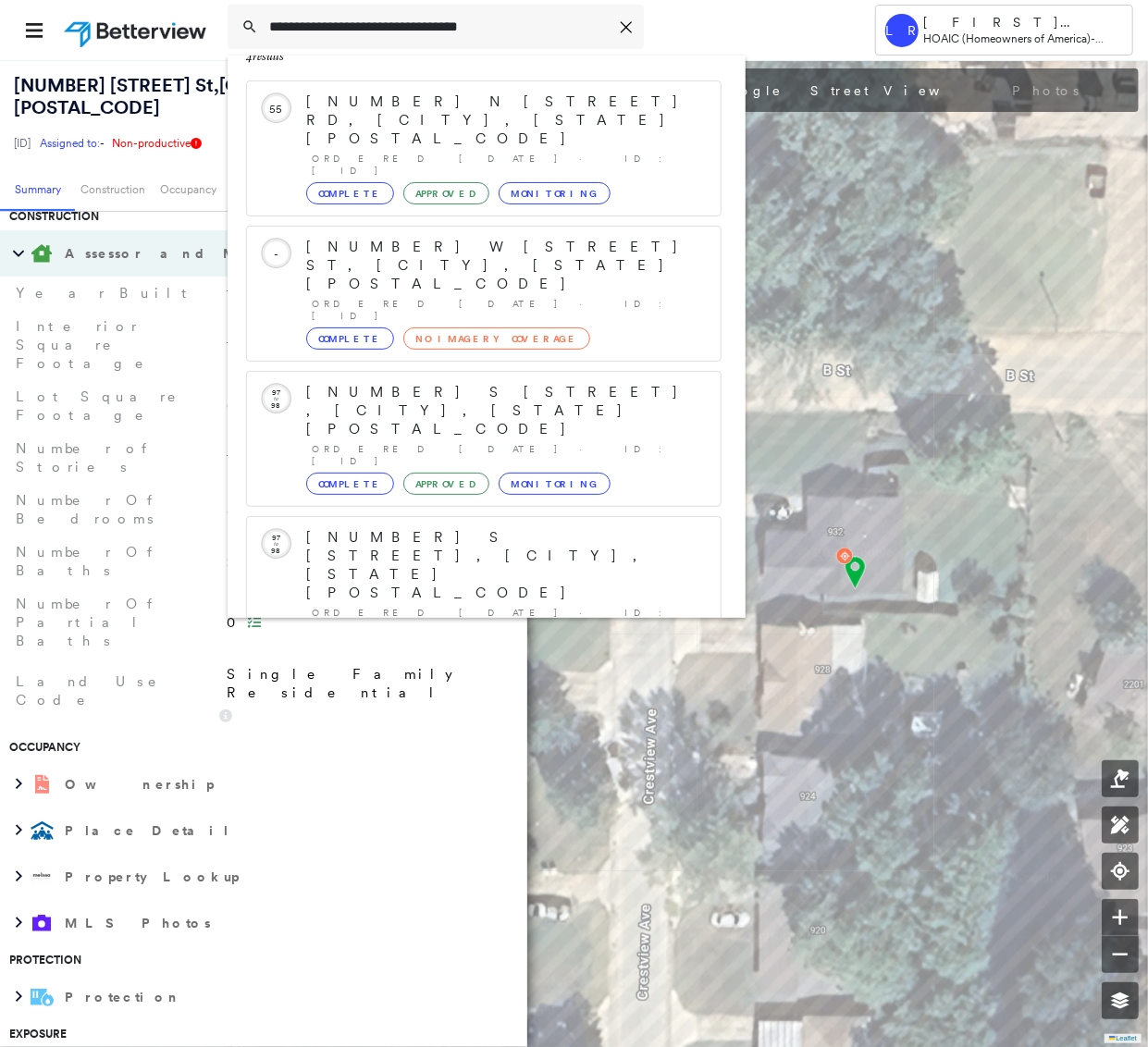 scroll, scrollTop: 0, scrollLeft: 0, axis: both 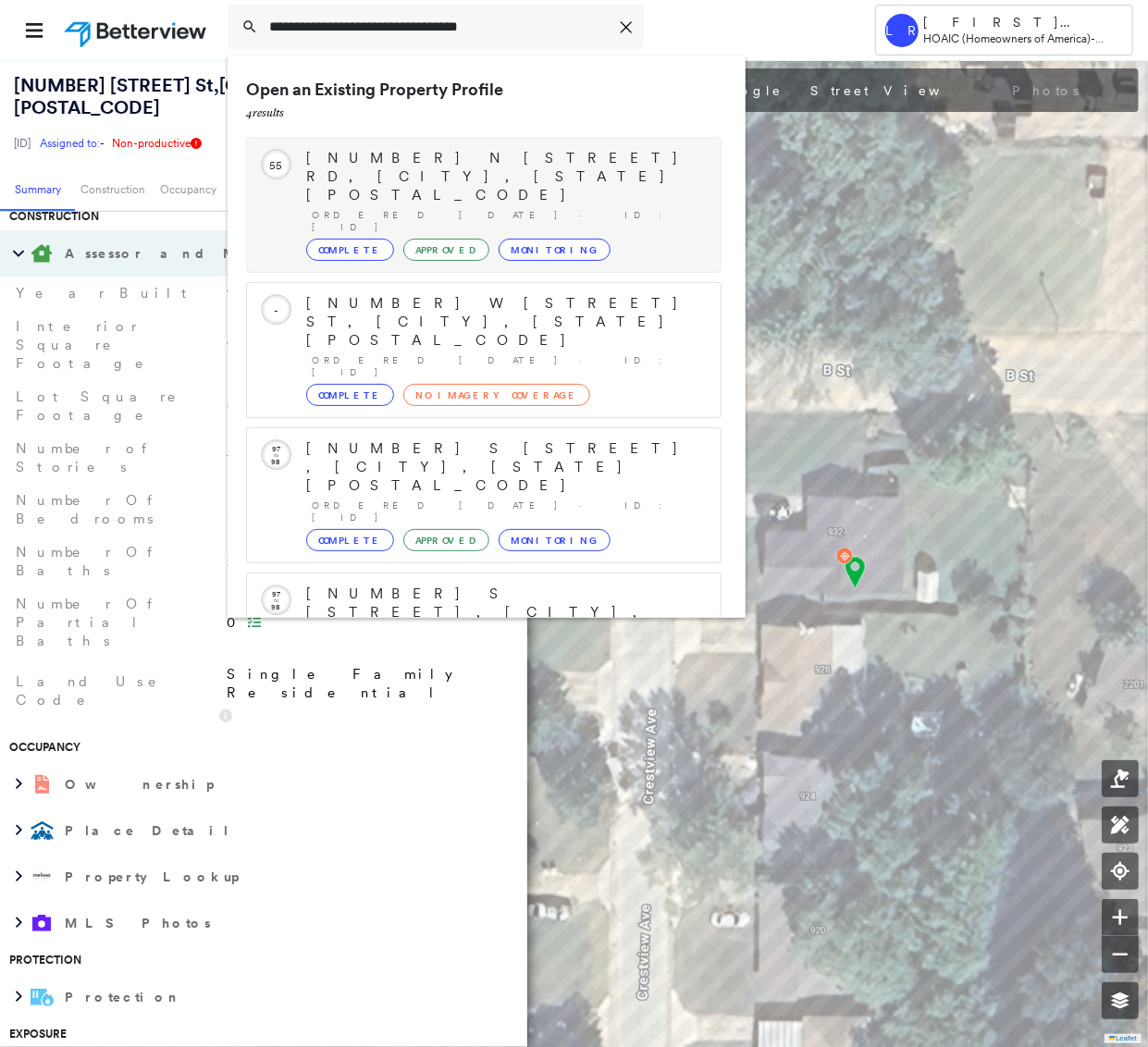 type on "**********" 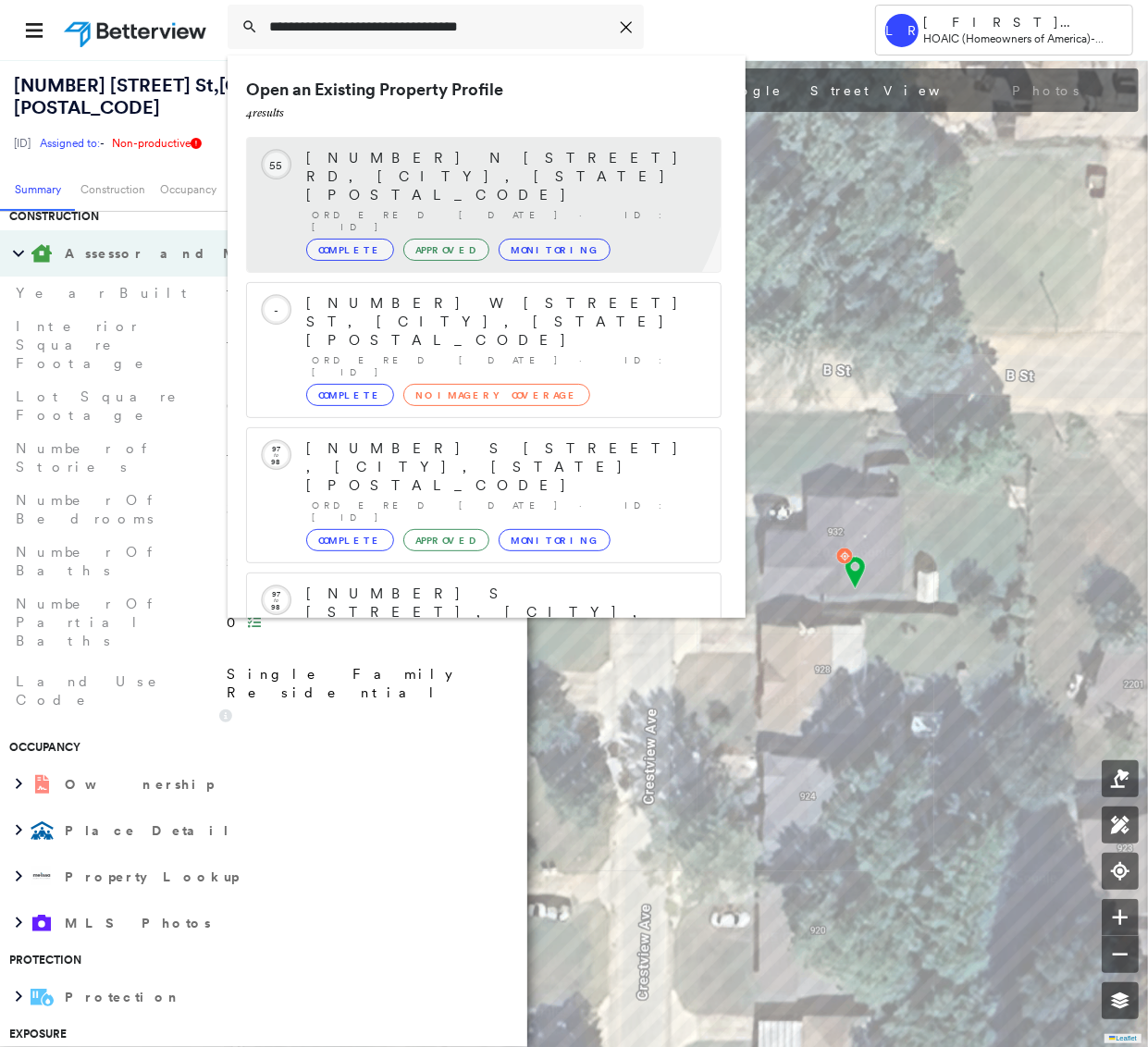 click on "[NUMBER] N [STREET] RD, [CITY], [STATE] [POSTAL_CODE]" at bounding box center [504, 177] 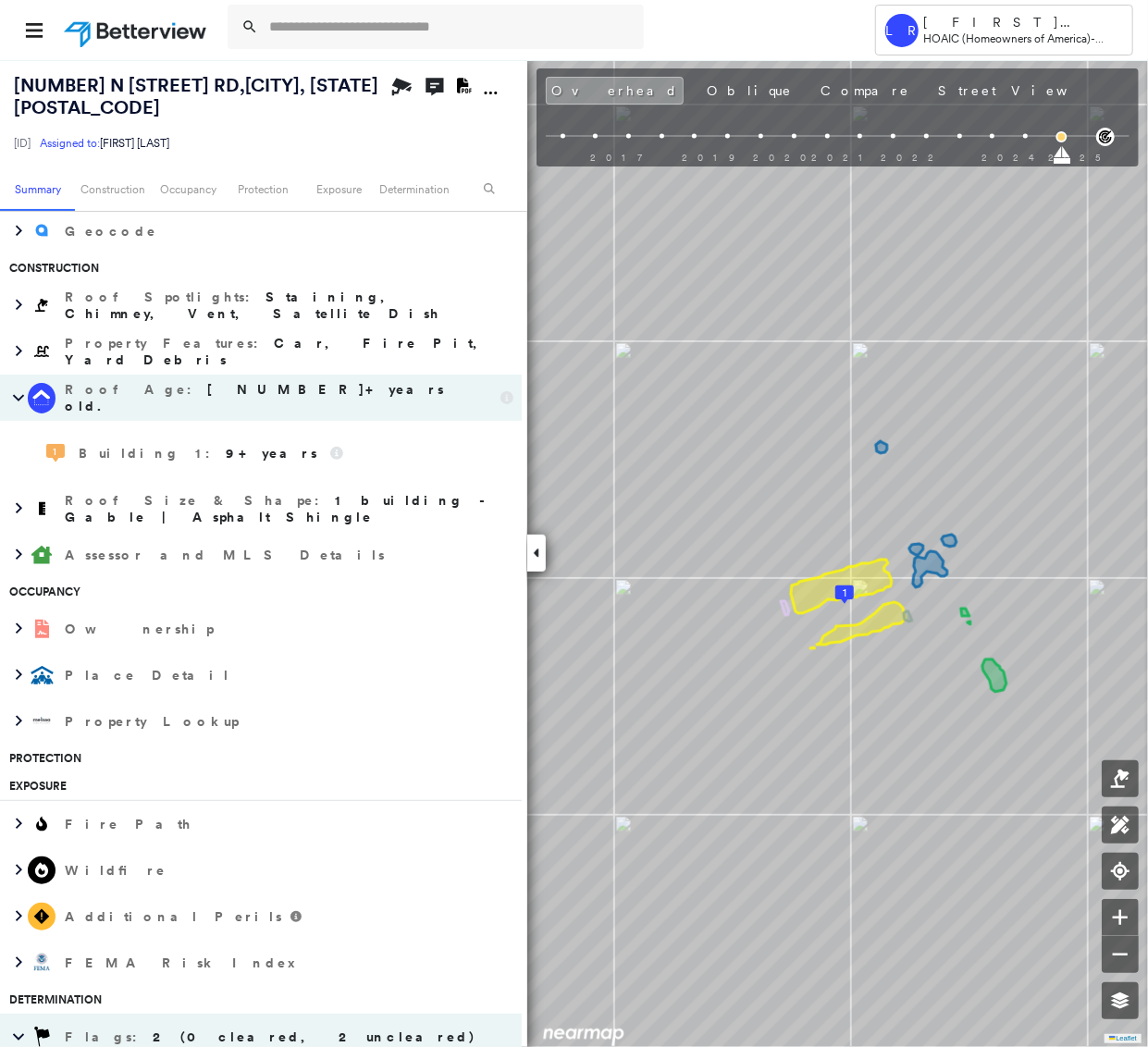 scroll, scrollTop: 519, scrollLeft: 0, axis: vertical 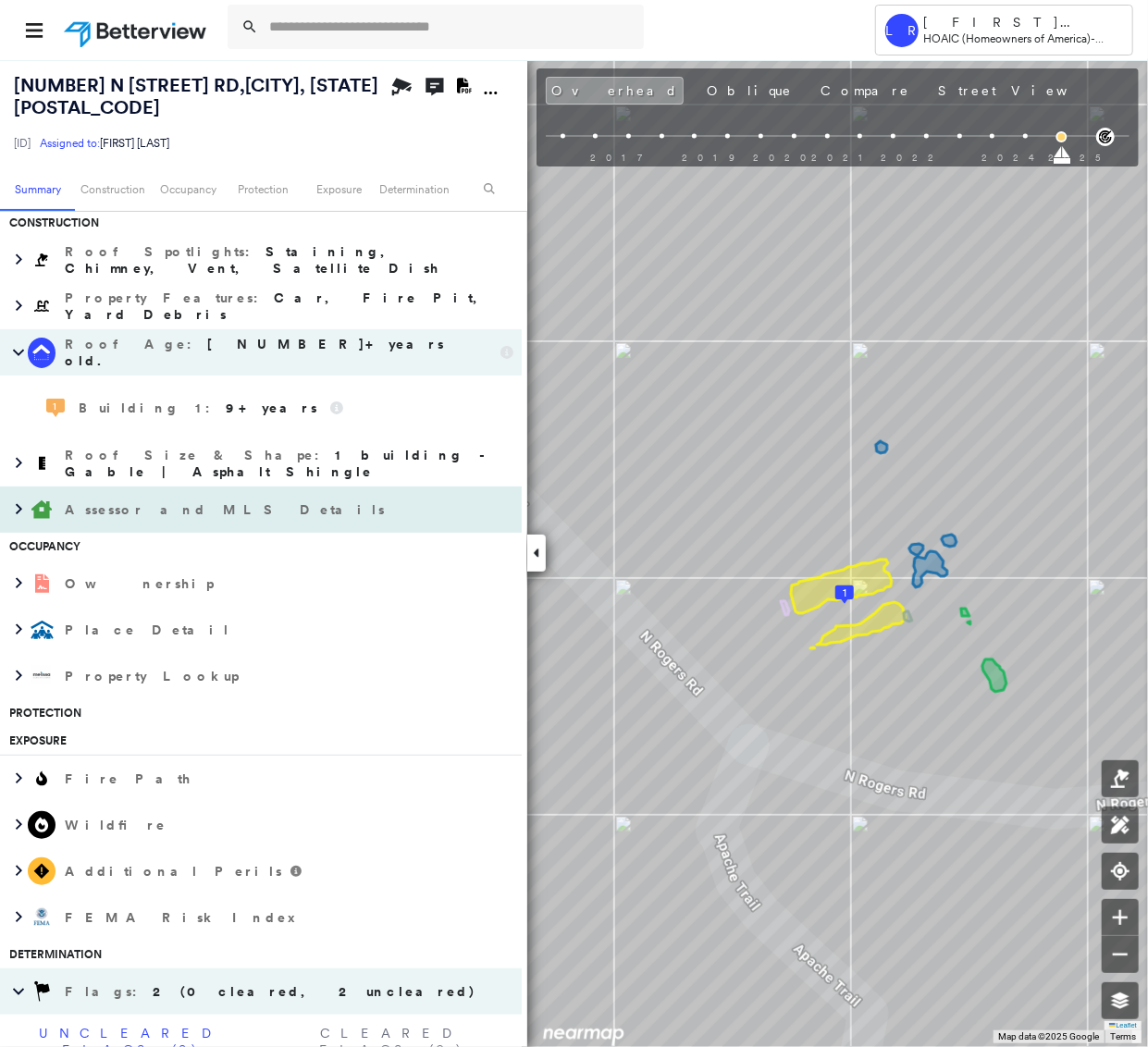 click on "Assessor and MLS Details" at bounding box center (227, 510) 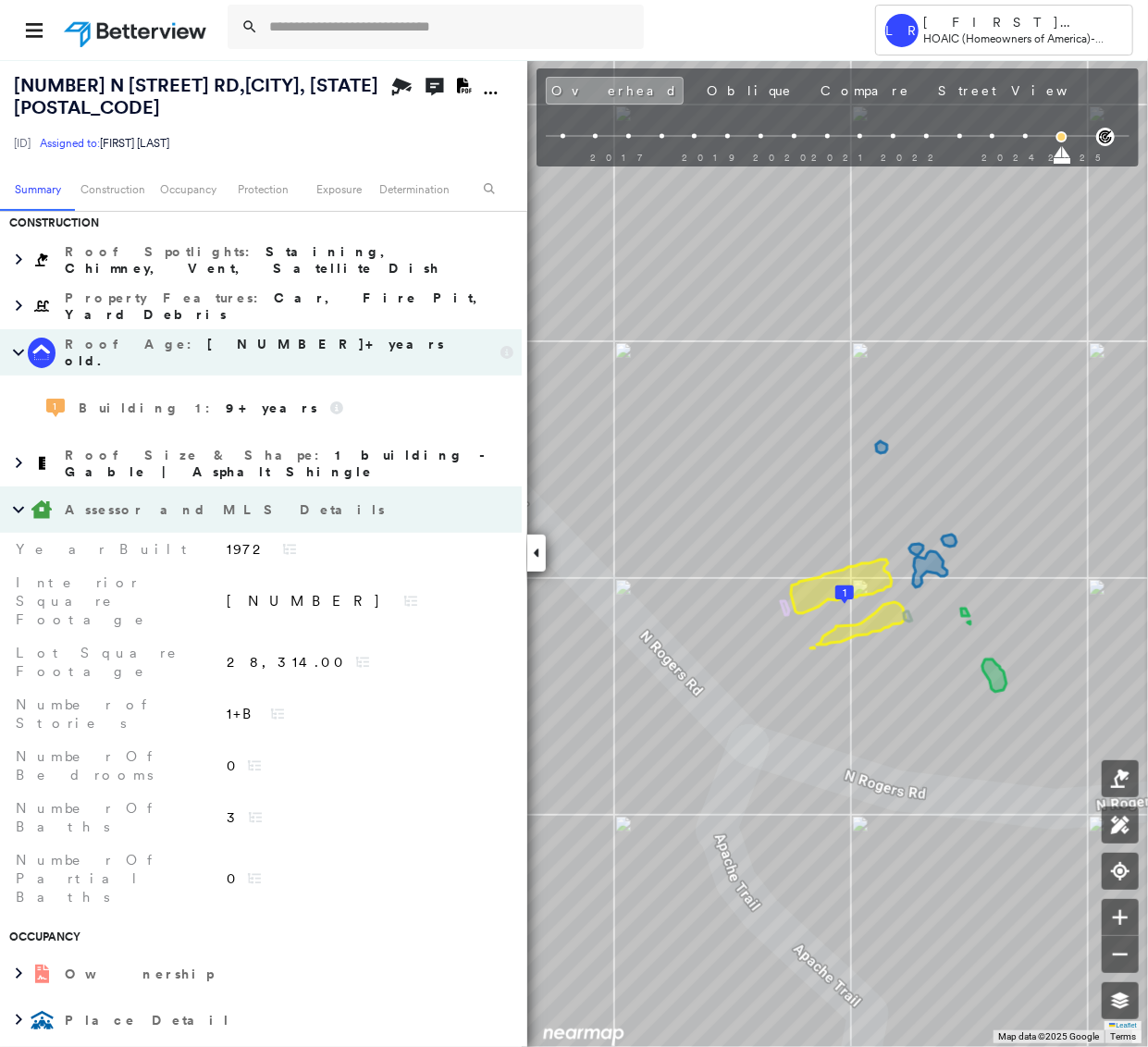 scroll, scrollTop: 0, scrollLeft: 0, axis: both 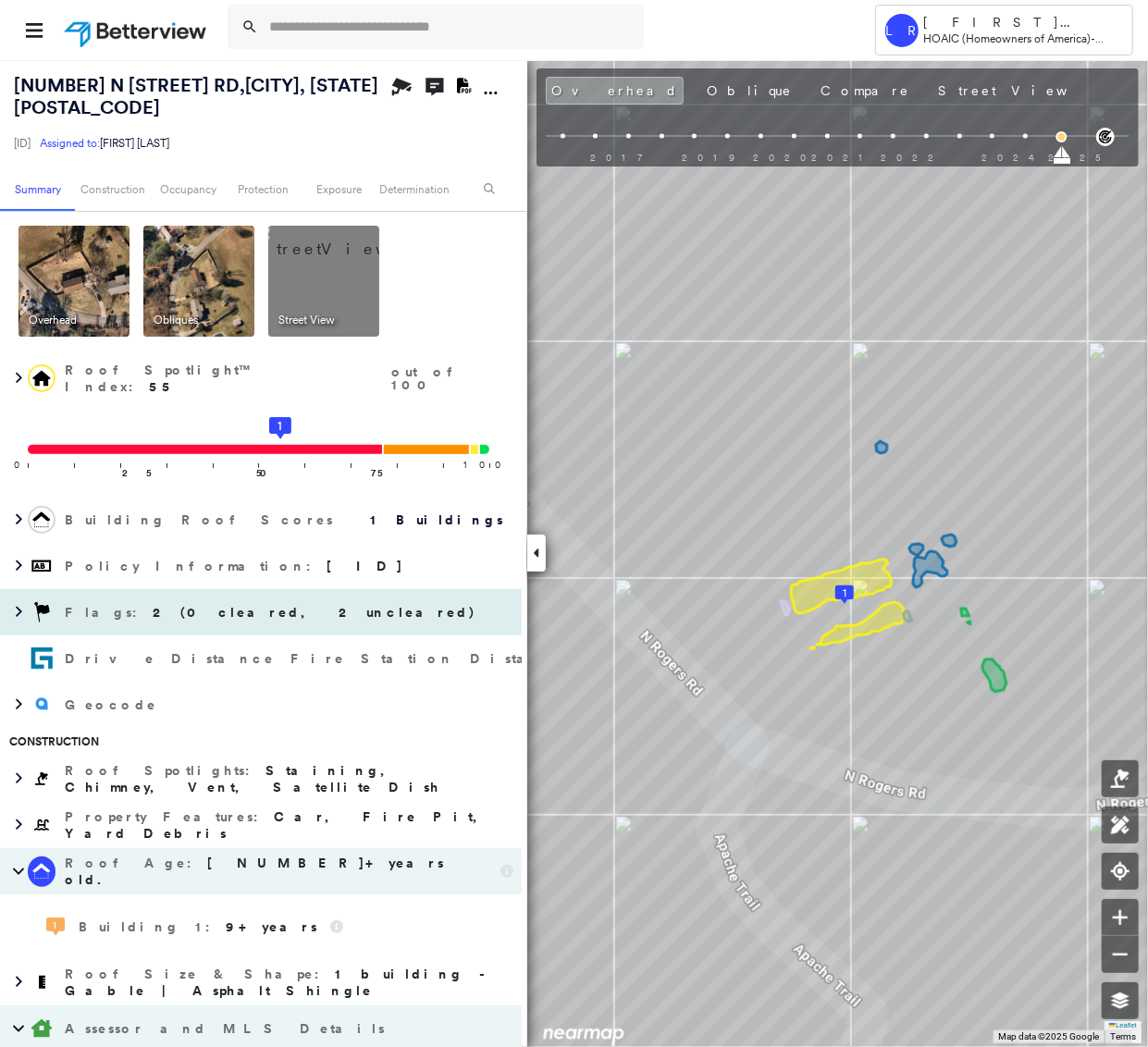 click on "Flags :  2 (0 cleared, 2 uncleared)" at bounding box center [272, 612] 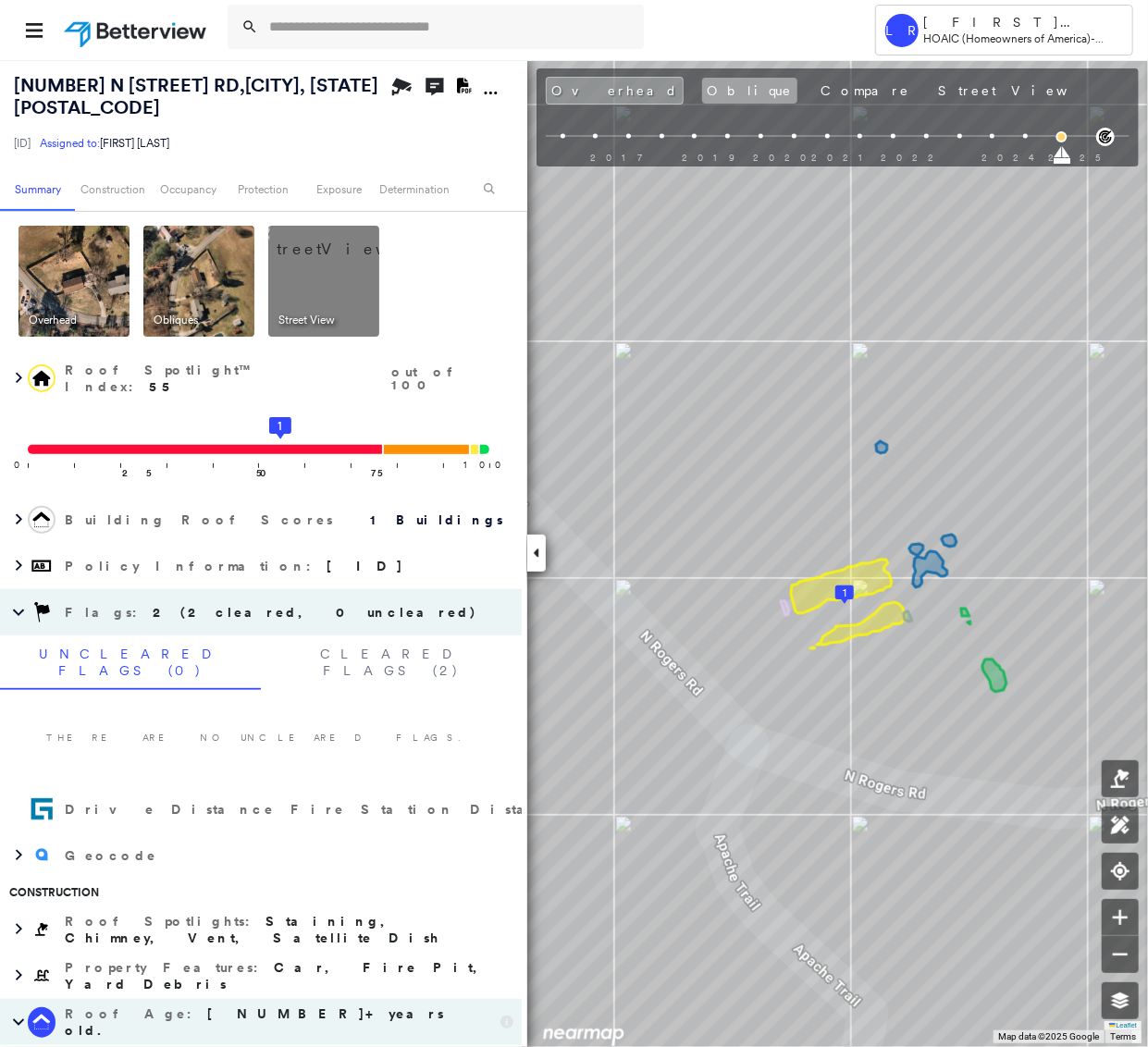 click on "Oblique" at bounding box center [749, 91] 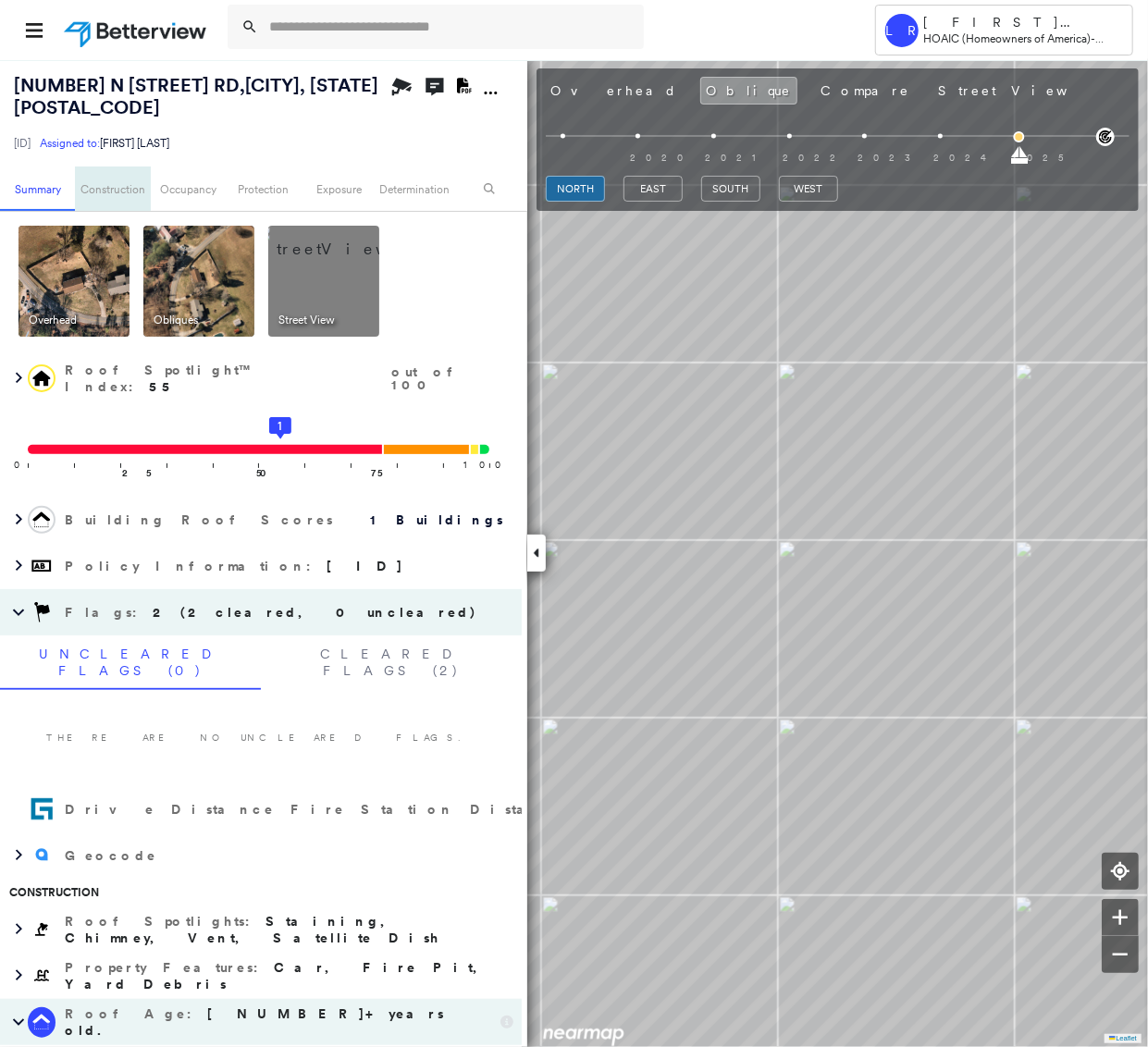click on "Construction" at bounding box center [112, 189] 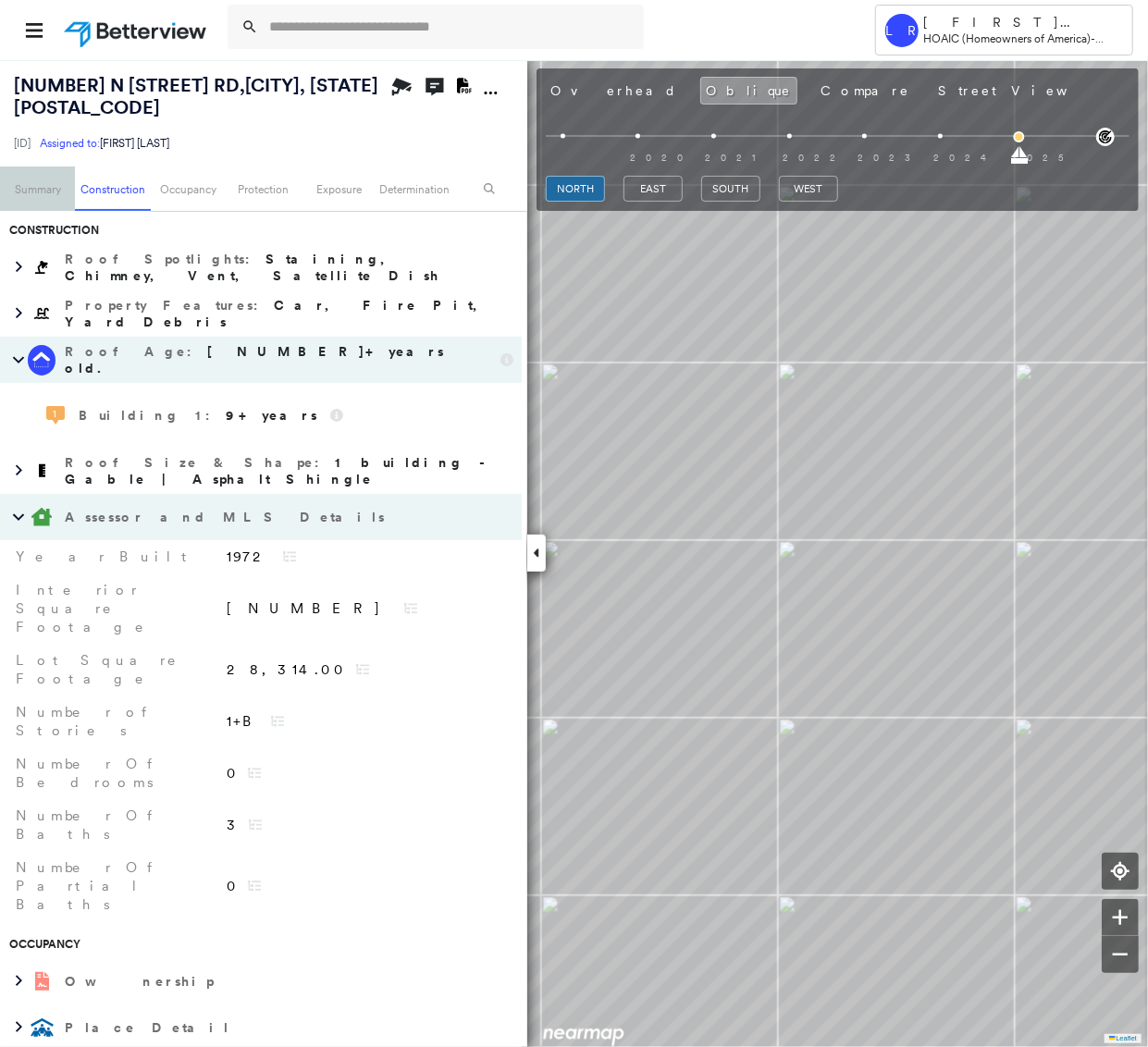 click on "Summary" at bounding box center (37, 189) 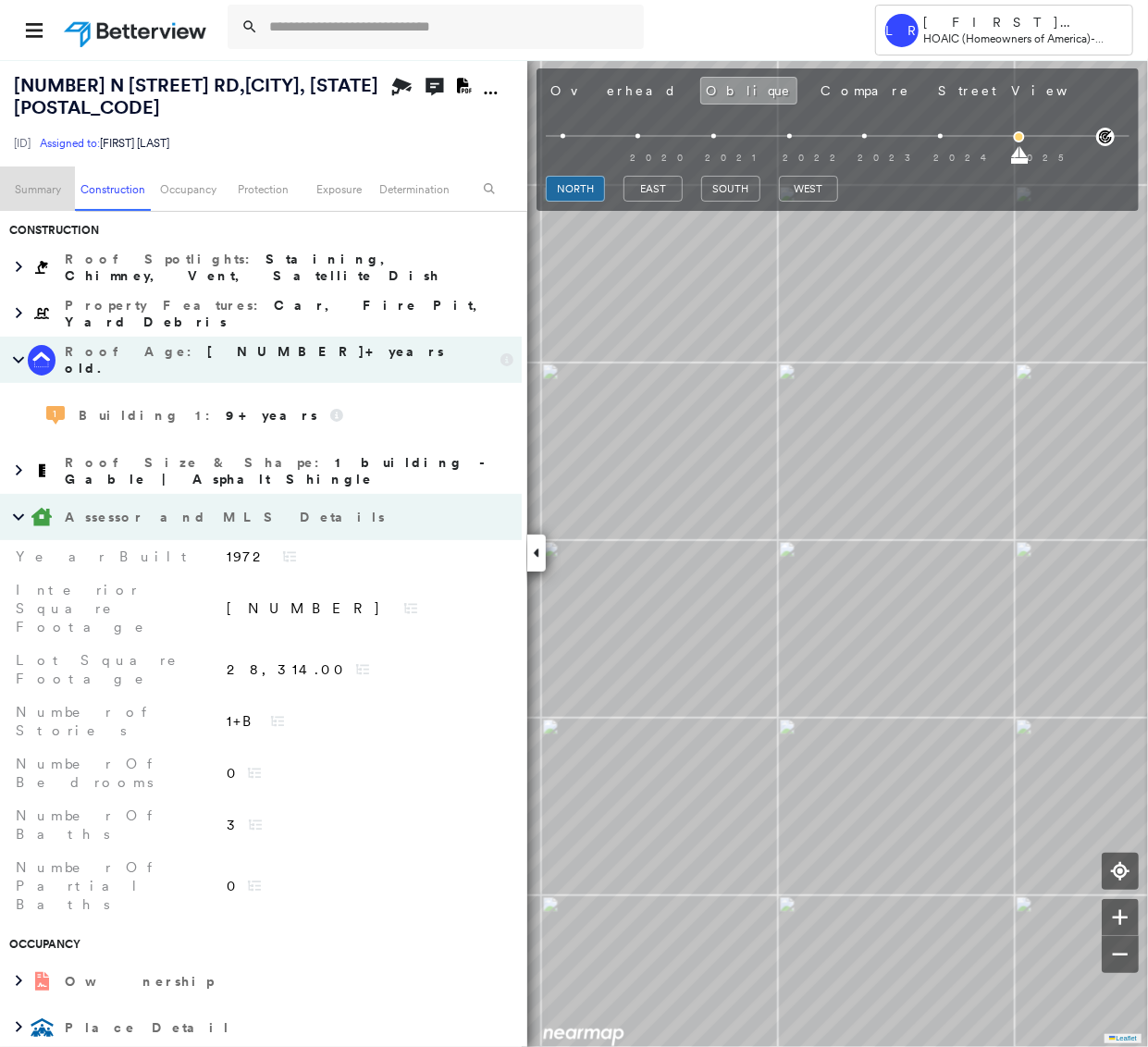 scroll, scrollTop: 9, scrollLeft: 0, axis: vertical 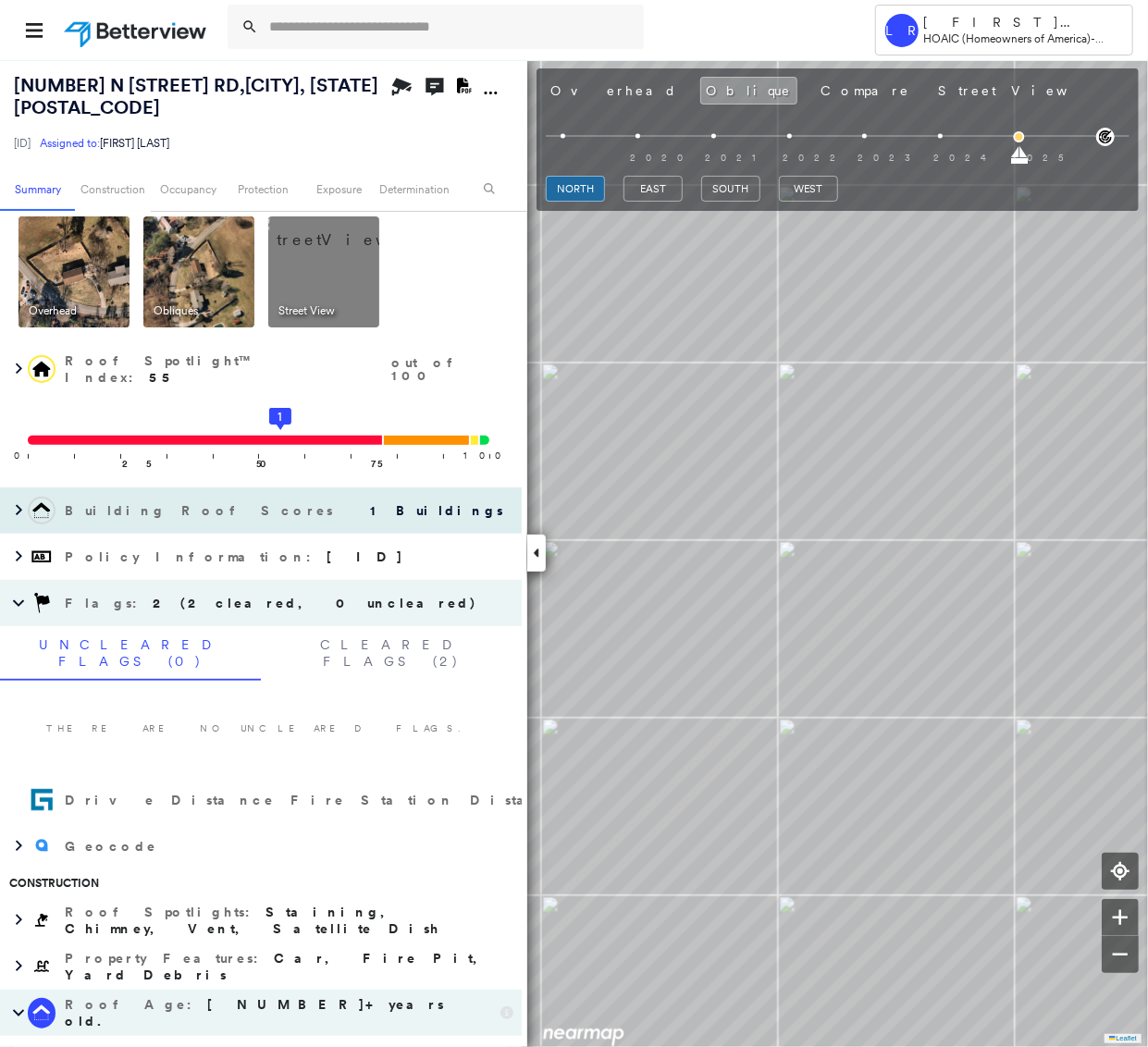 click on "Building Roof Scores" at bounding box center [182, 511] 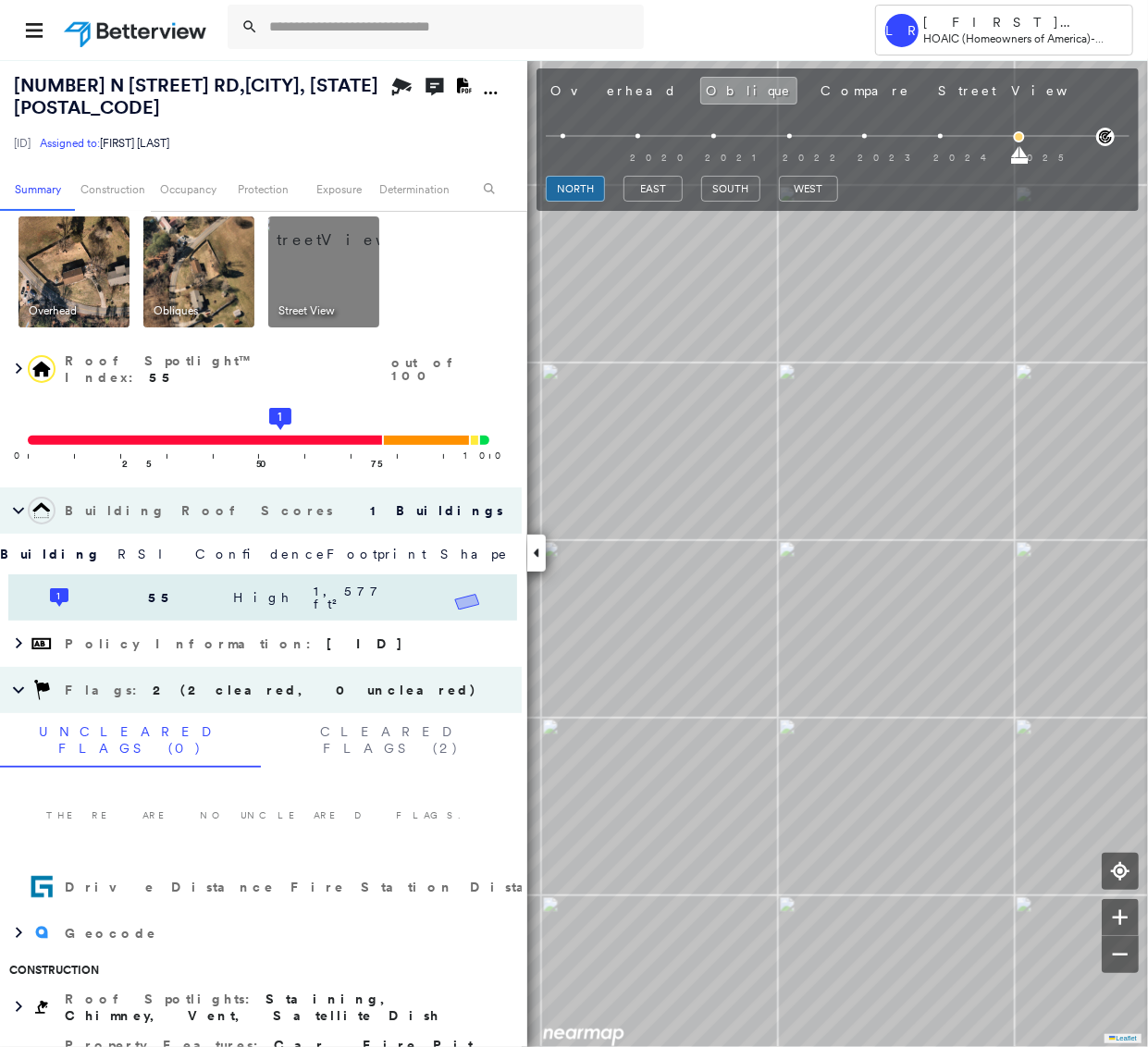 click on "1 [NUMBER] [PRIORITY] [NUMBER] ft²" at bounding box center (263, 597) 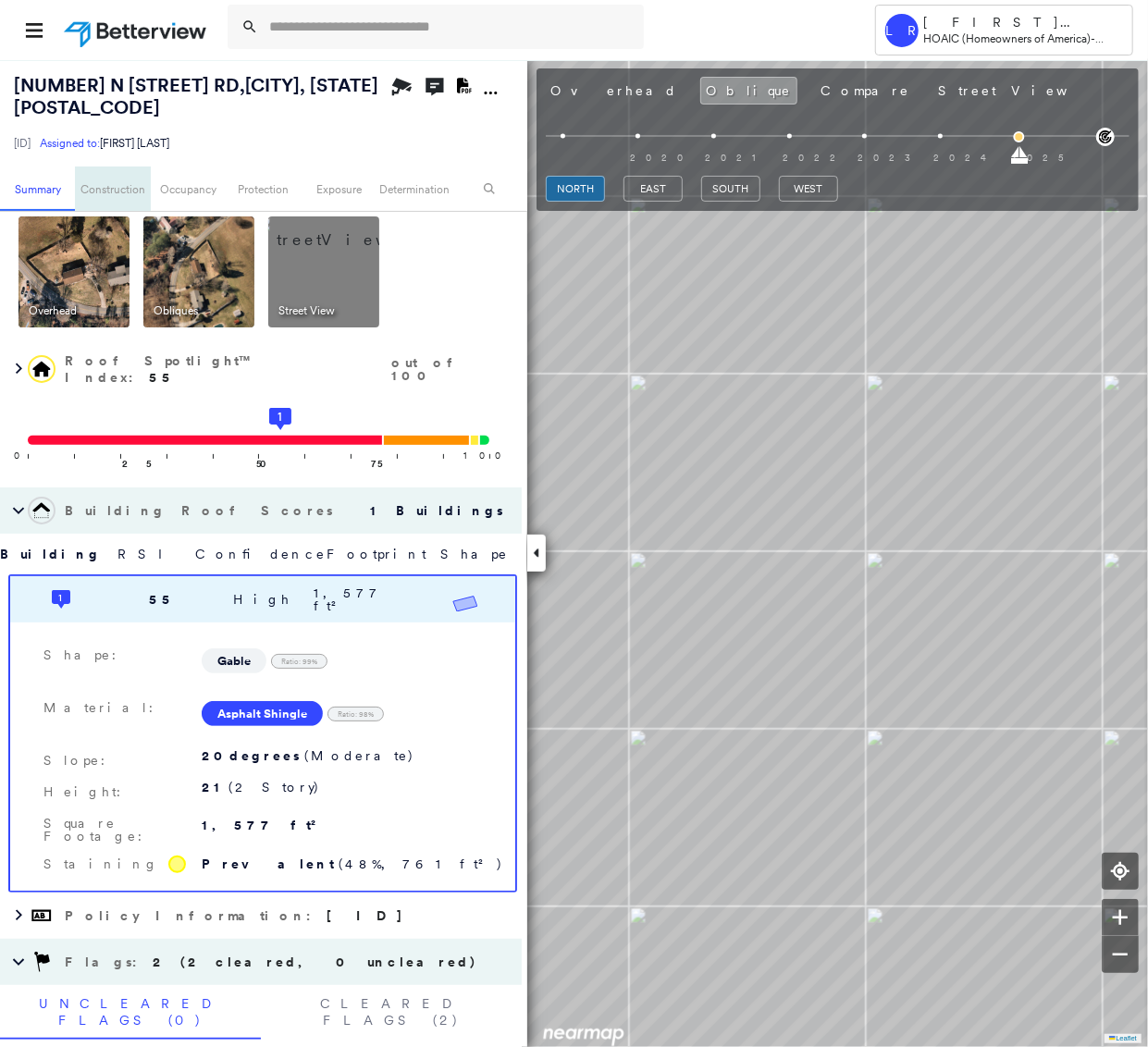 click on "Construction" at bounding box center (112, 189) 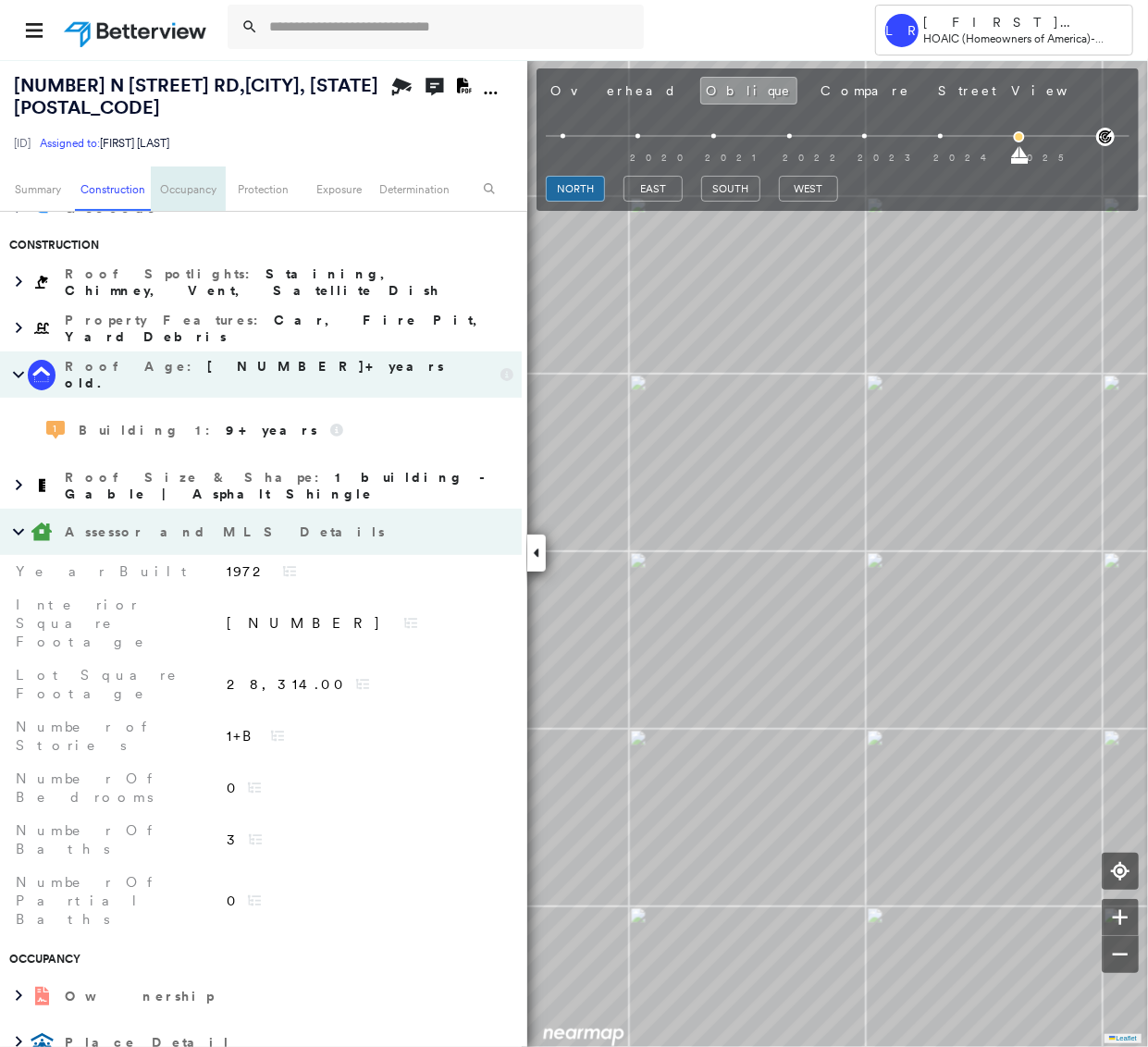 click on "Occupancy" at bounding box center [188, 189] 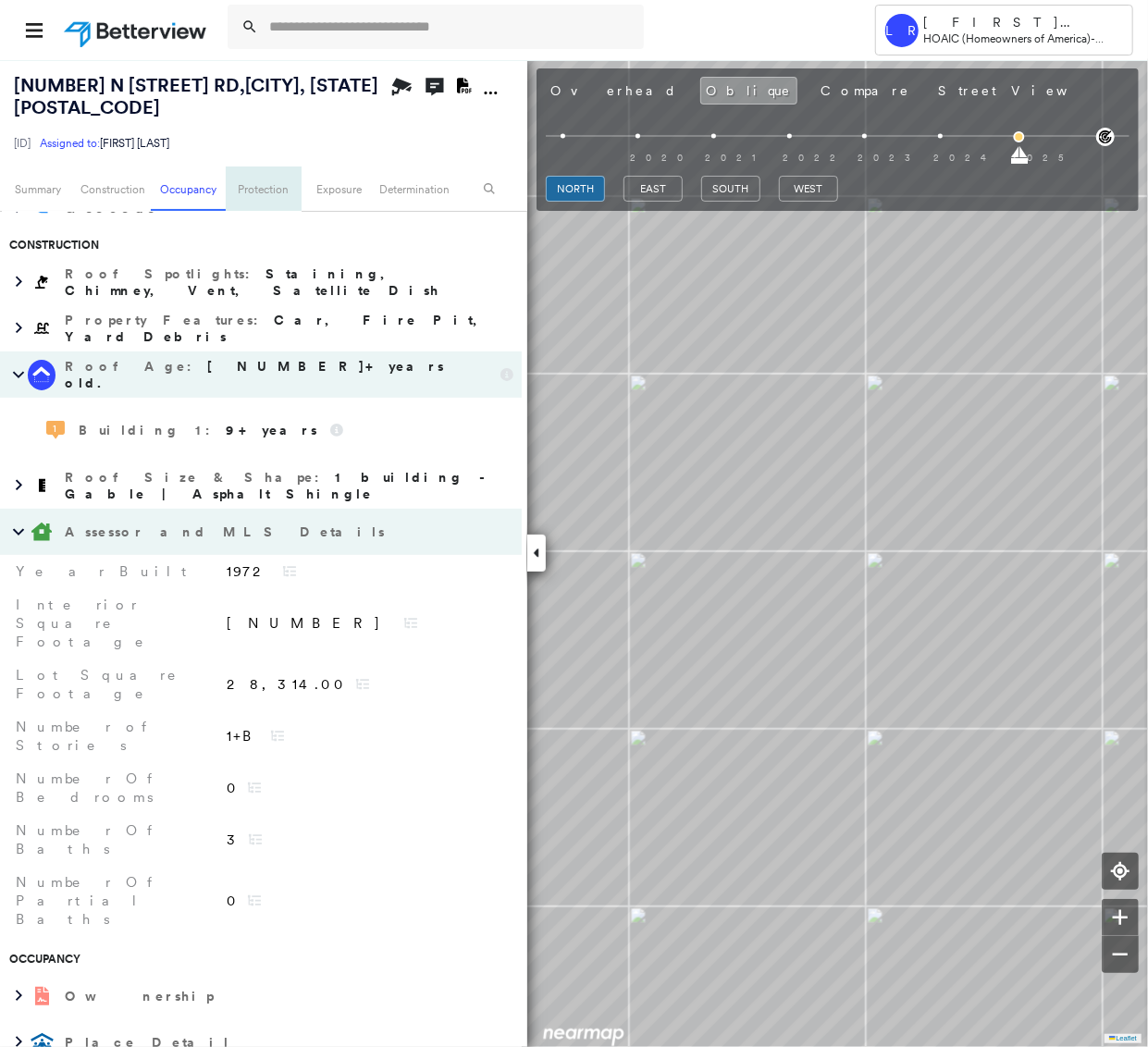 scroll, scrollTop: 1572, scrollLeft: 0, axis: vertical 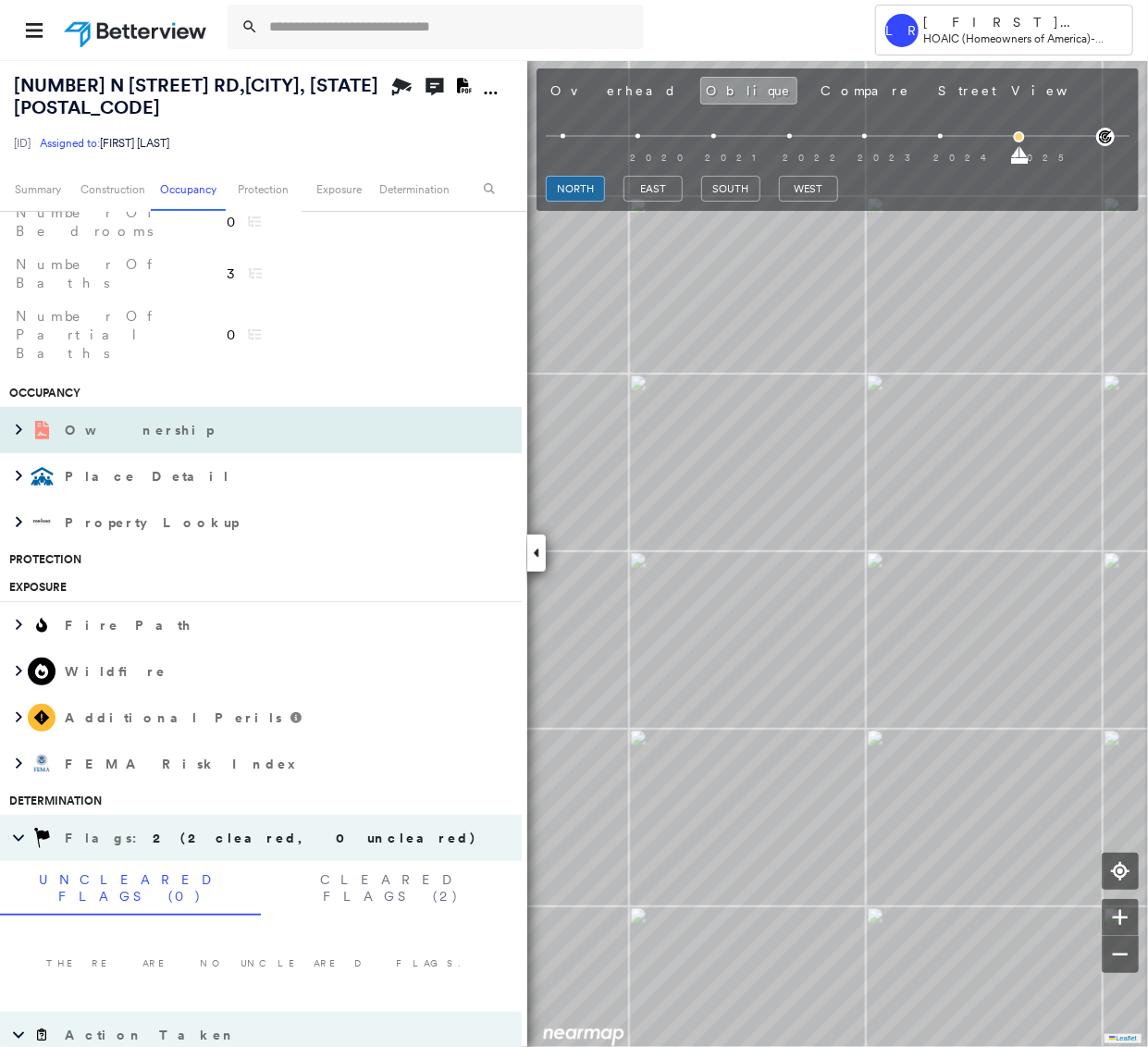 click on "Ownership" at bounding box center (242, 430) 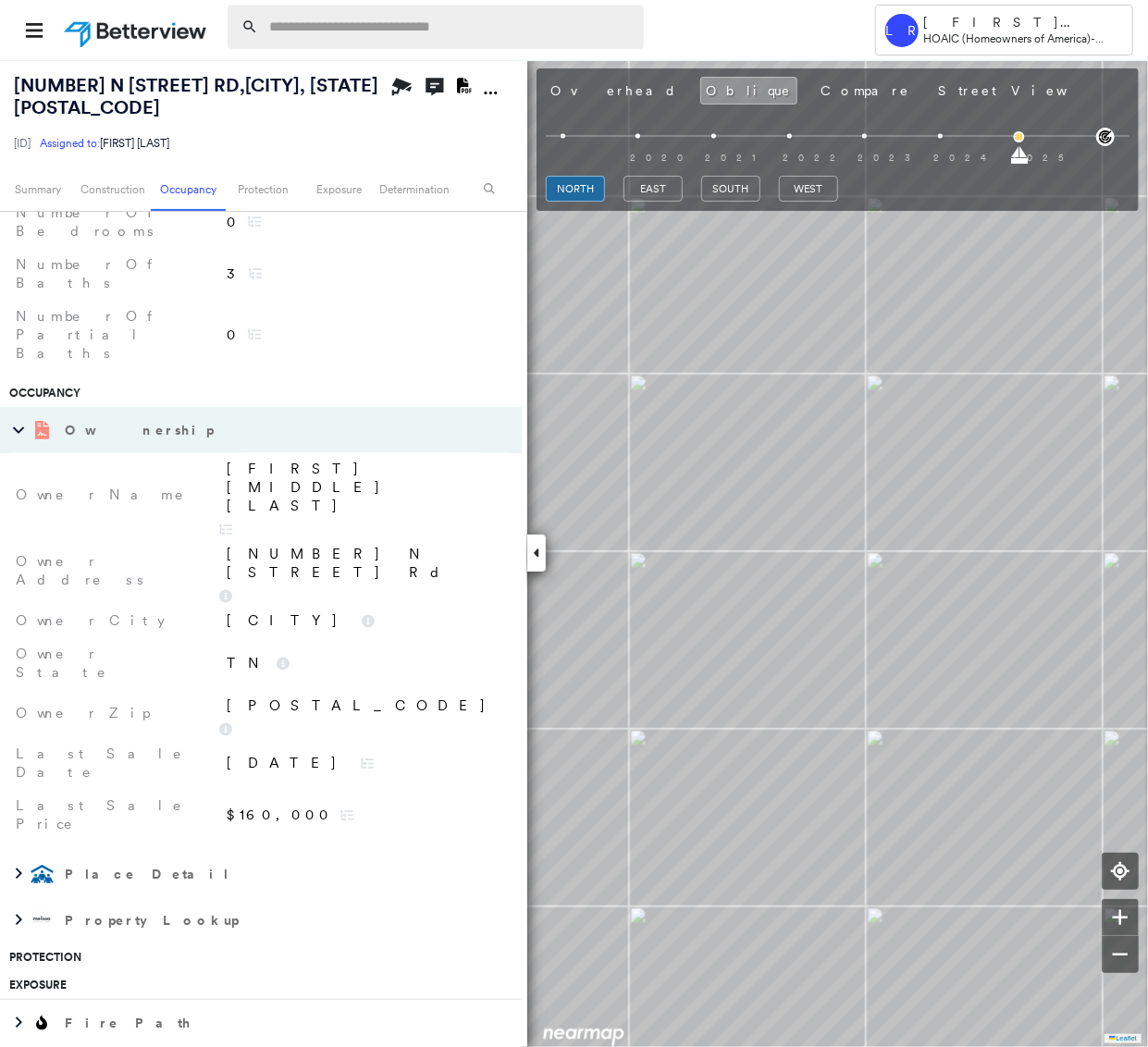 click at bounding box center (451, 27) 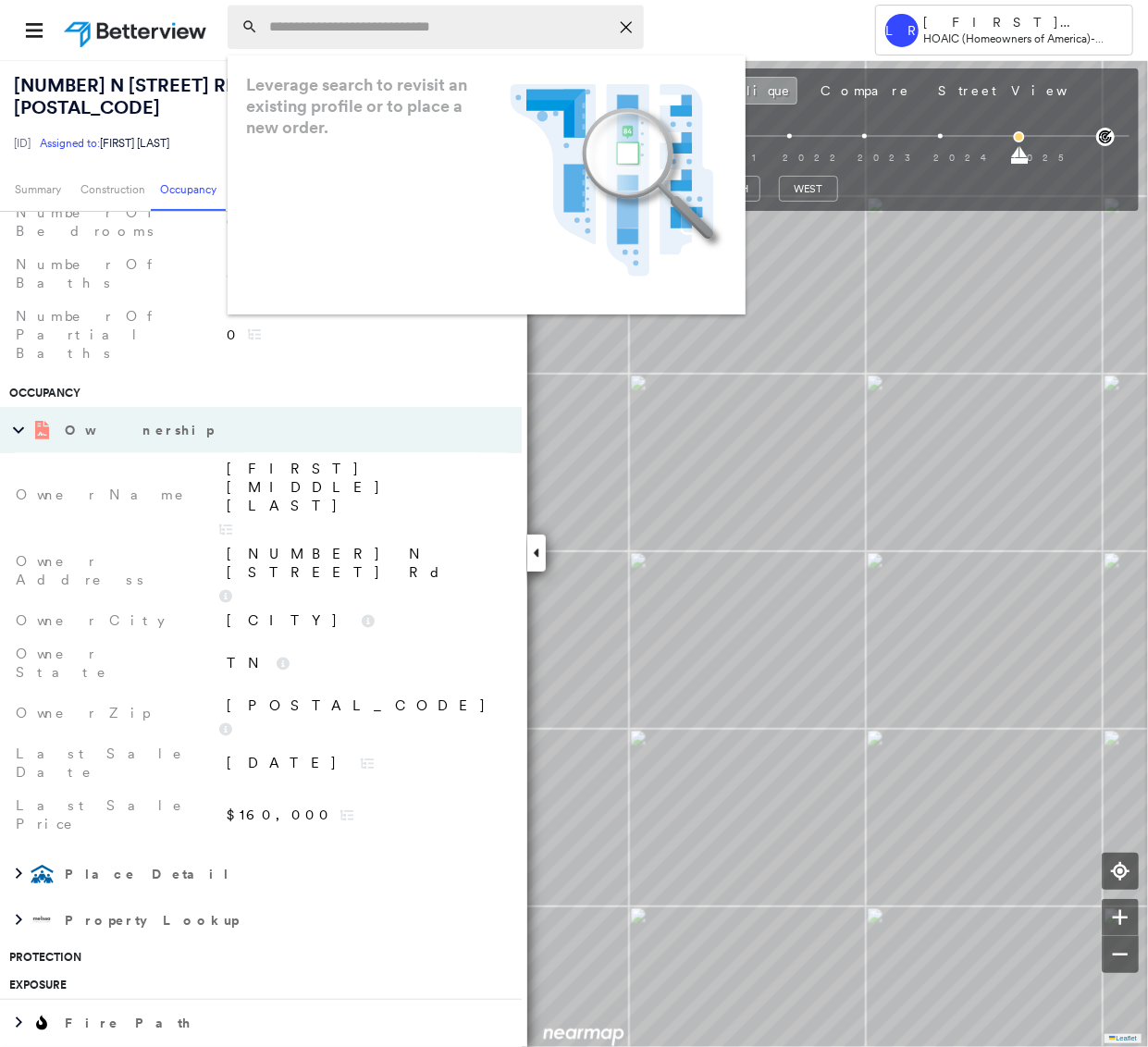 paste on "**********" 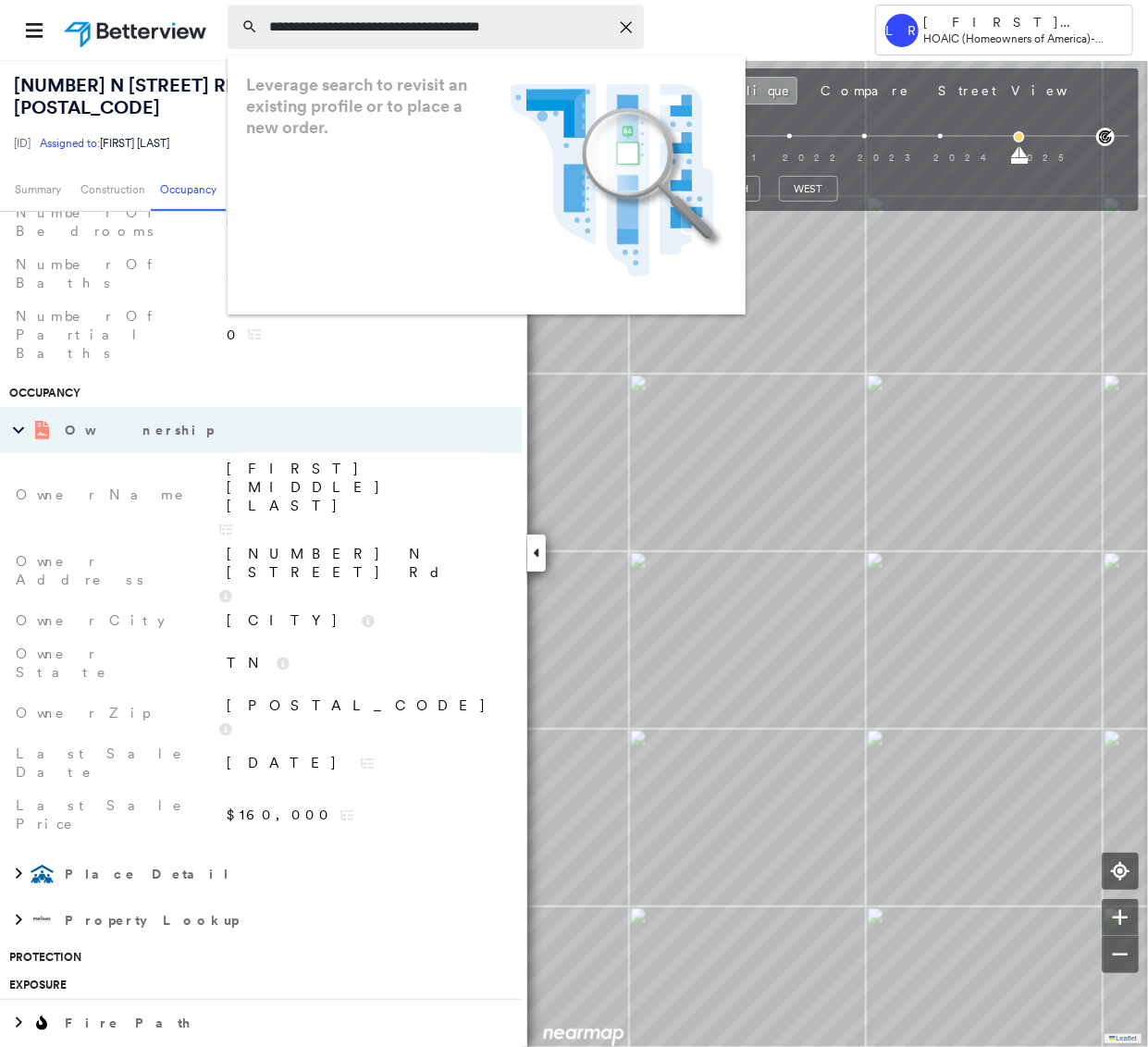 type on "**********" 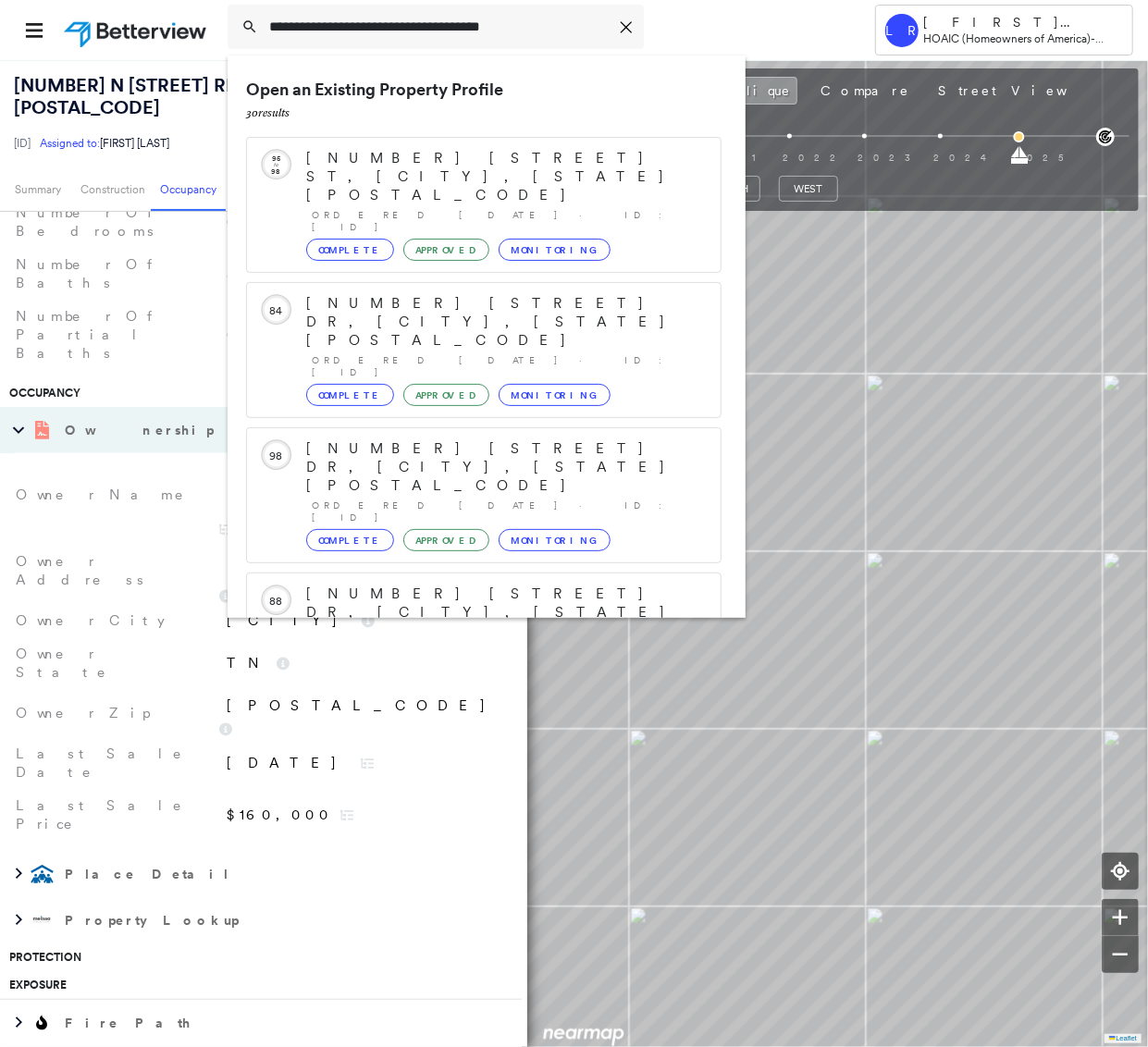 scroll, scrollTop: 202, scrollLeft: 0, axis: vertical 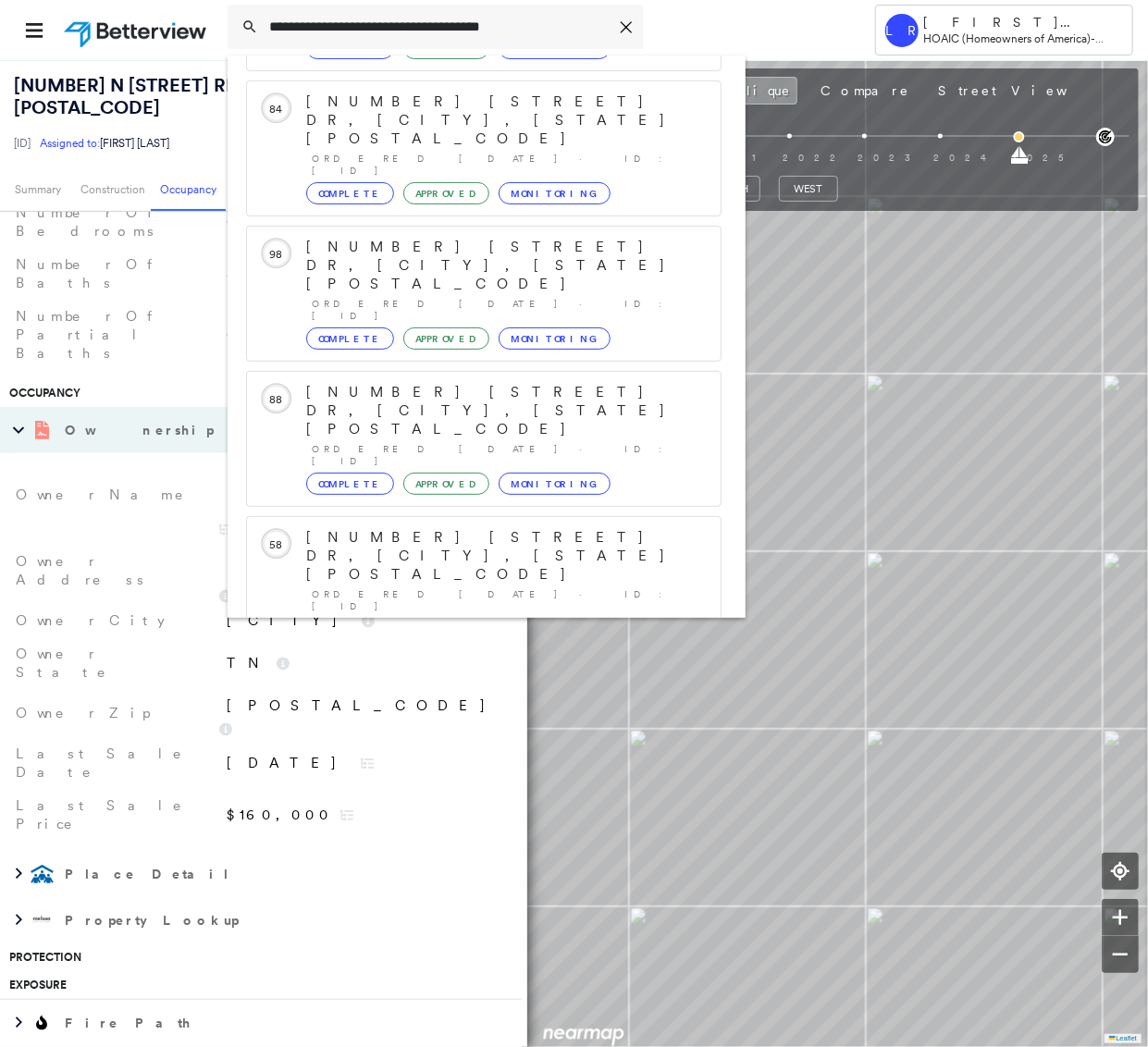 click on "[NUMBER] [STREET] Ct, [CITY], [STATE] [POSTAL_CODE] Group Created with Sketch." at bounding box center (463, 835) 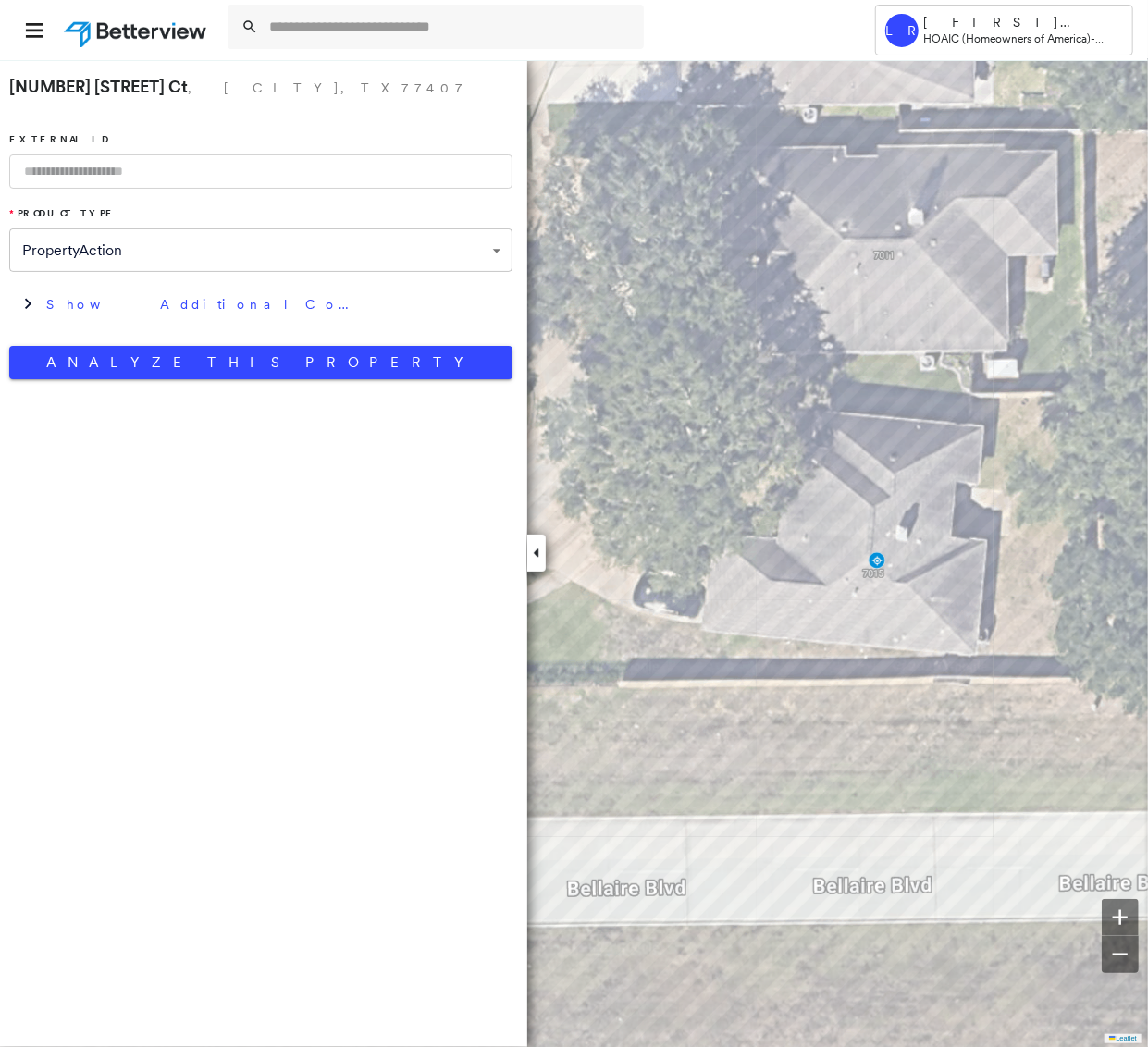 click at bounding box center (261, 171) 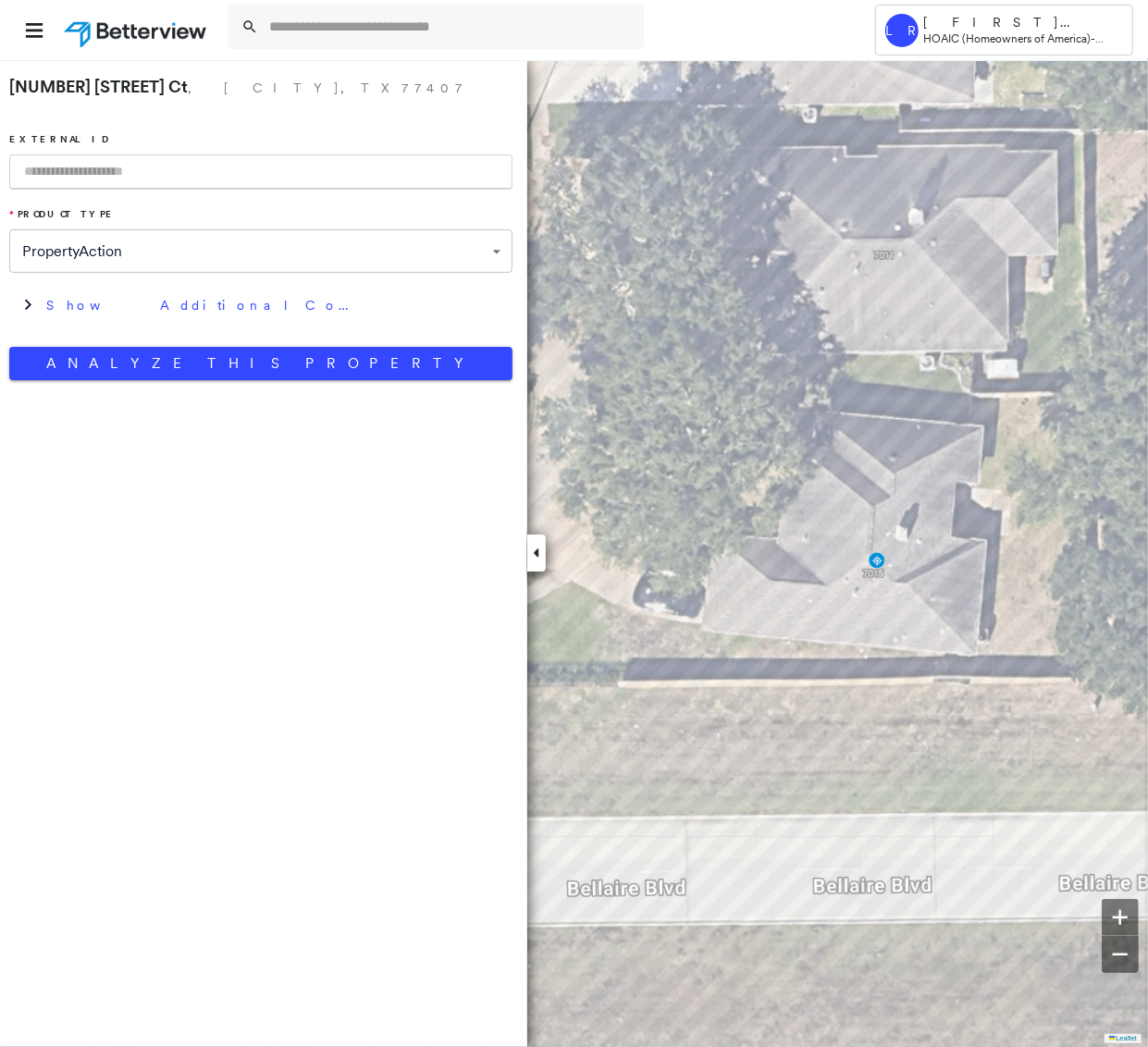 paste on "*********" 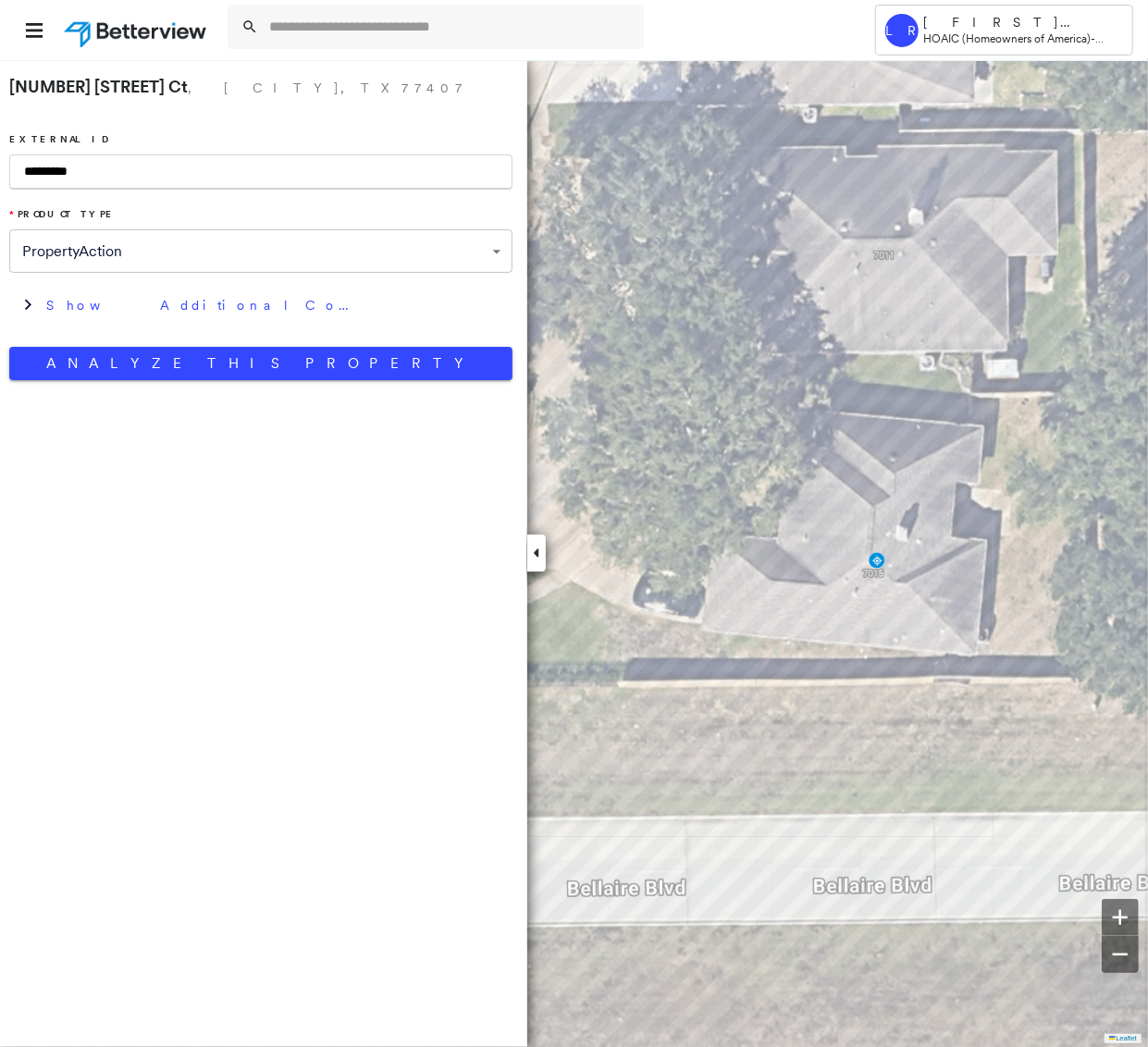 type on "*********" 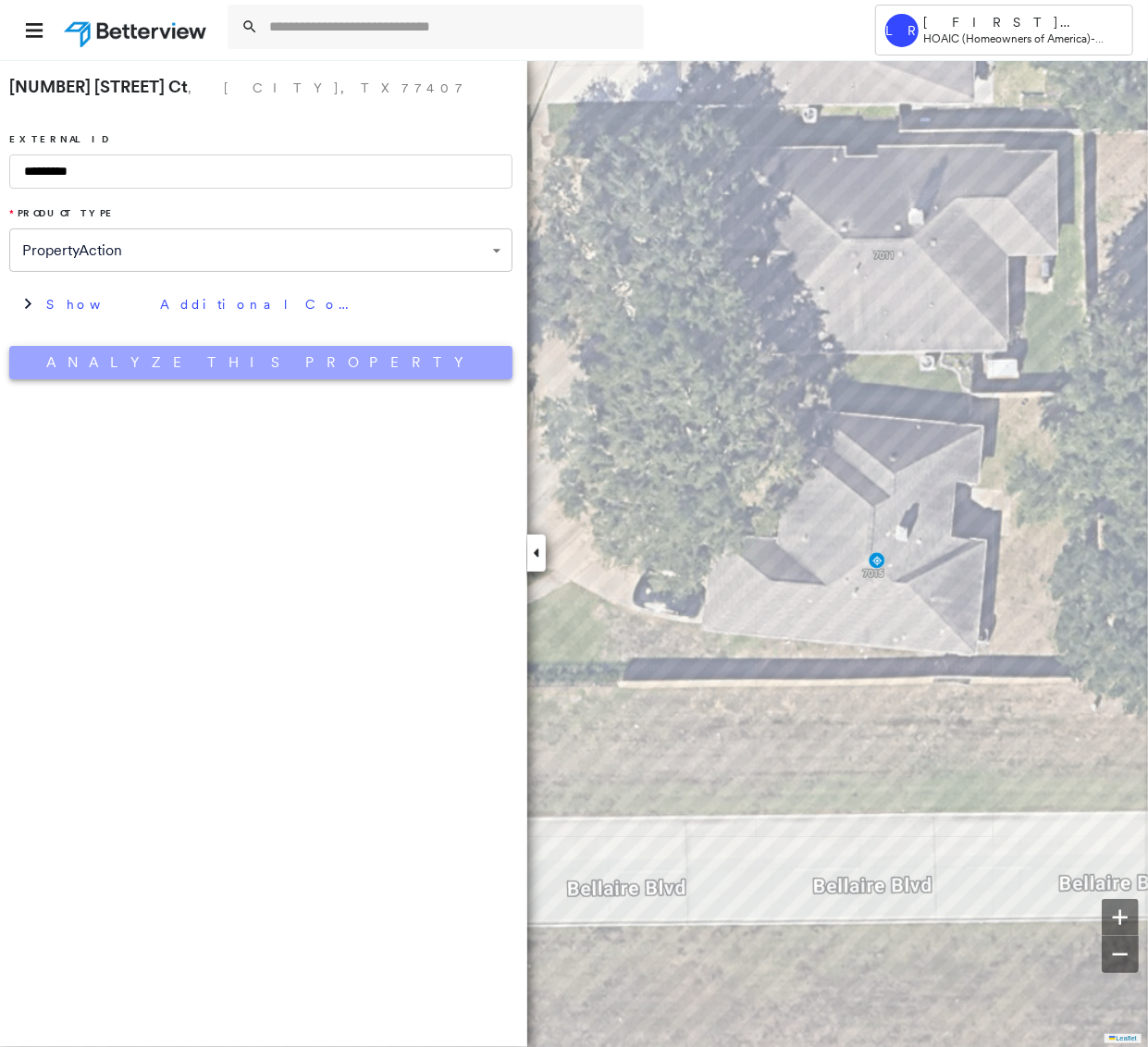 click on "Analyze This Property" at bounding box center (261, 363) 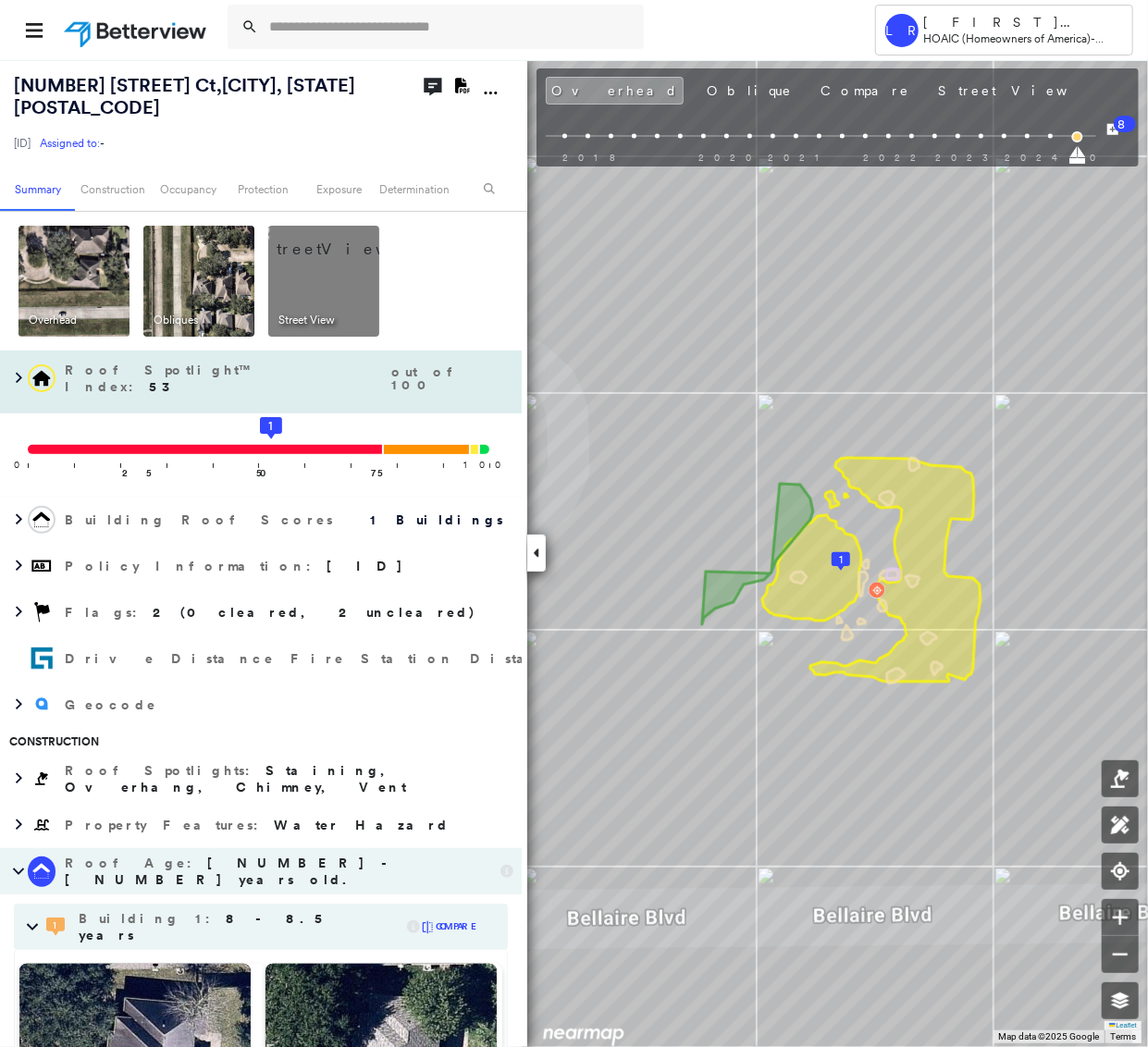 click on "Roof Spotlight™ Index : [NUMBER]" at bounding box center (226, 378) 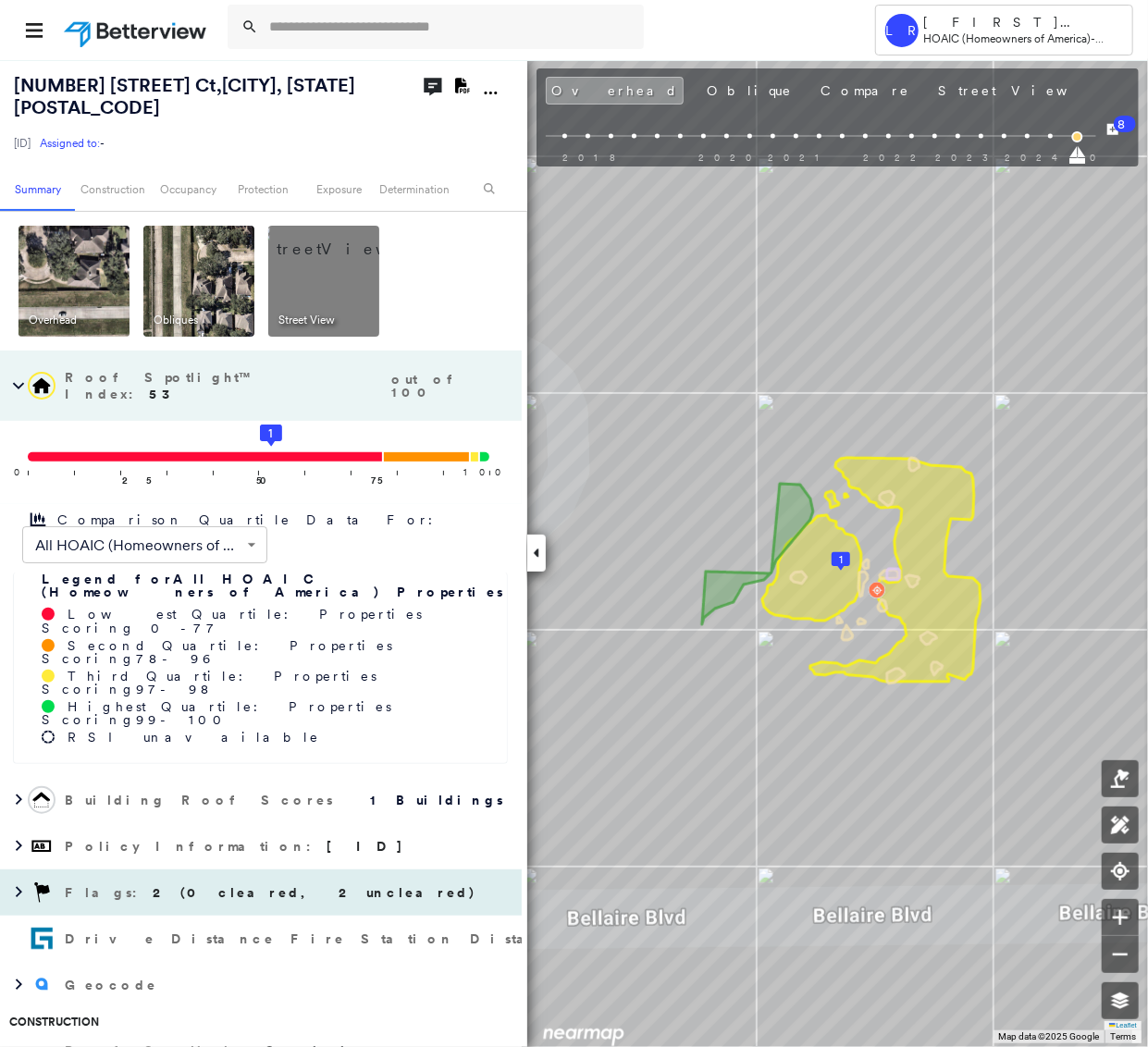 click on "Flags :  2 (0 cleared, 2 uncleared)" at bounding box center (272, 893) 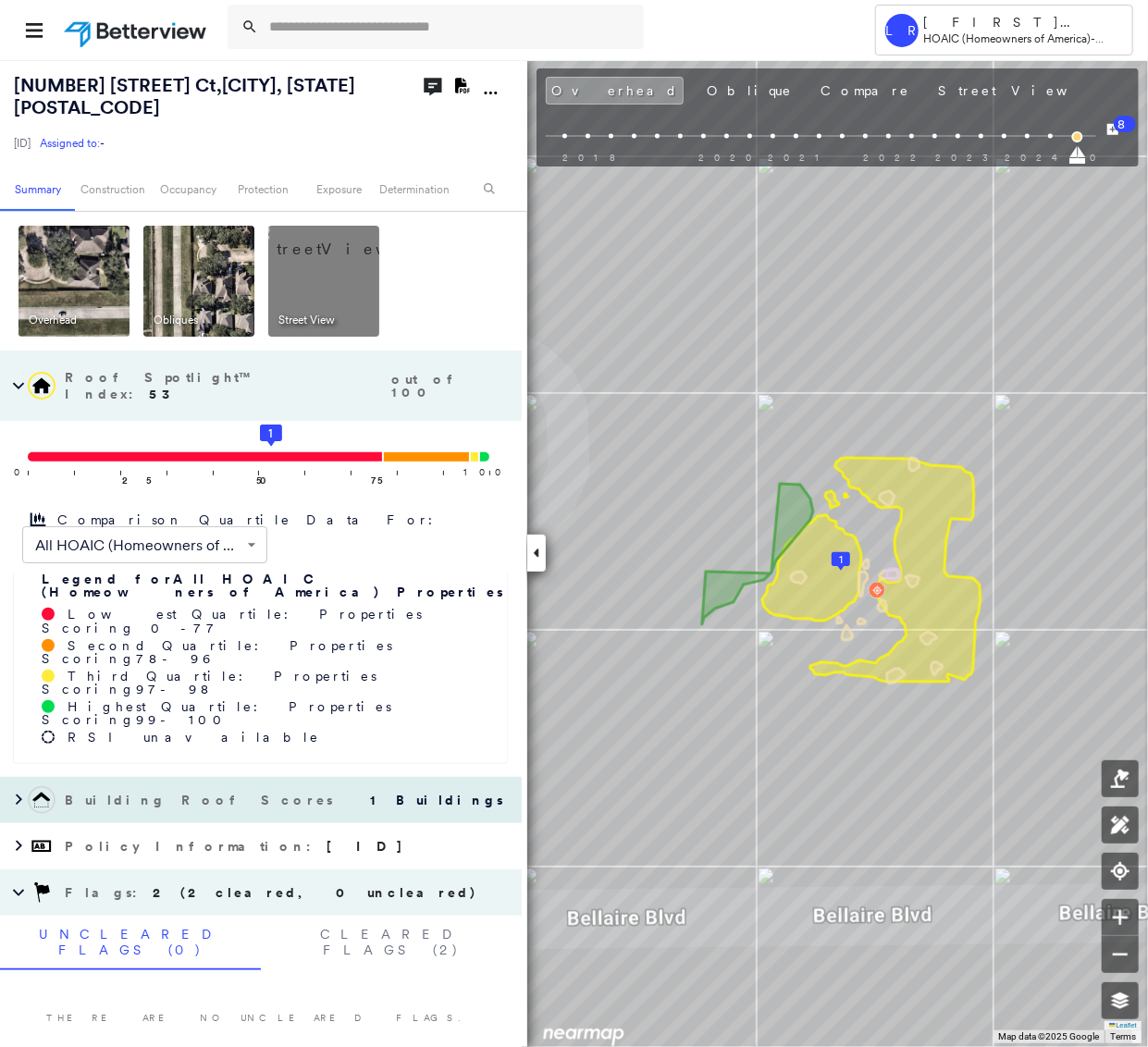 click on "Building Roof Scores" at bounding box center (201, 800) 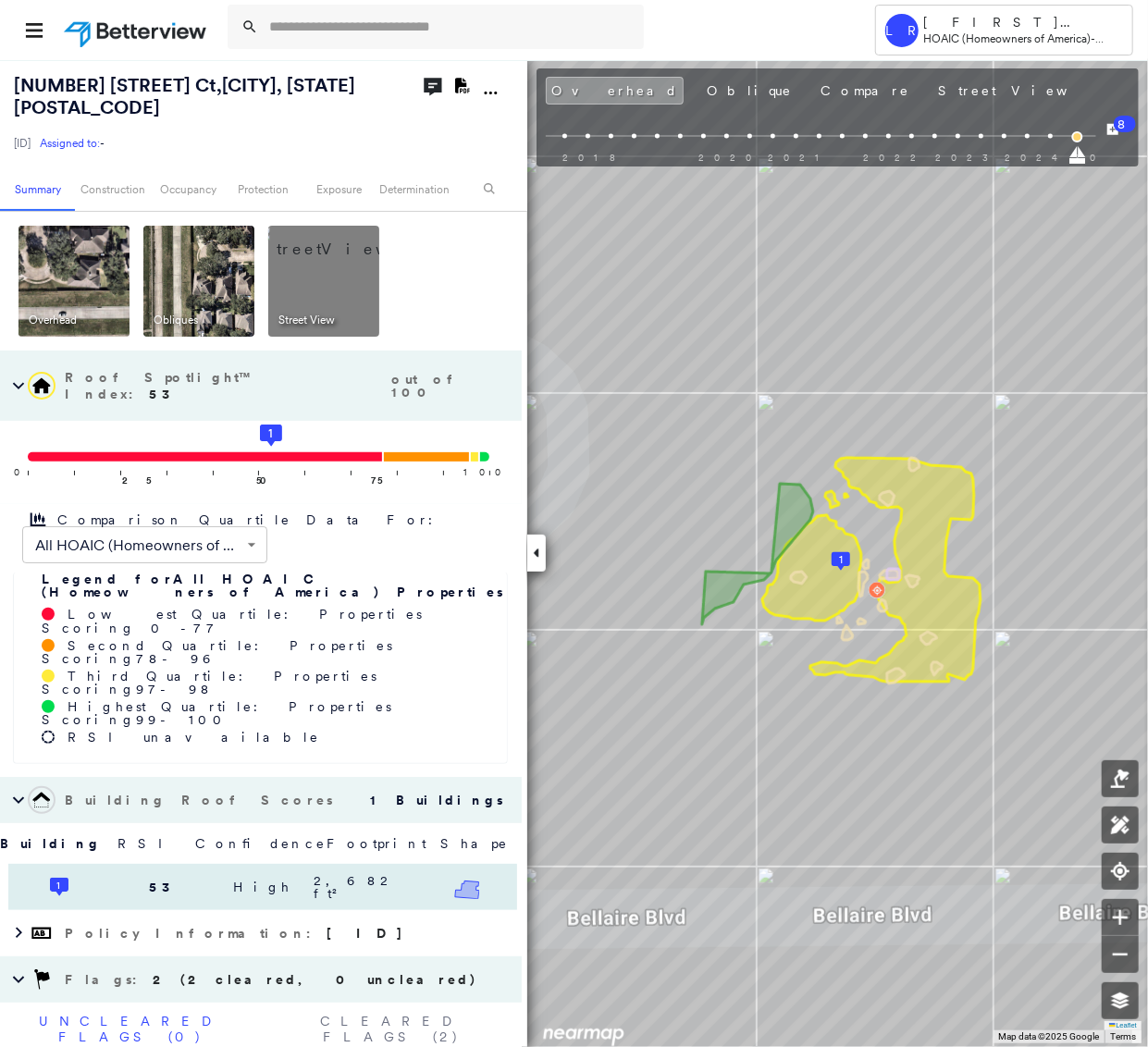 click on "1 [NUMBER] [PRIORITY] [NUMBER] ft²" at bounding box center [263, 887] 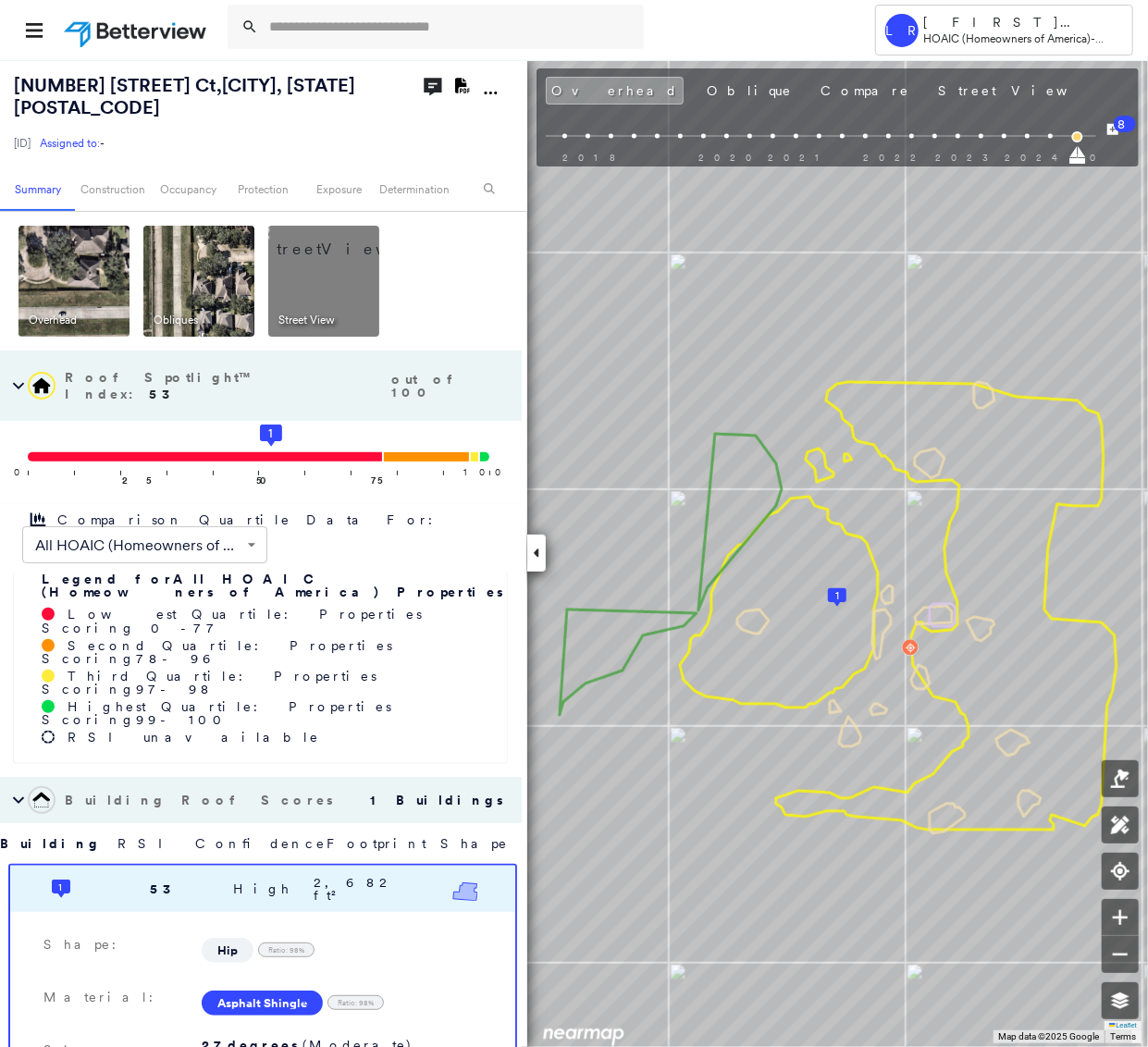 scroll, scrollTop: 246, scrollLeft: 0, axis: vertical 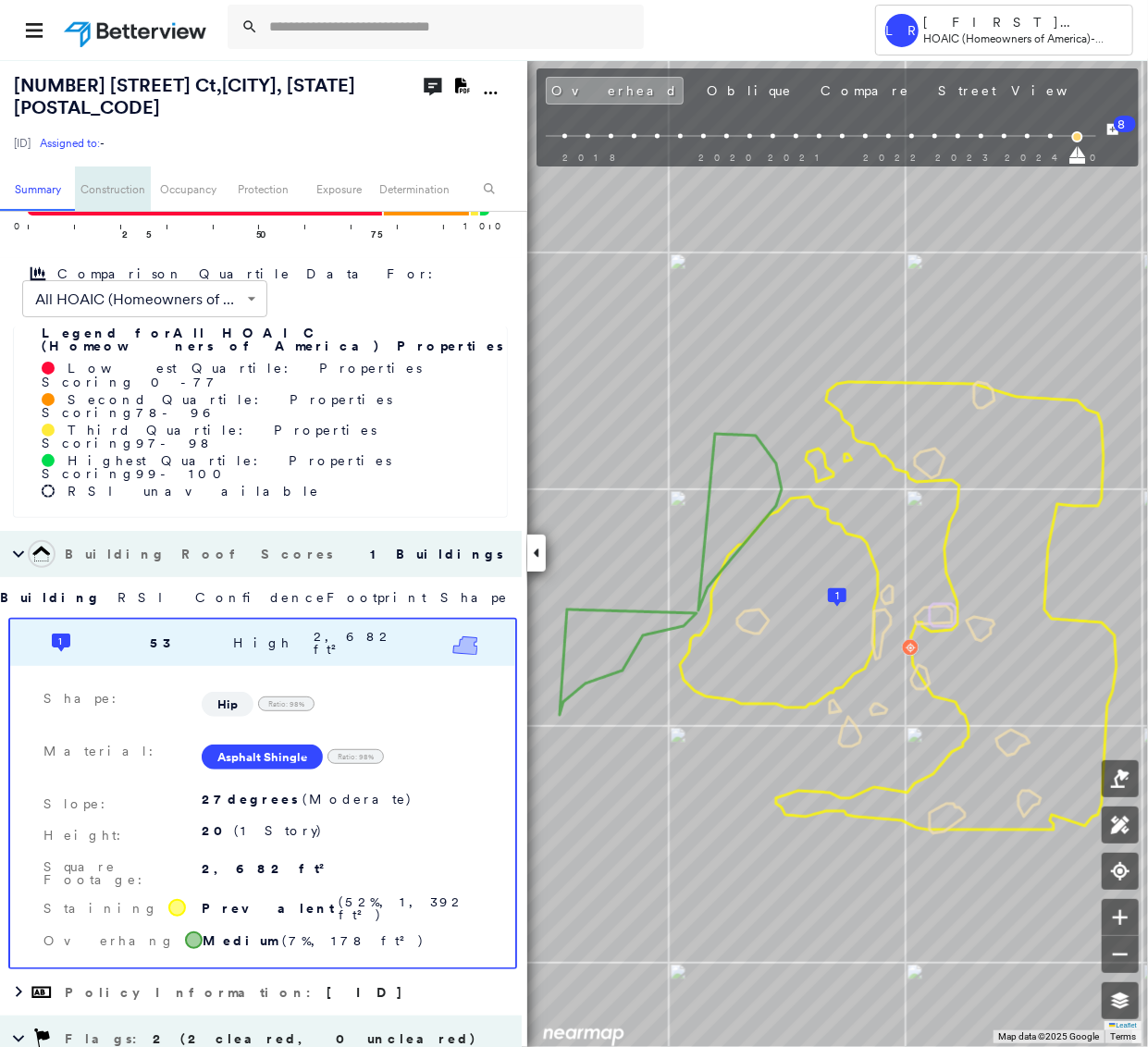 click on "Construction" at bounding box center (112, 189) 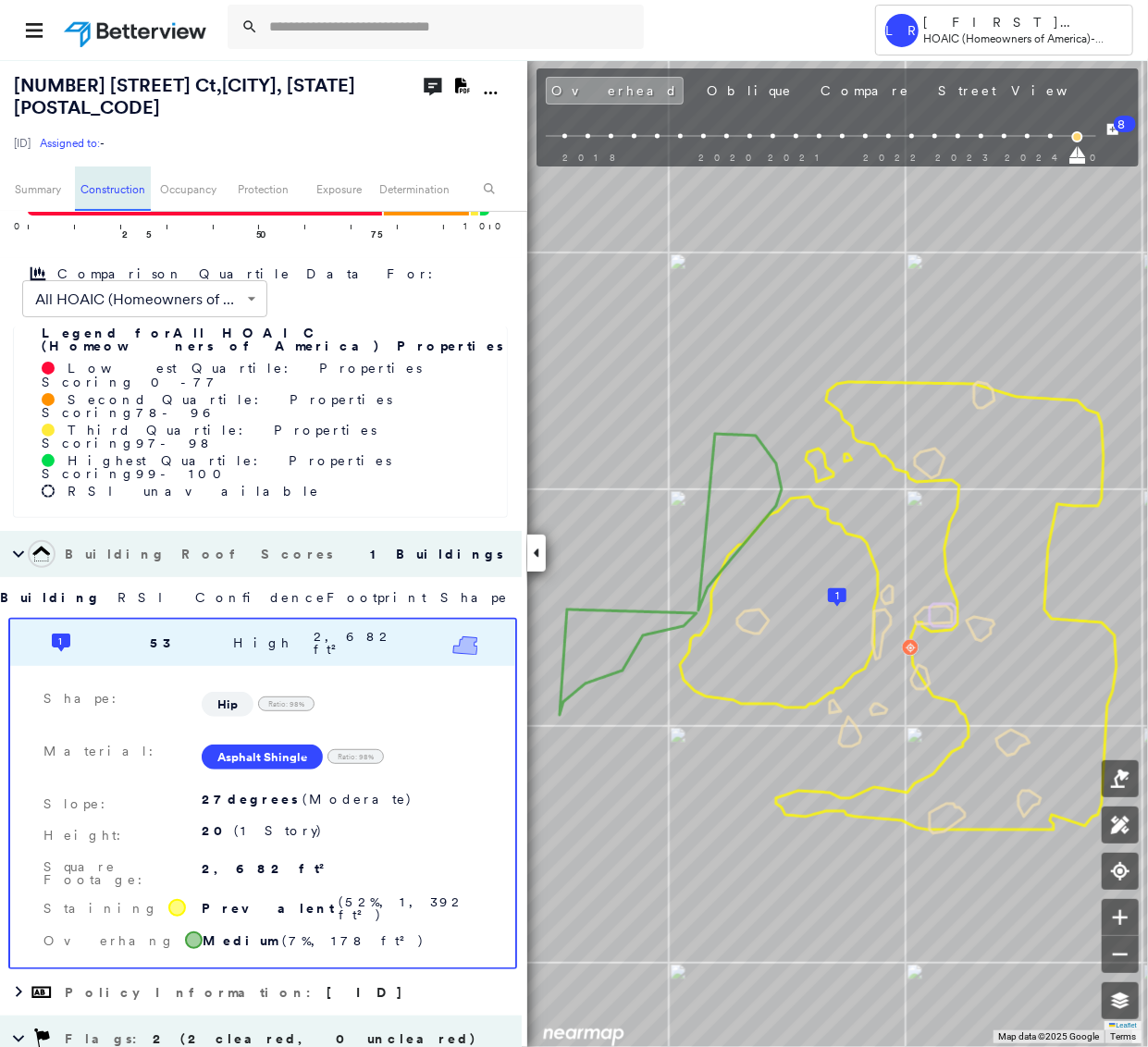 scroll, scrollTop: 1248, scrollLeft: 0, axis: vertical 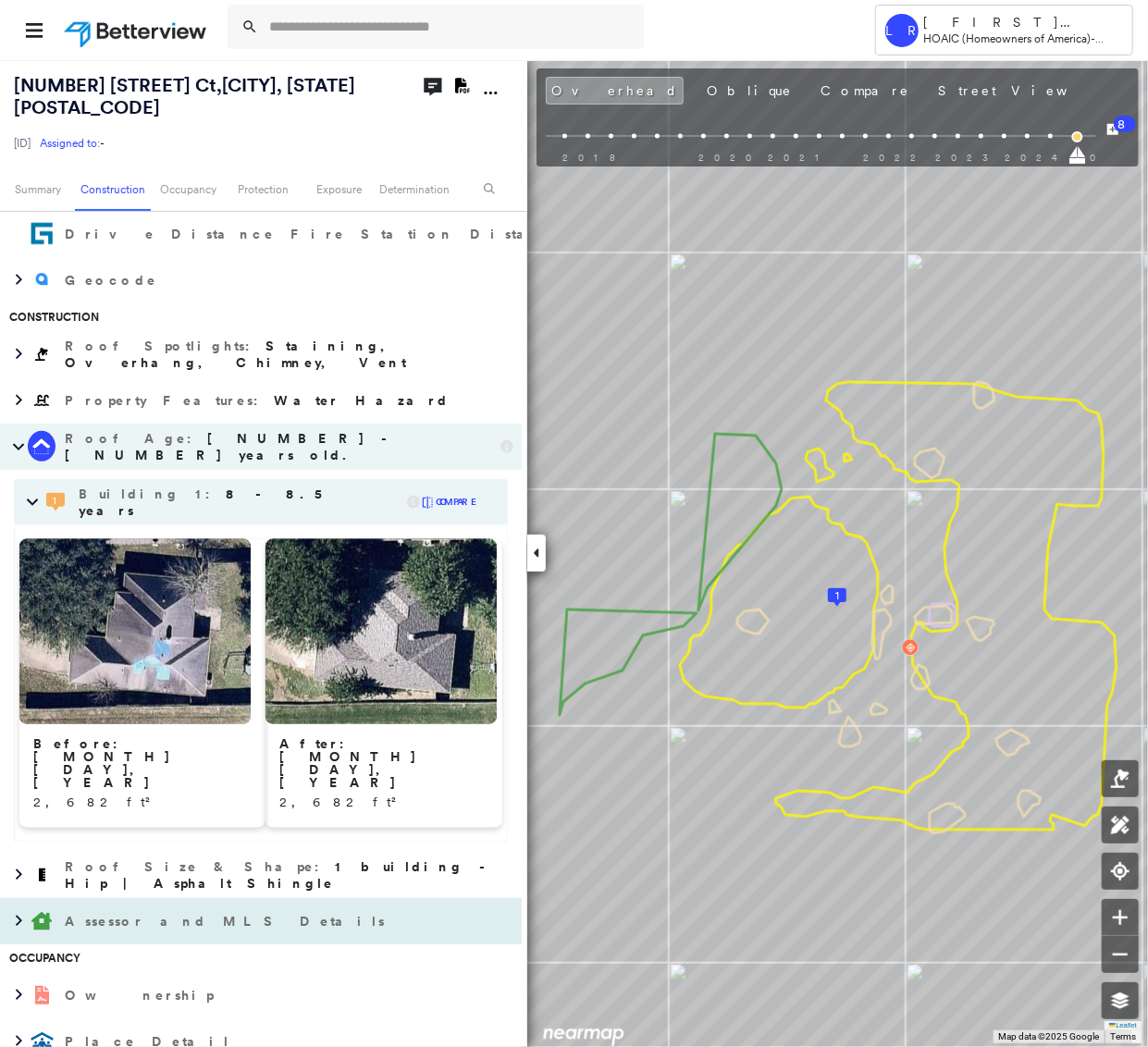 click on "Assessor and MLS Details" at bounding box center (242, 921) 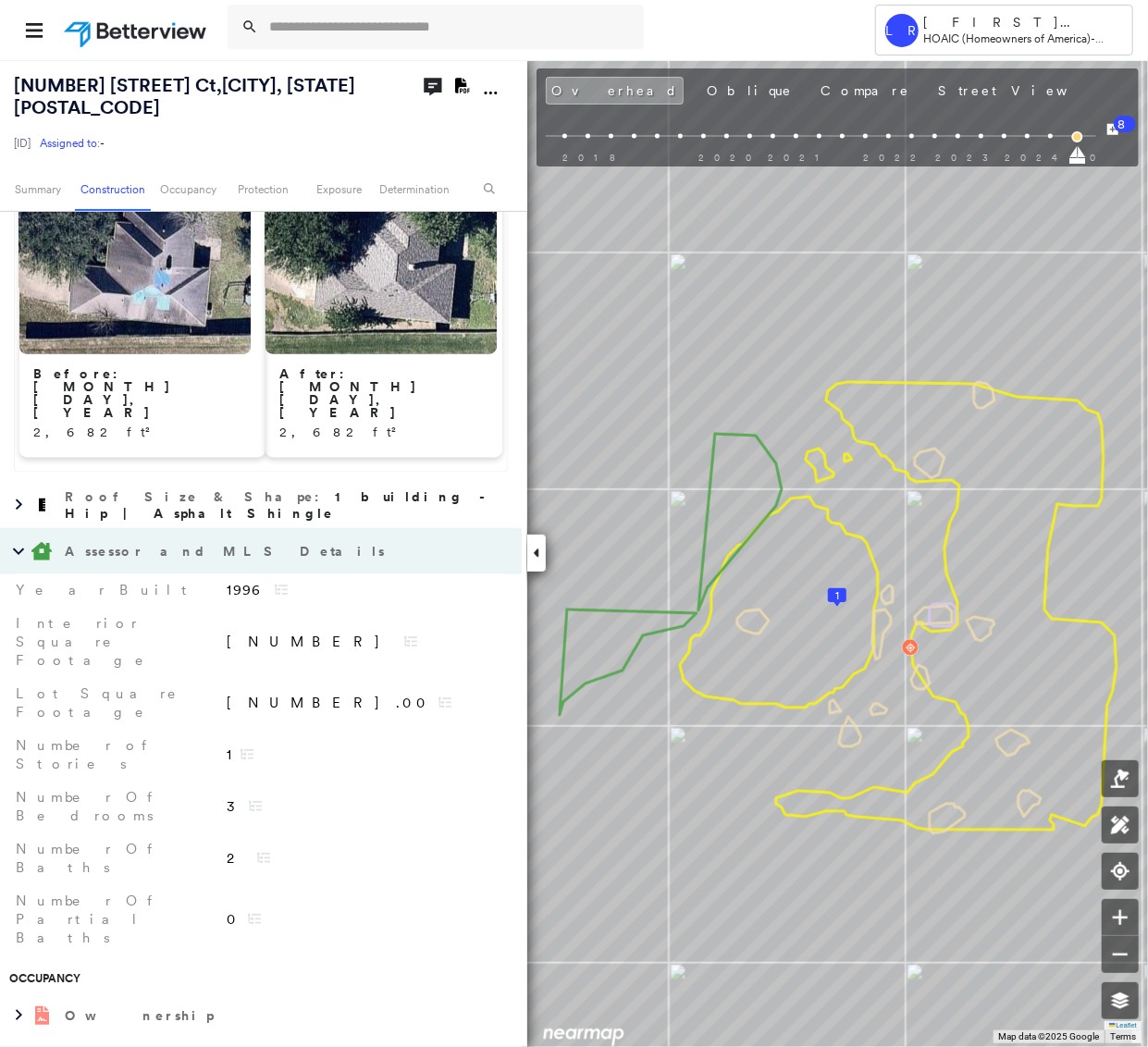 scroll, scrollTop: 1741, scrollLeft: 0, axis: vertical 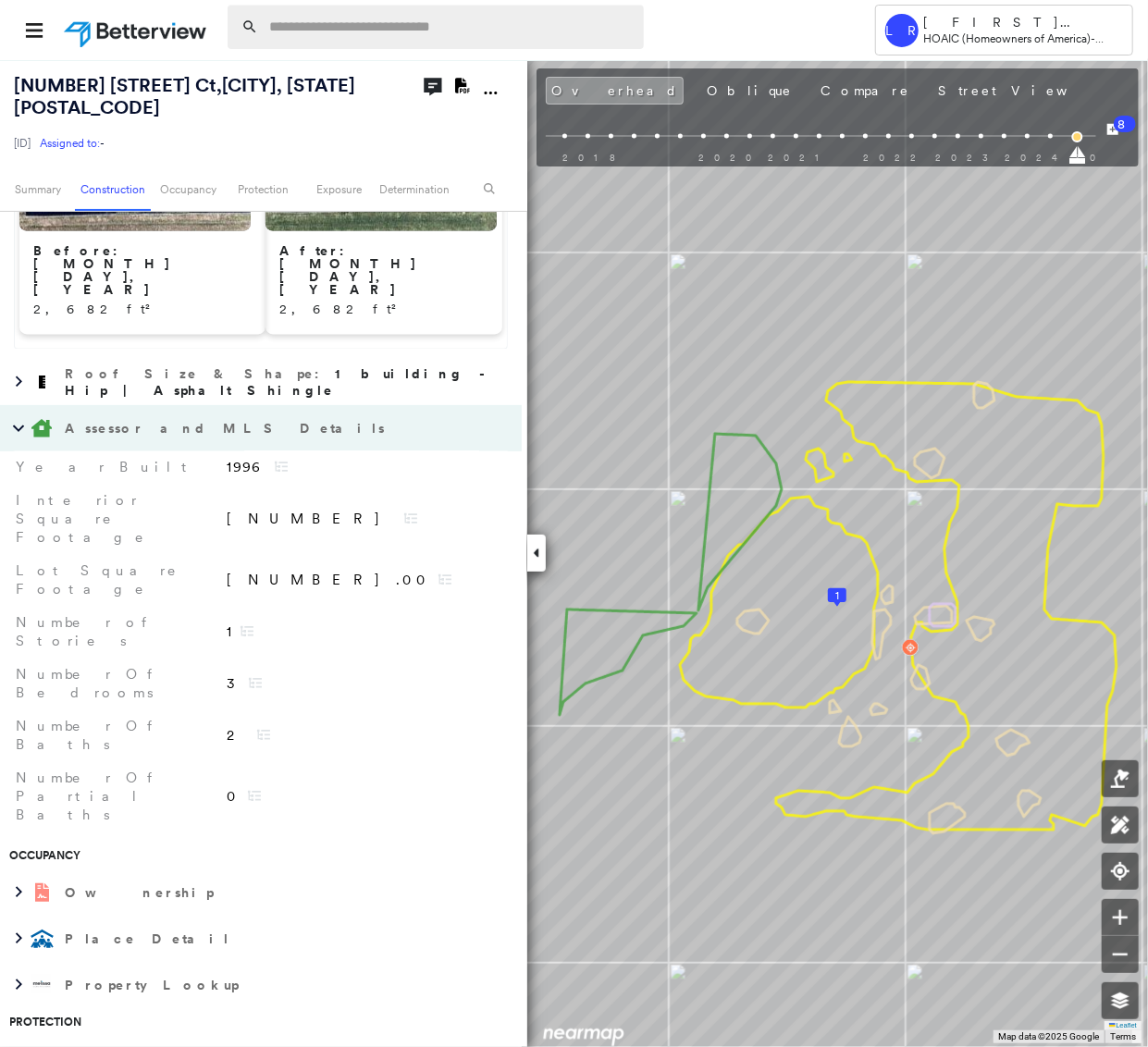 click at bounding box center [451, 27] 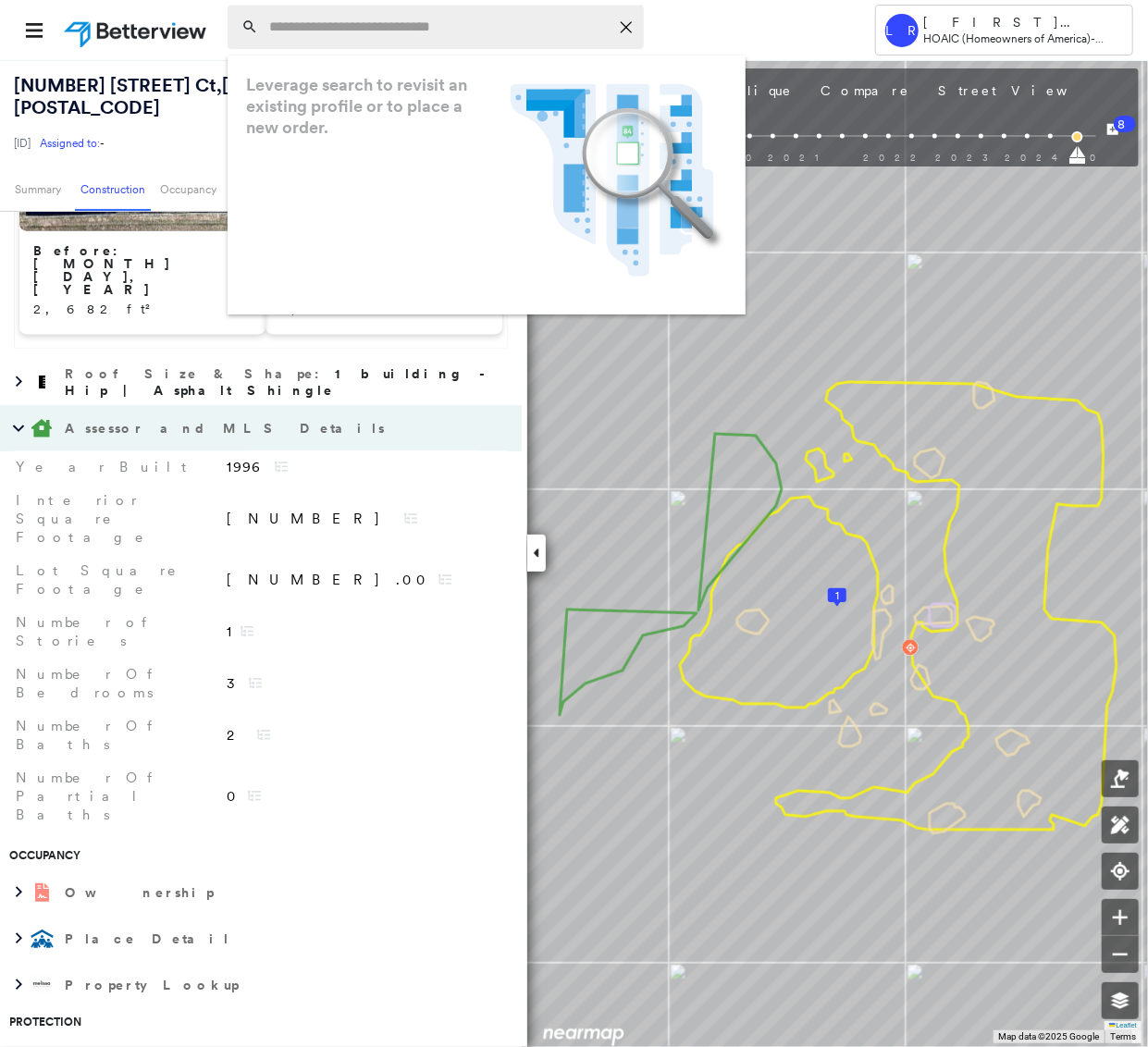 paste on "**********" 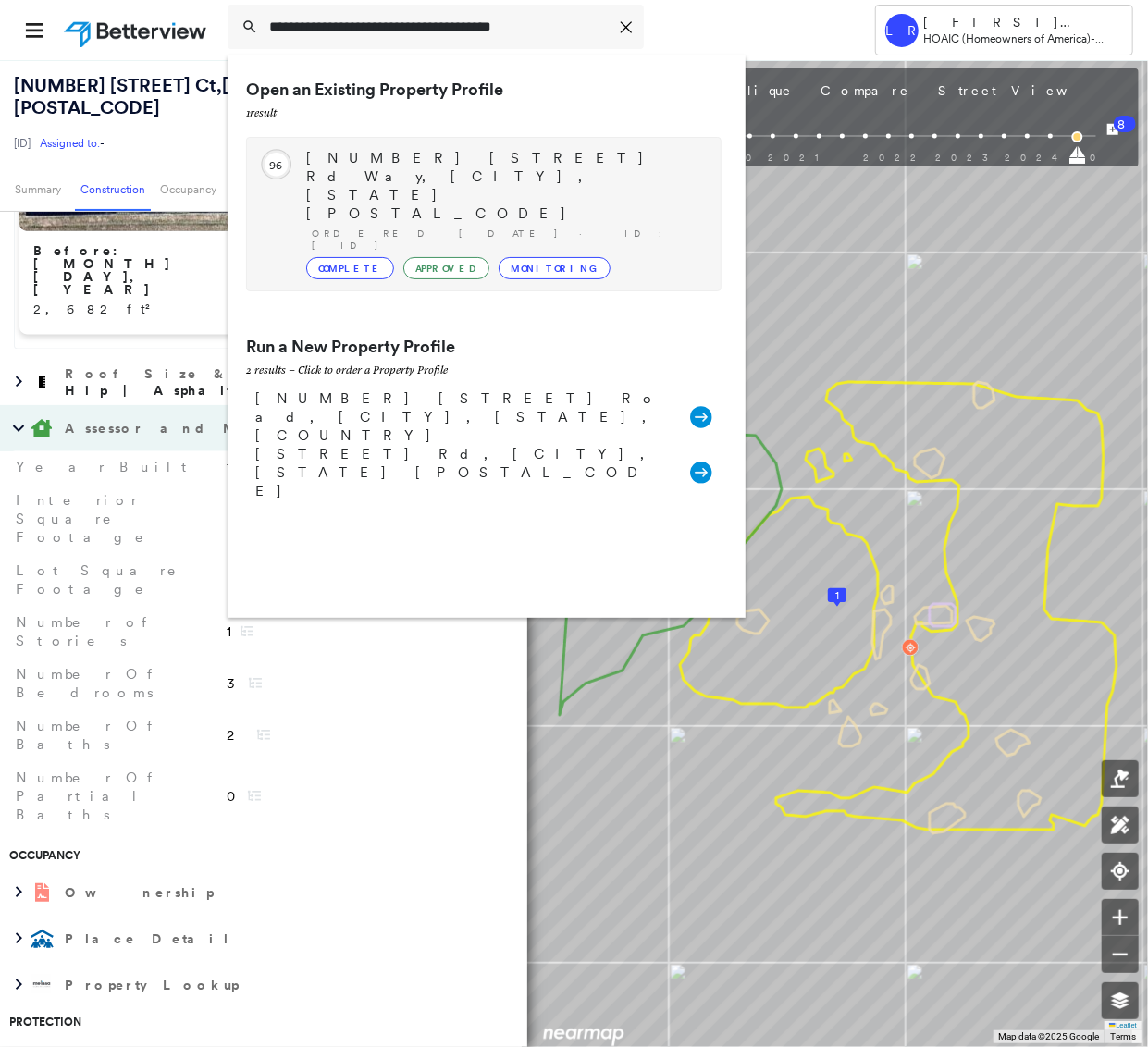 type on "**********" 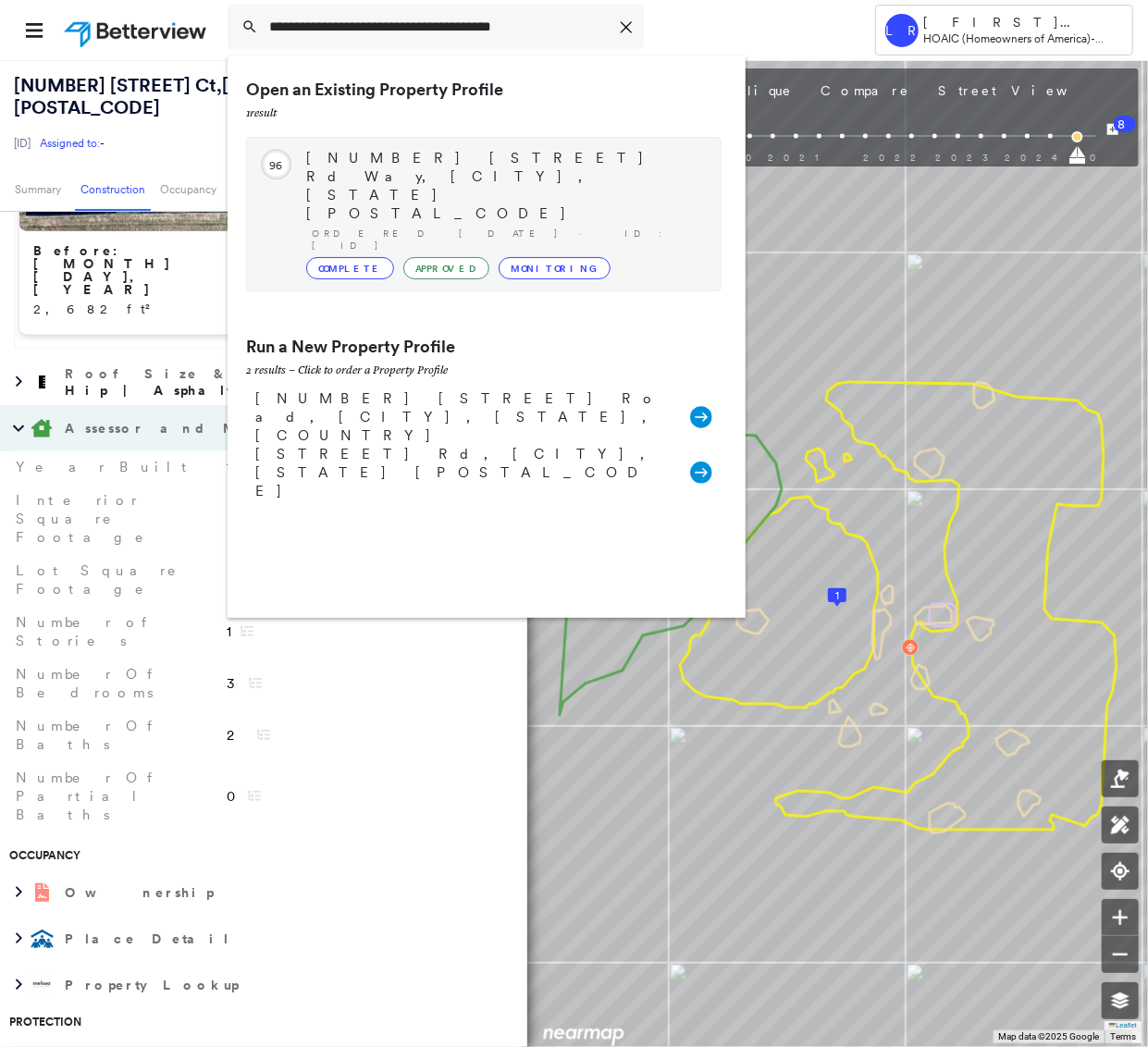 click on "[NUMBER] [STREET] Rd Way, [CITY], [STATE] [POSTAL_CODE]" at bounding box center (504, 186) 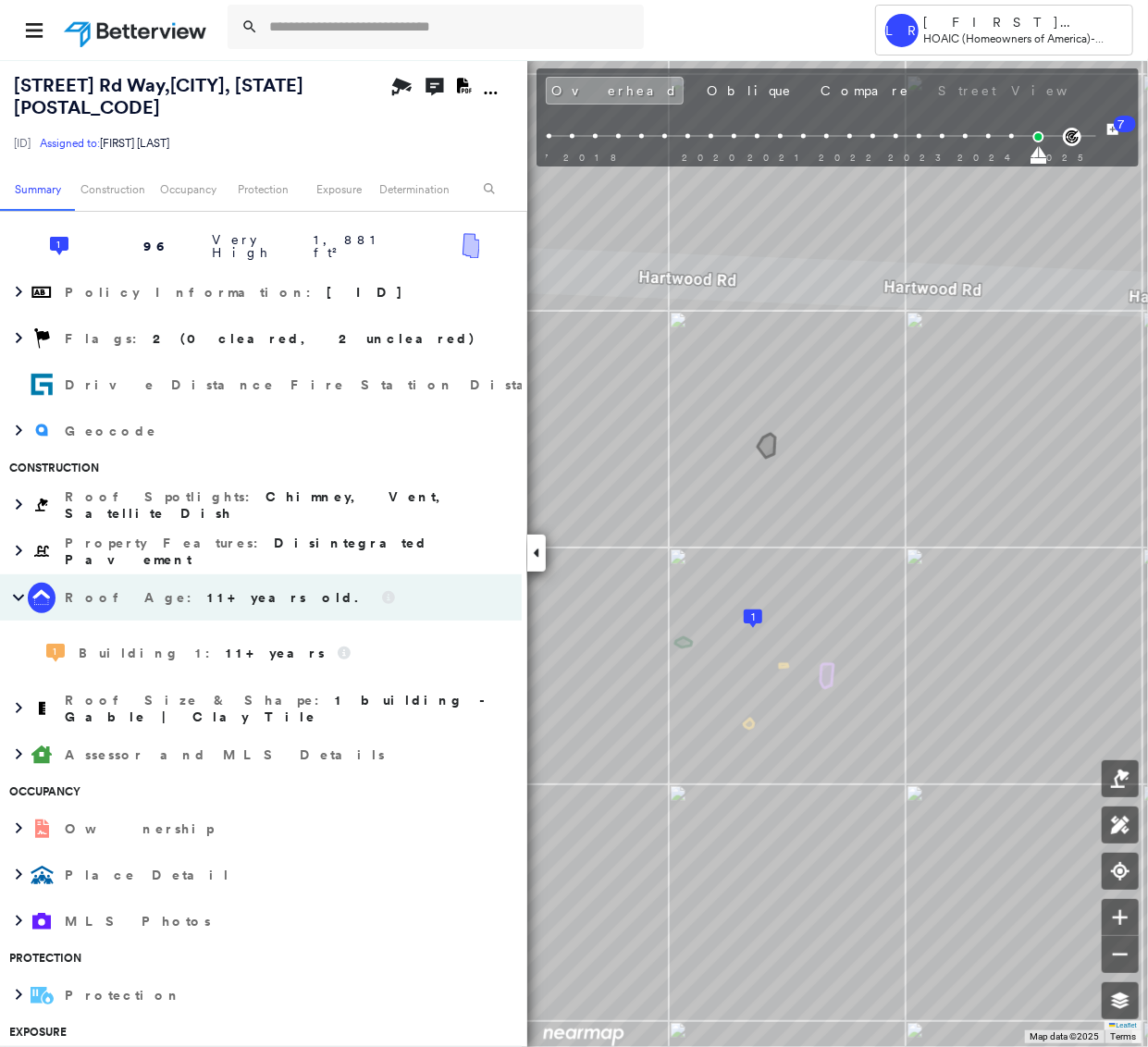 scroll, scrollTop: 0, scrollLeft: 0, axis: both 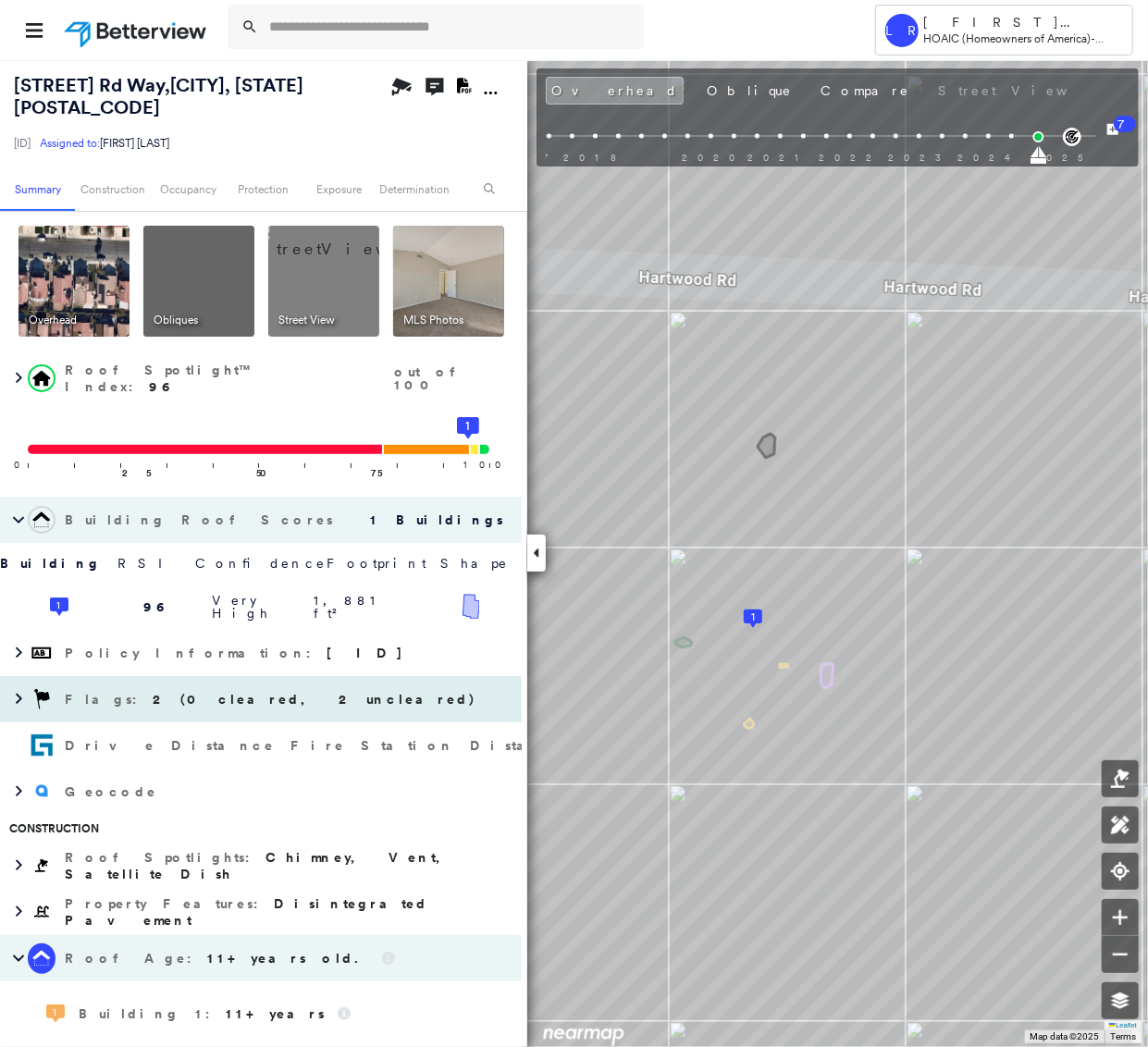 click on "2 (0 cleared, 2 uncleared)" at bounding box center [315, 699] 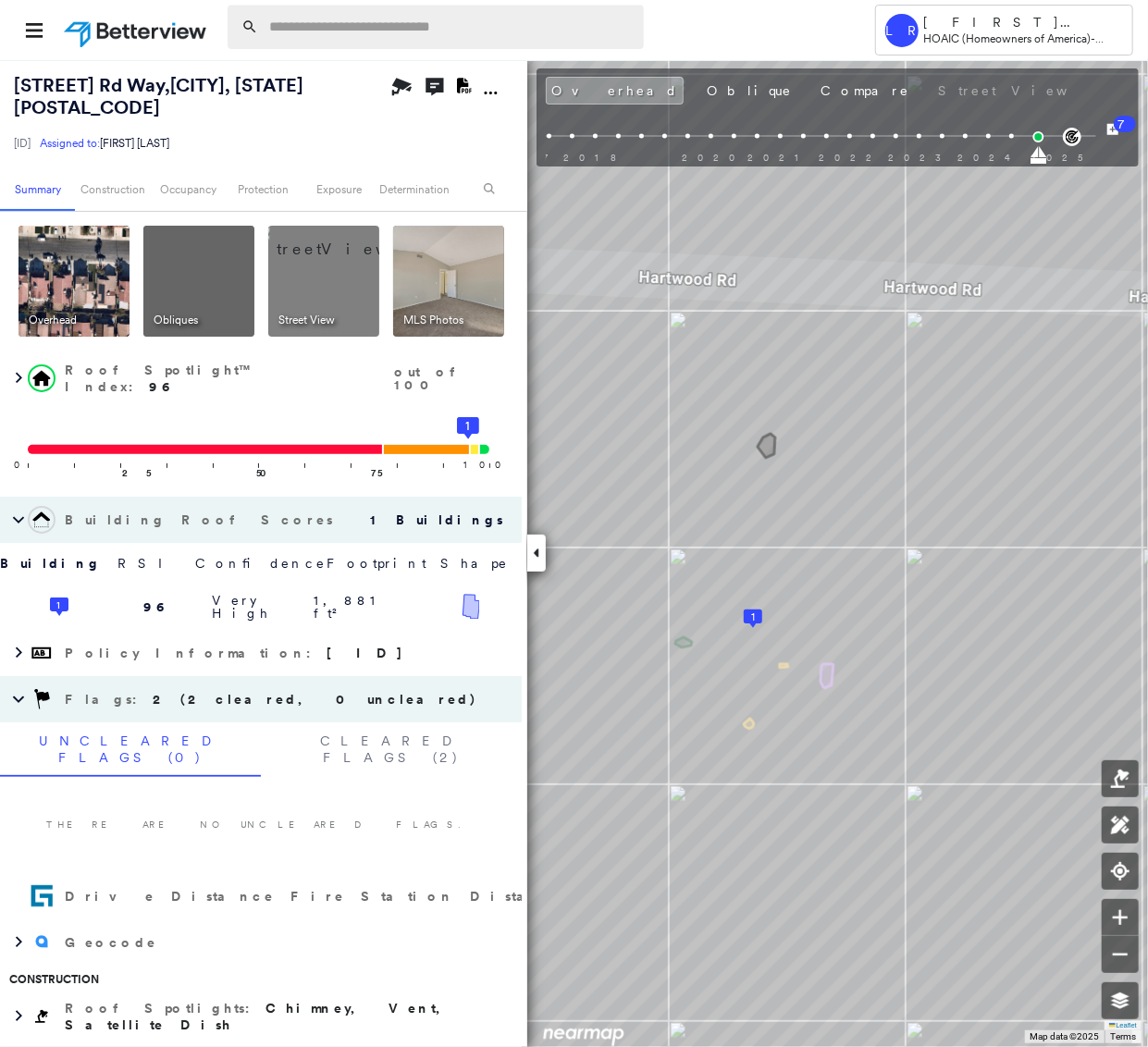 click at bounding box center (451, 27) 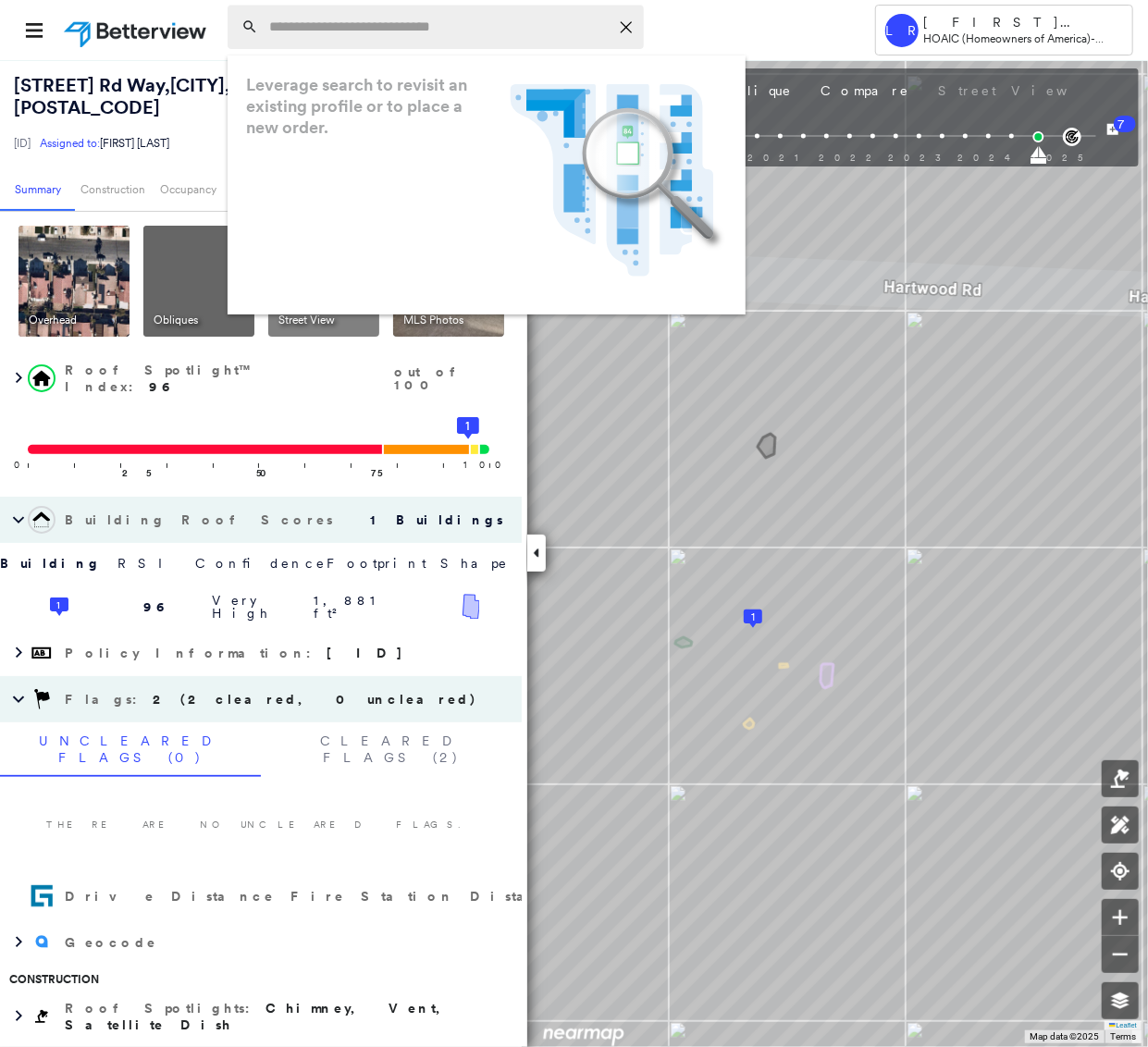 type on "*" 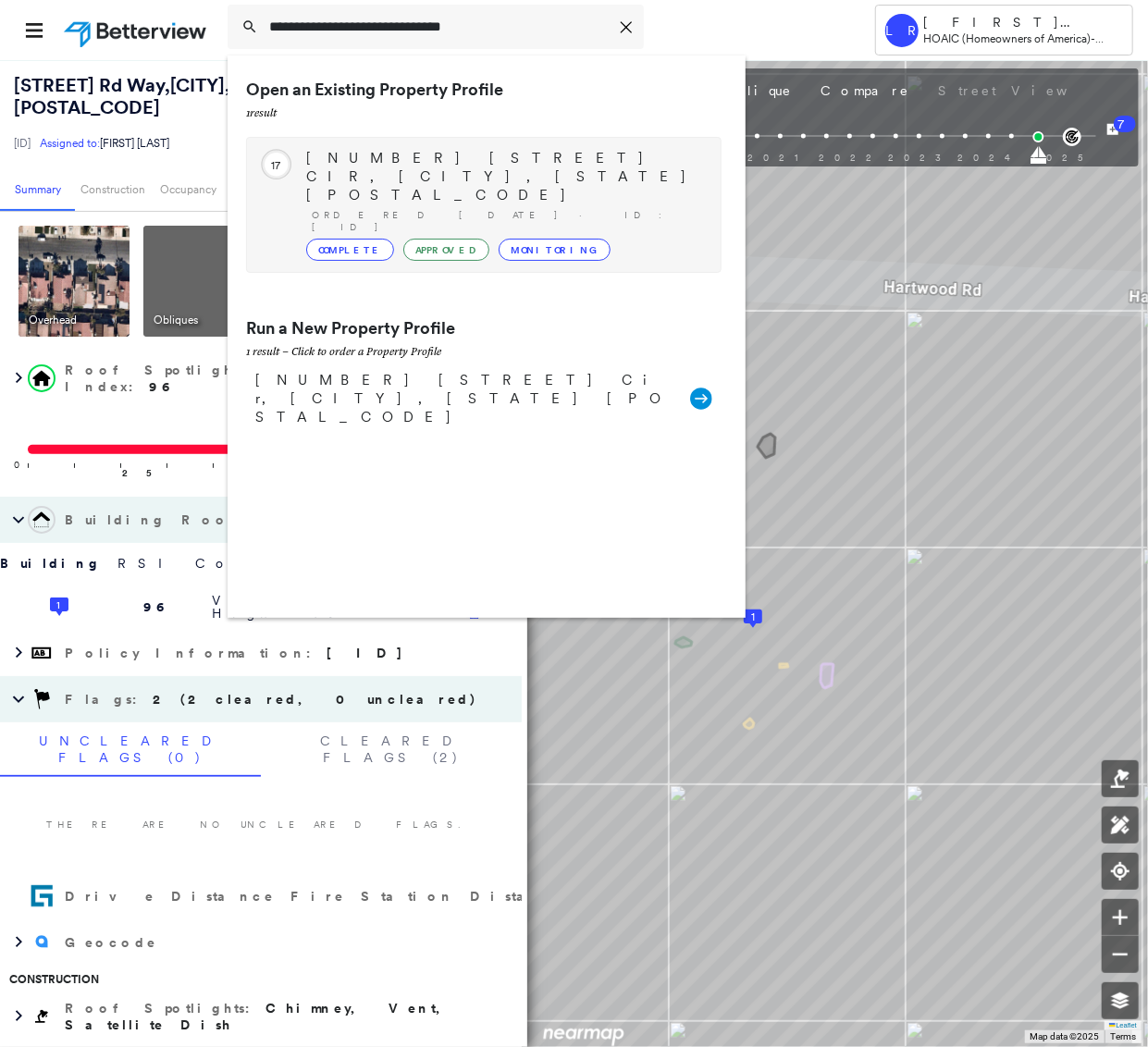 type on "**********" 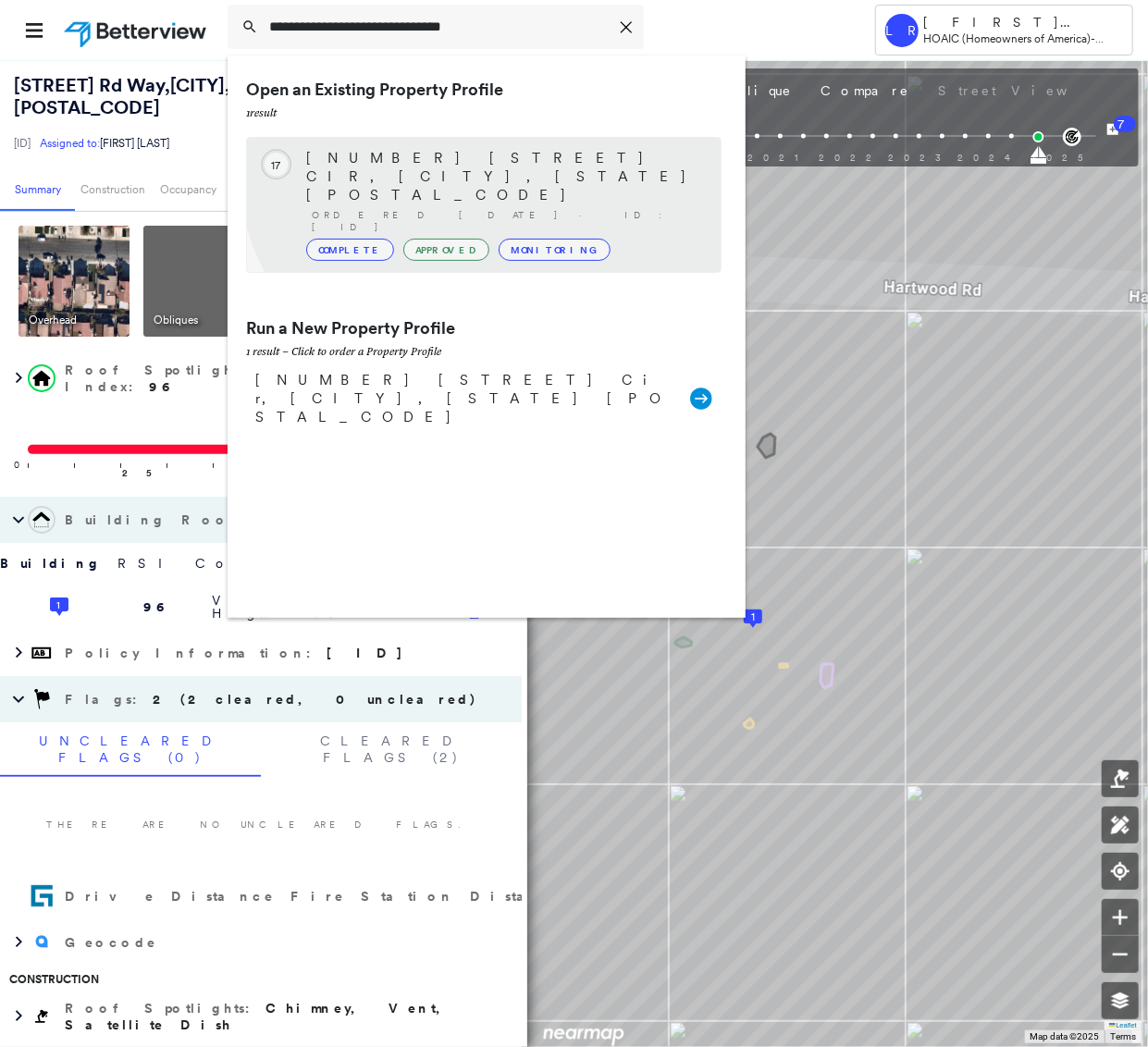 click on "[NUMBER] [STREET] CIR, [CITY], [STATE] [POSTAL_CODE]" at bounding box center (504, 177) 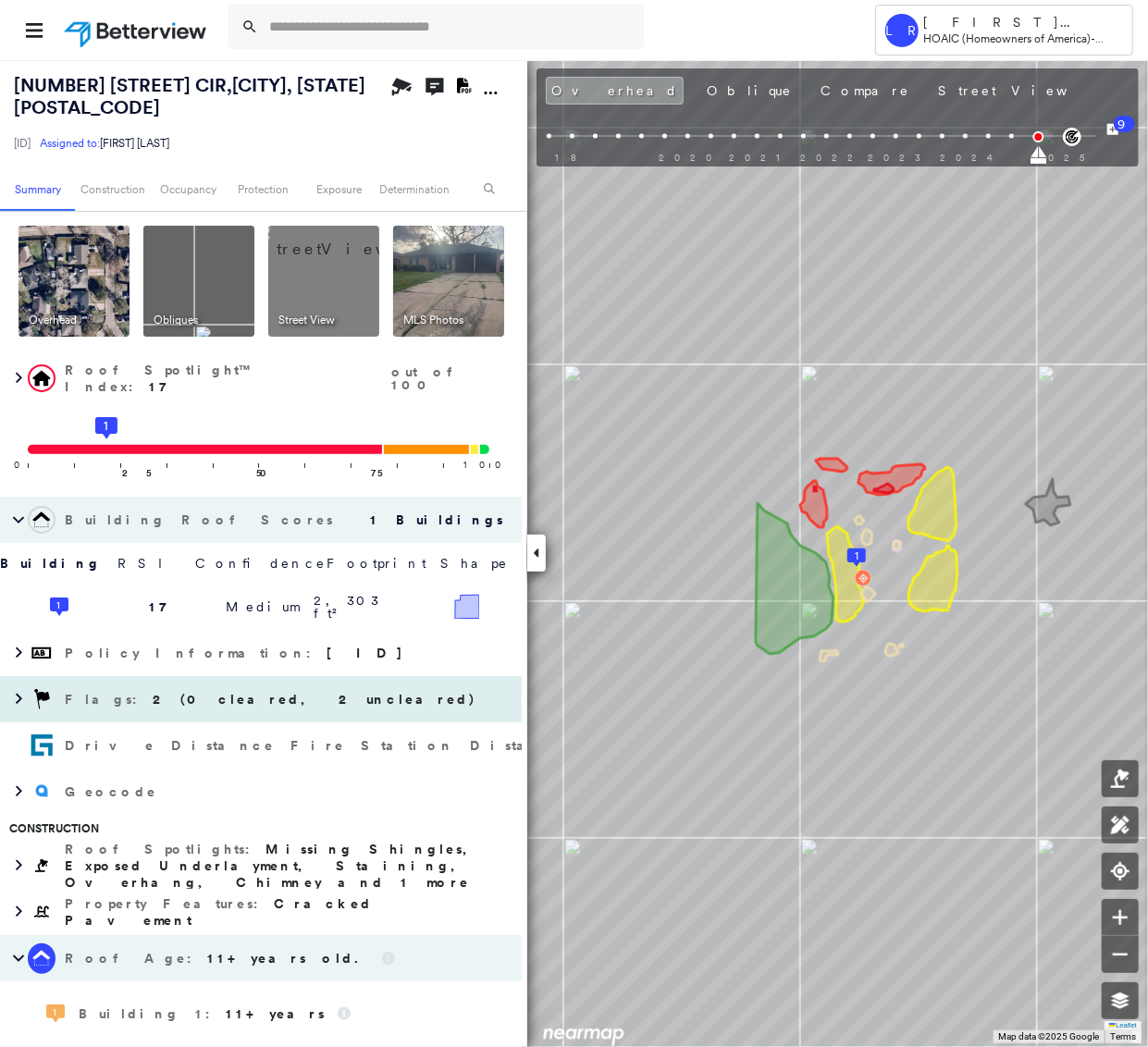 click on "Flags :  2 (0 cleared, 2 uncleared)" at bounding box center [261, 699] 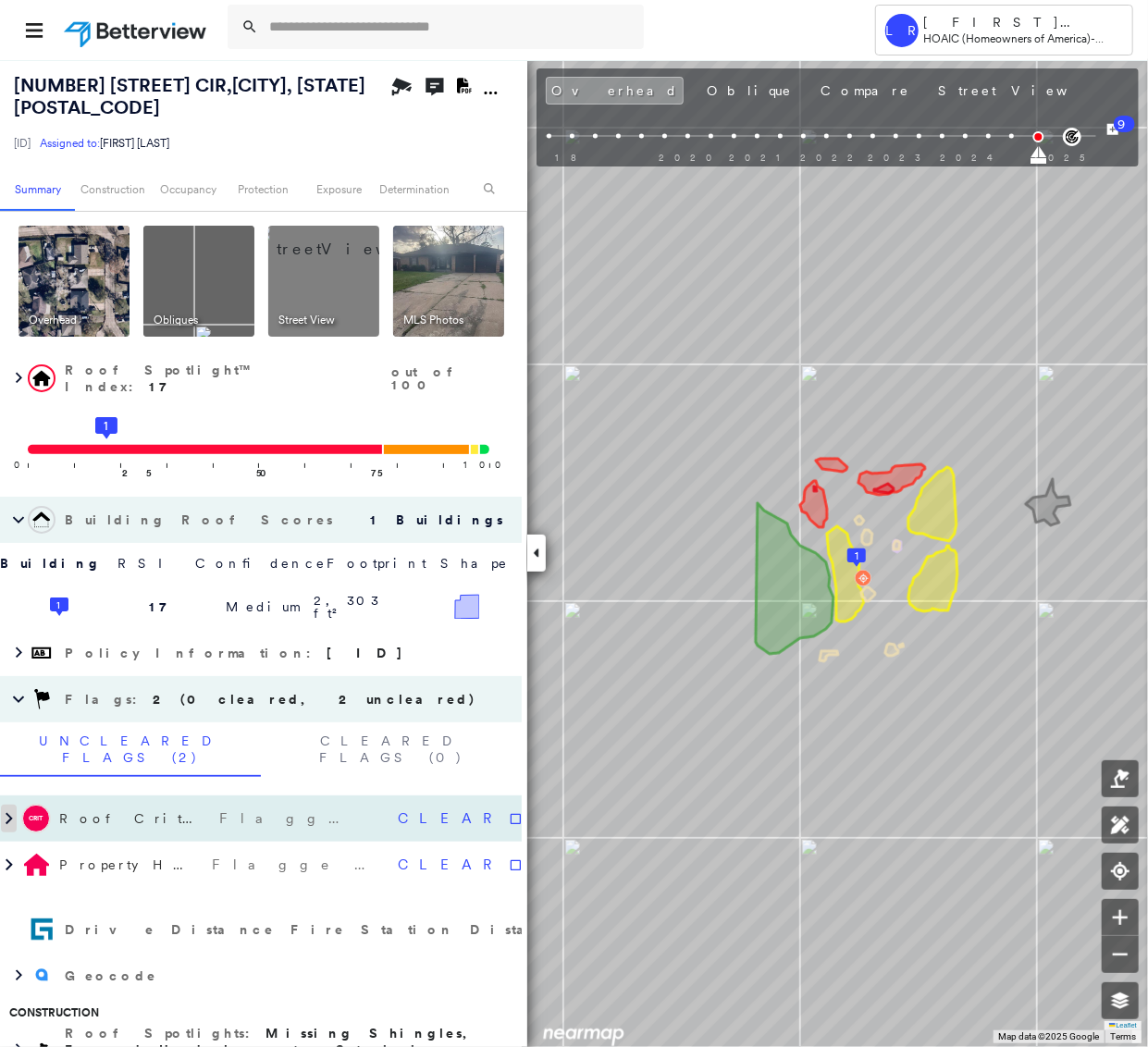 click 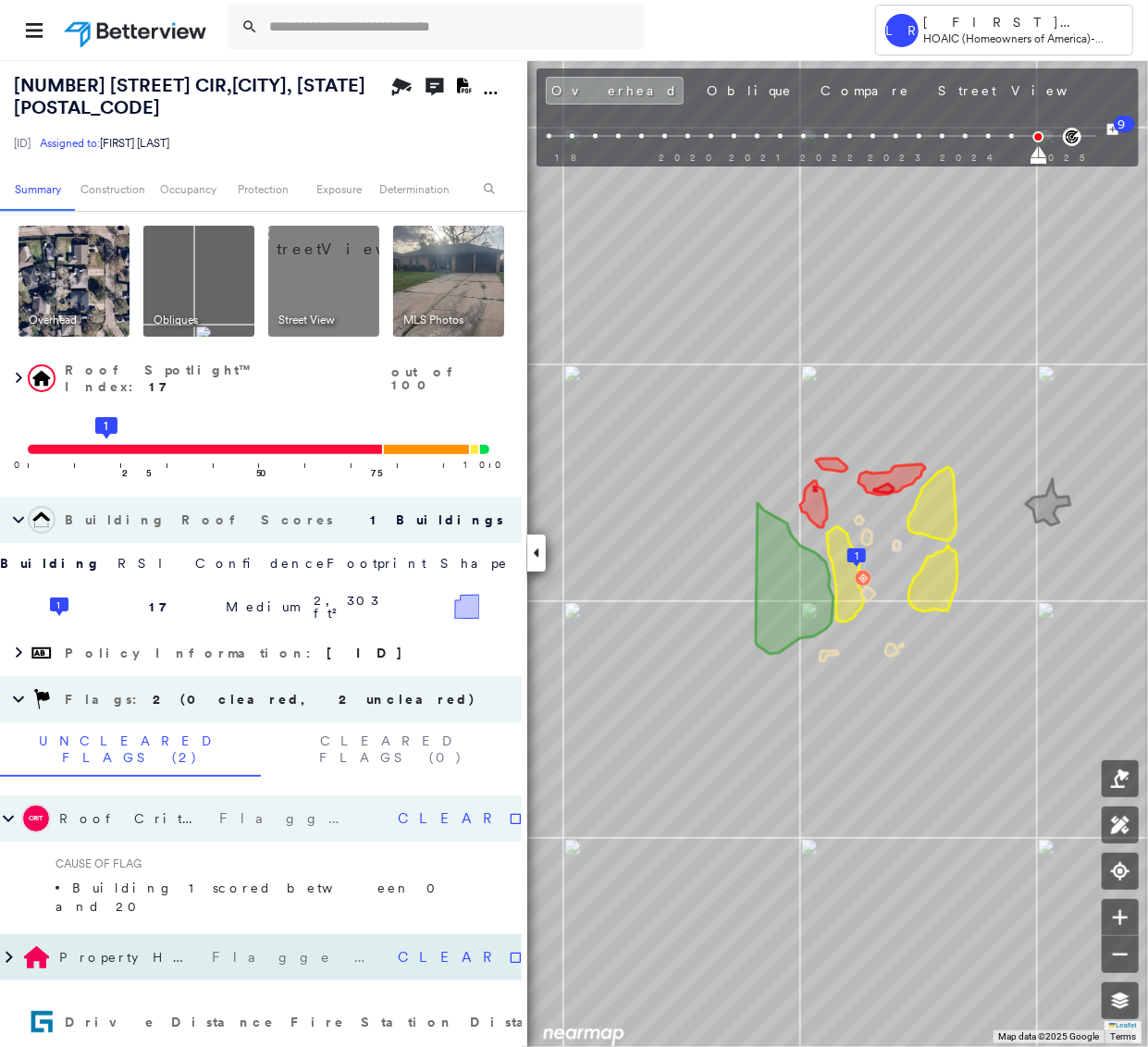 click on "Property High Priority Flagged [DATE]" at bounding box center [200, 957] 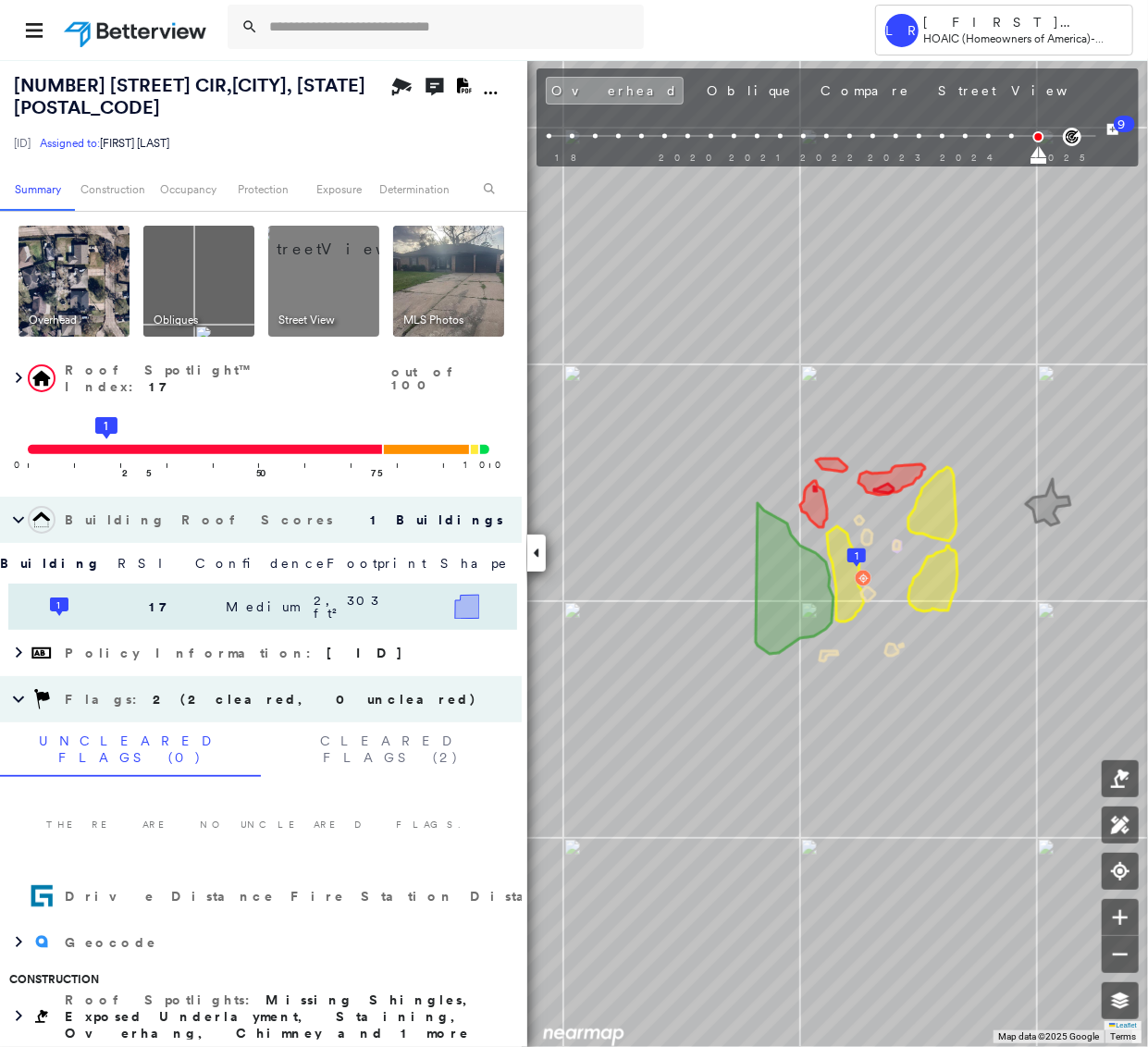 click on "1 [NUMBER] [PRIORITY] [NUMBER] ft²" at bounding box center (263, 607) 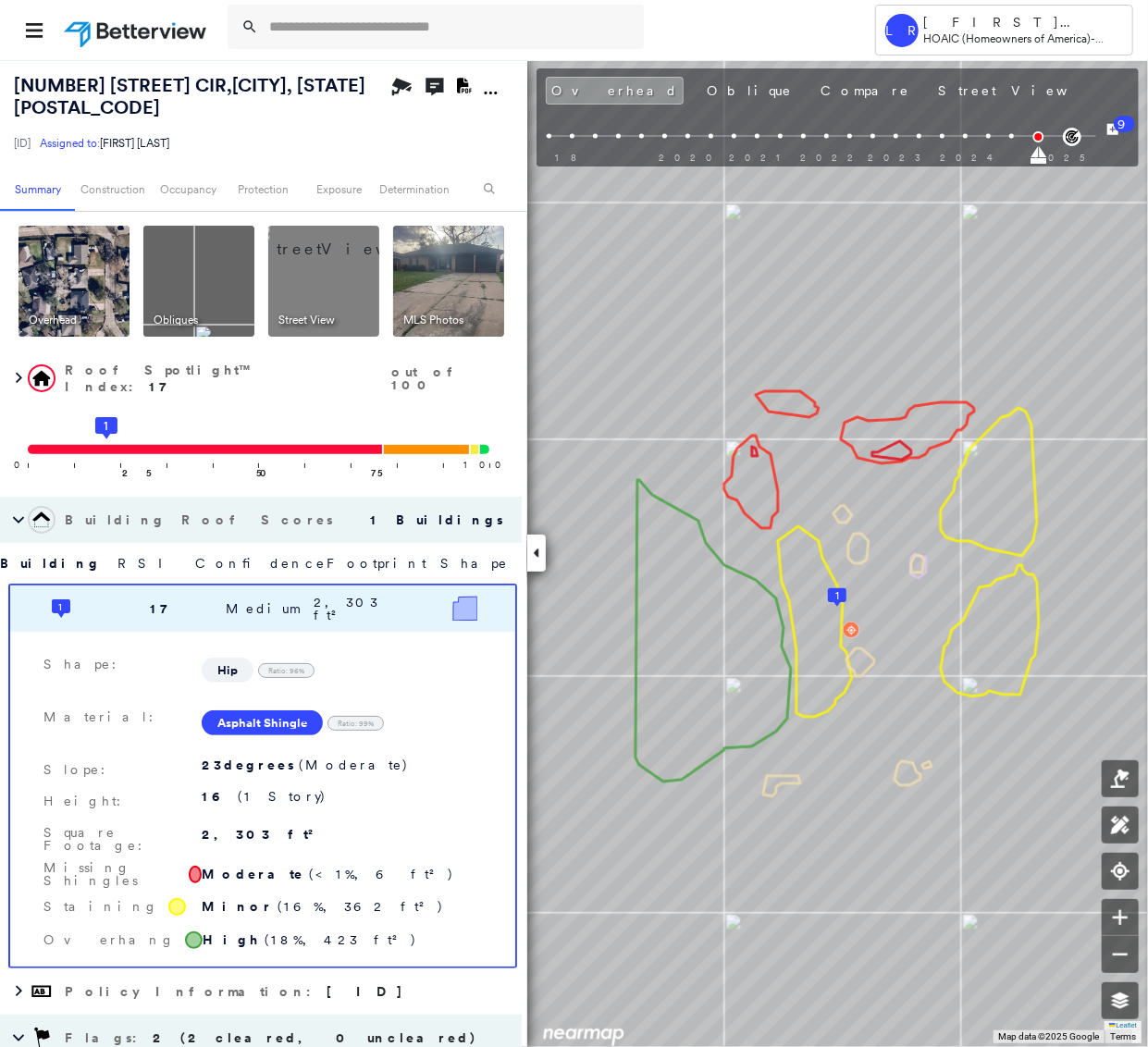 drag, startPoint x: 667, startPoint y: 91, endPoint x: 671, endPoint y: 113, distance: 22.36068 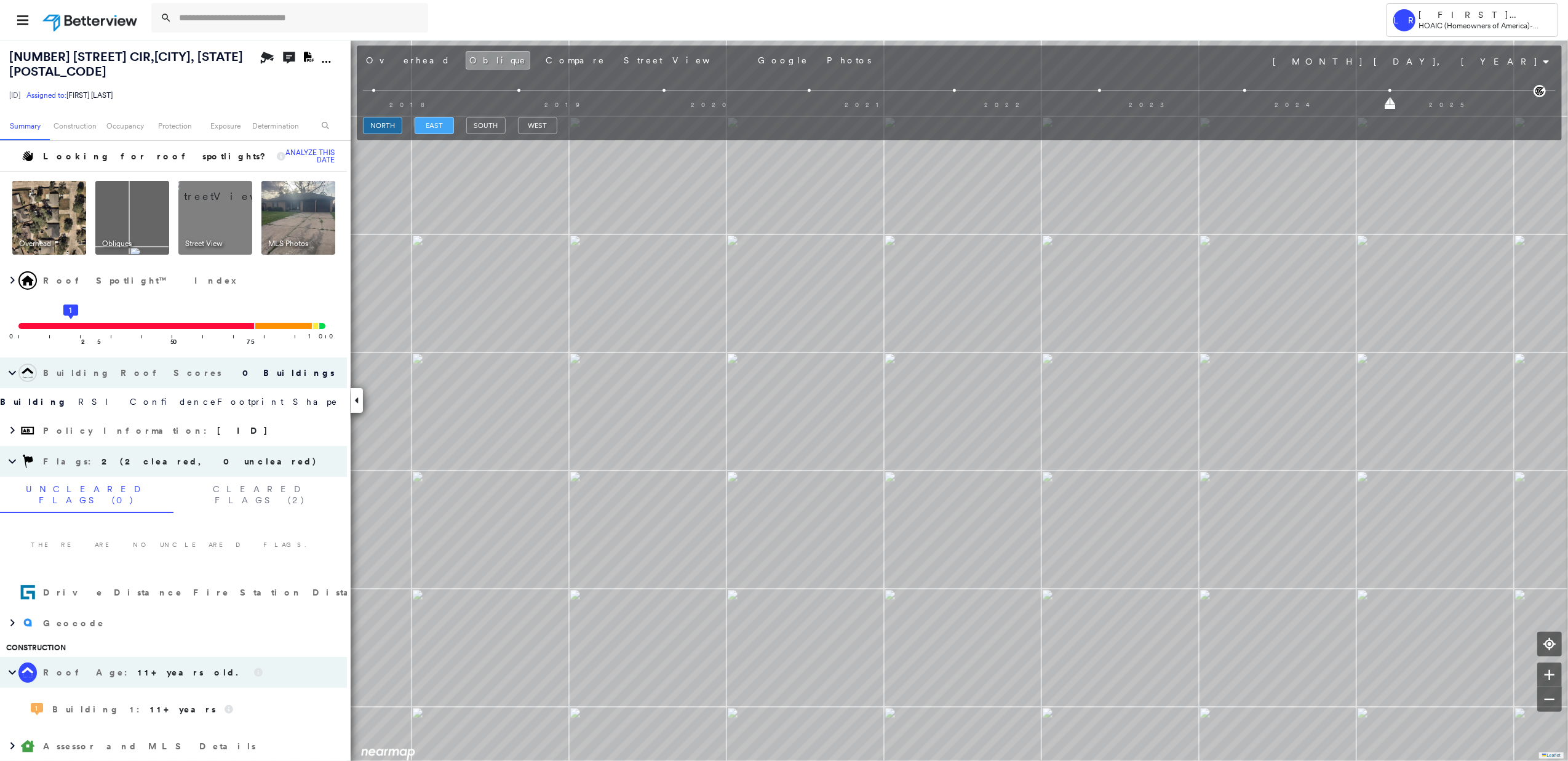click on "east" at bounding box center [434, 126] 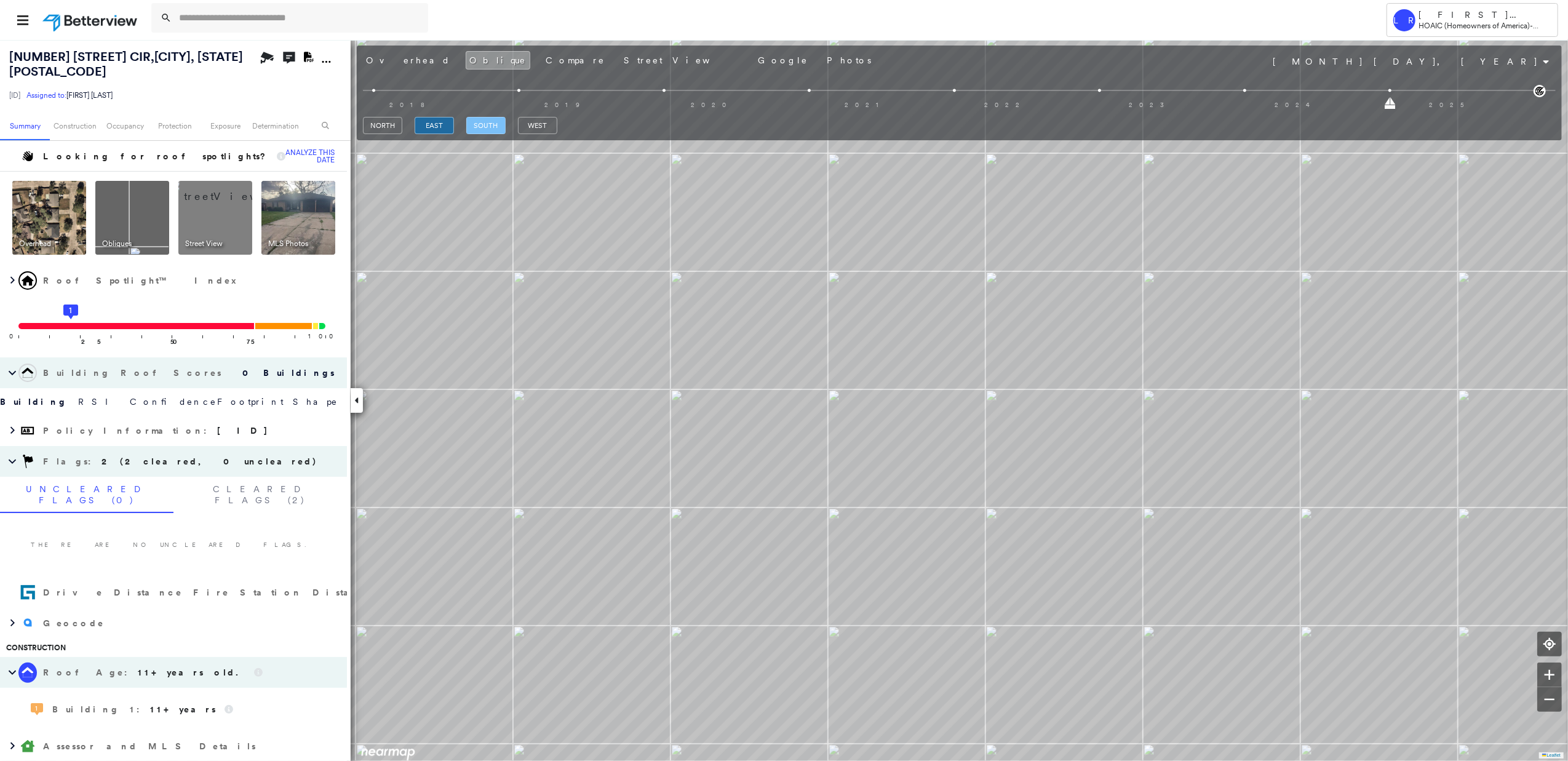click on "south" at bounding box center [486, 126] 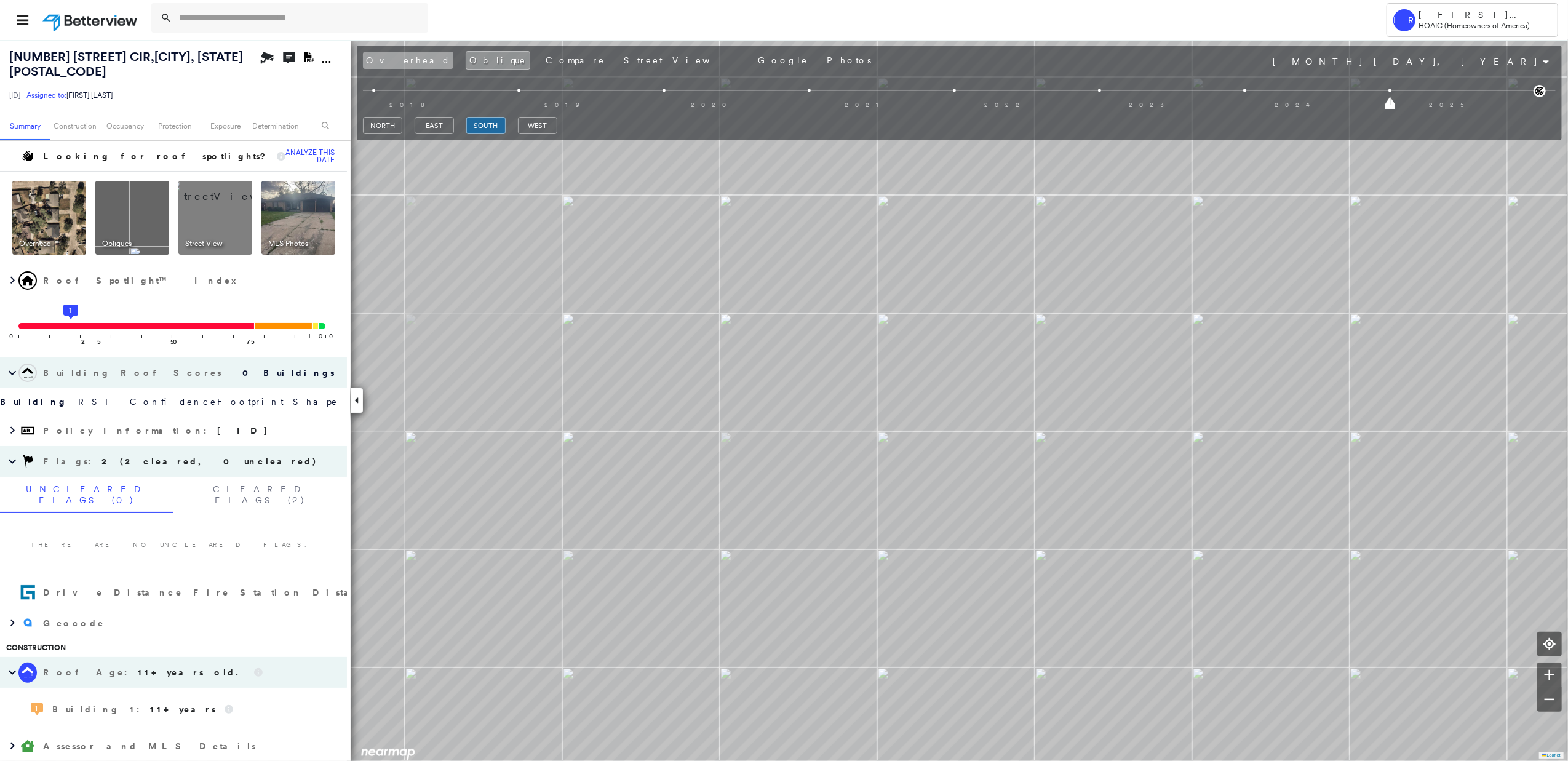 click on "Overhead" at bounding box center (408, 60) 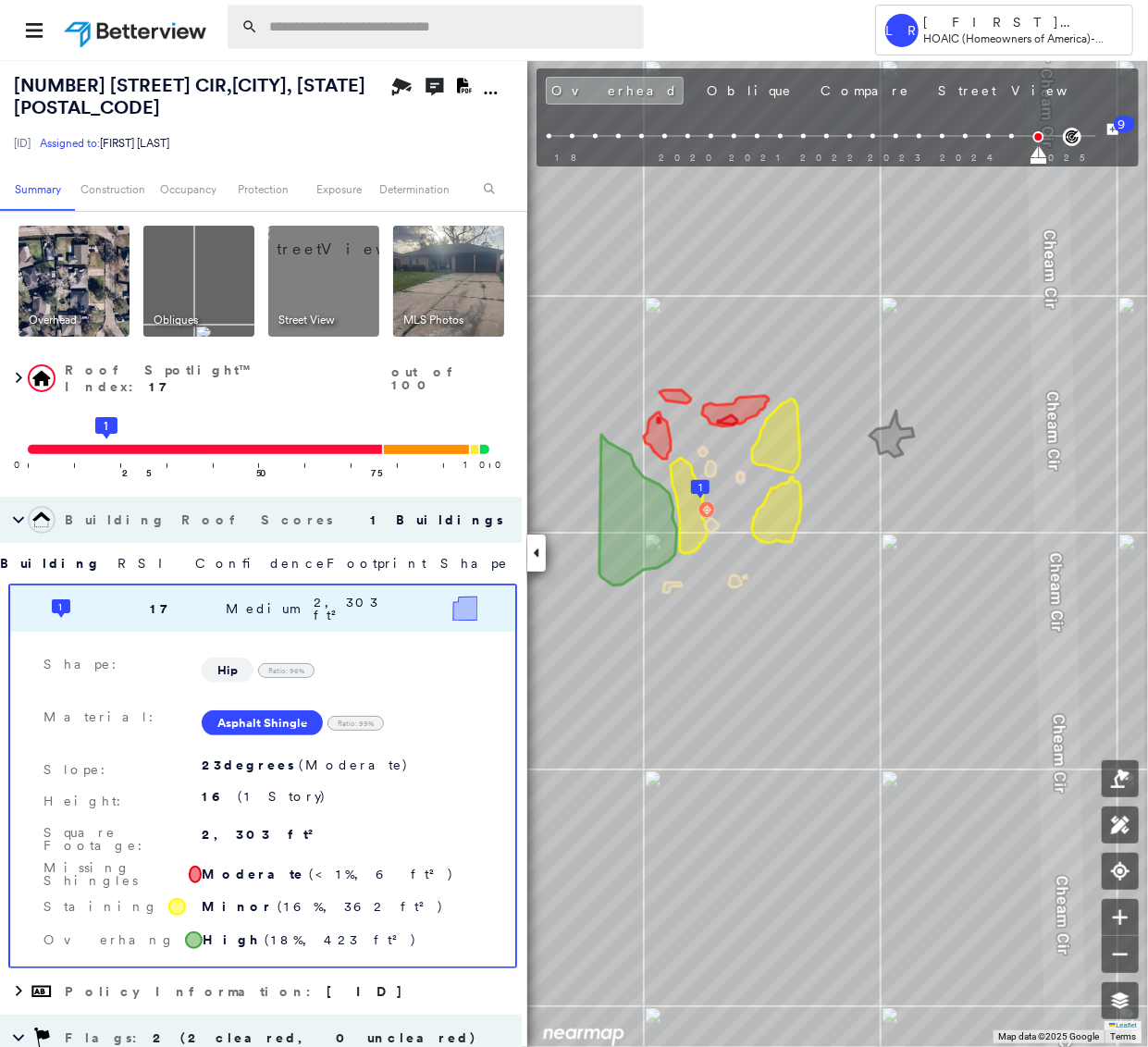 click at bounding box center [451, 27] 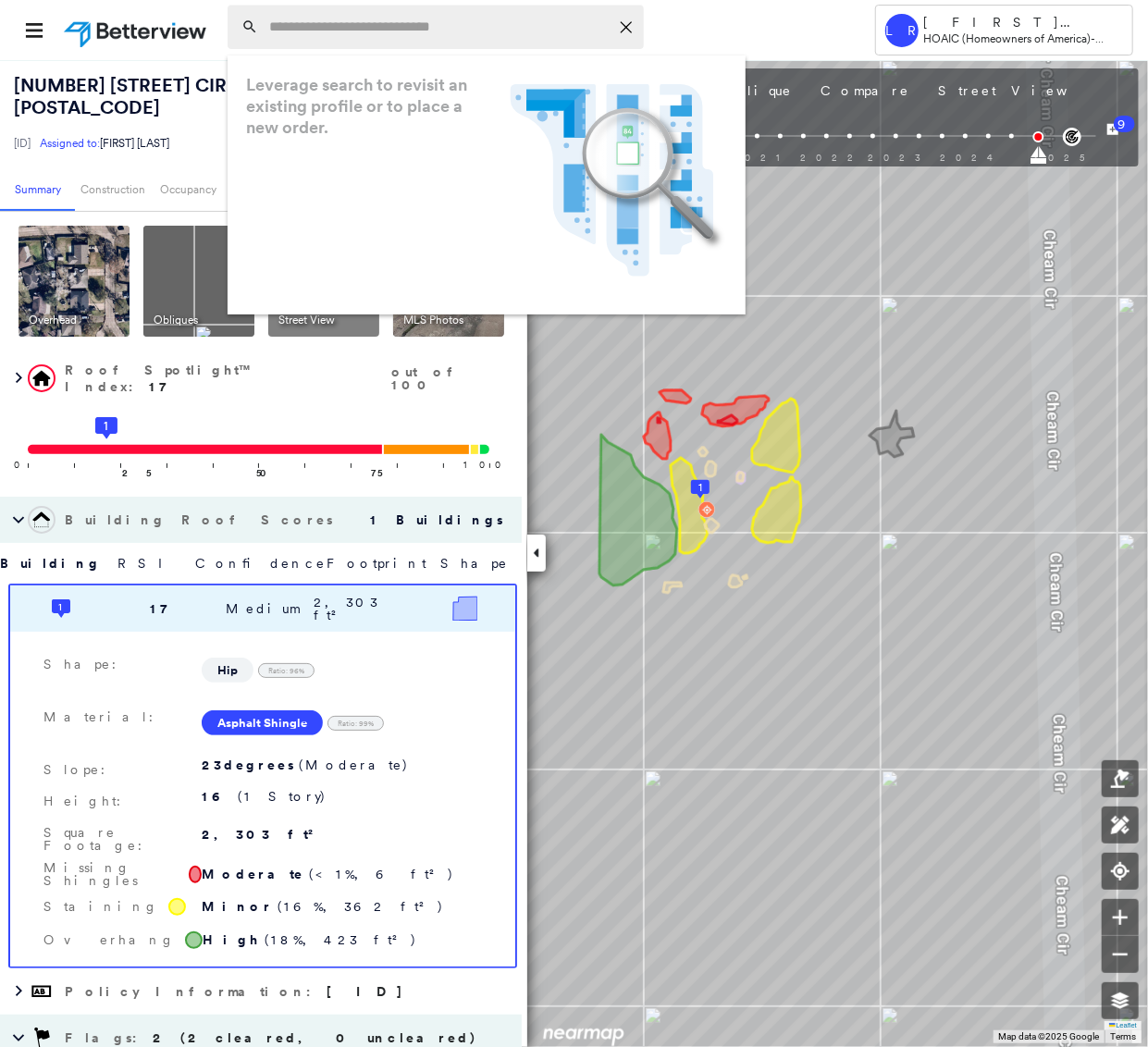 paste on "**********" 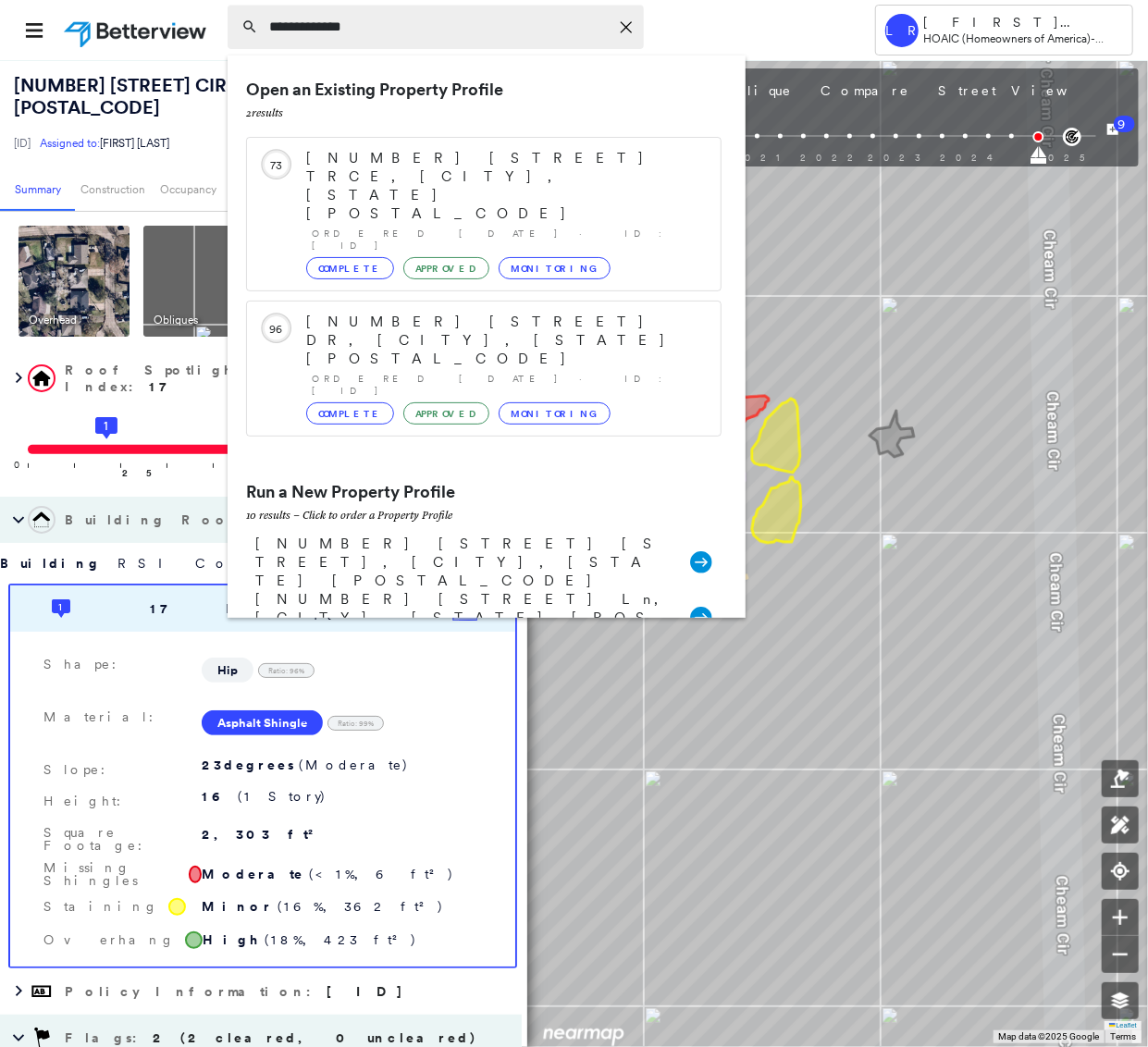 type on "**********" 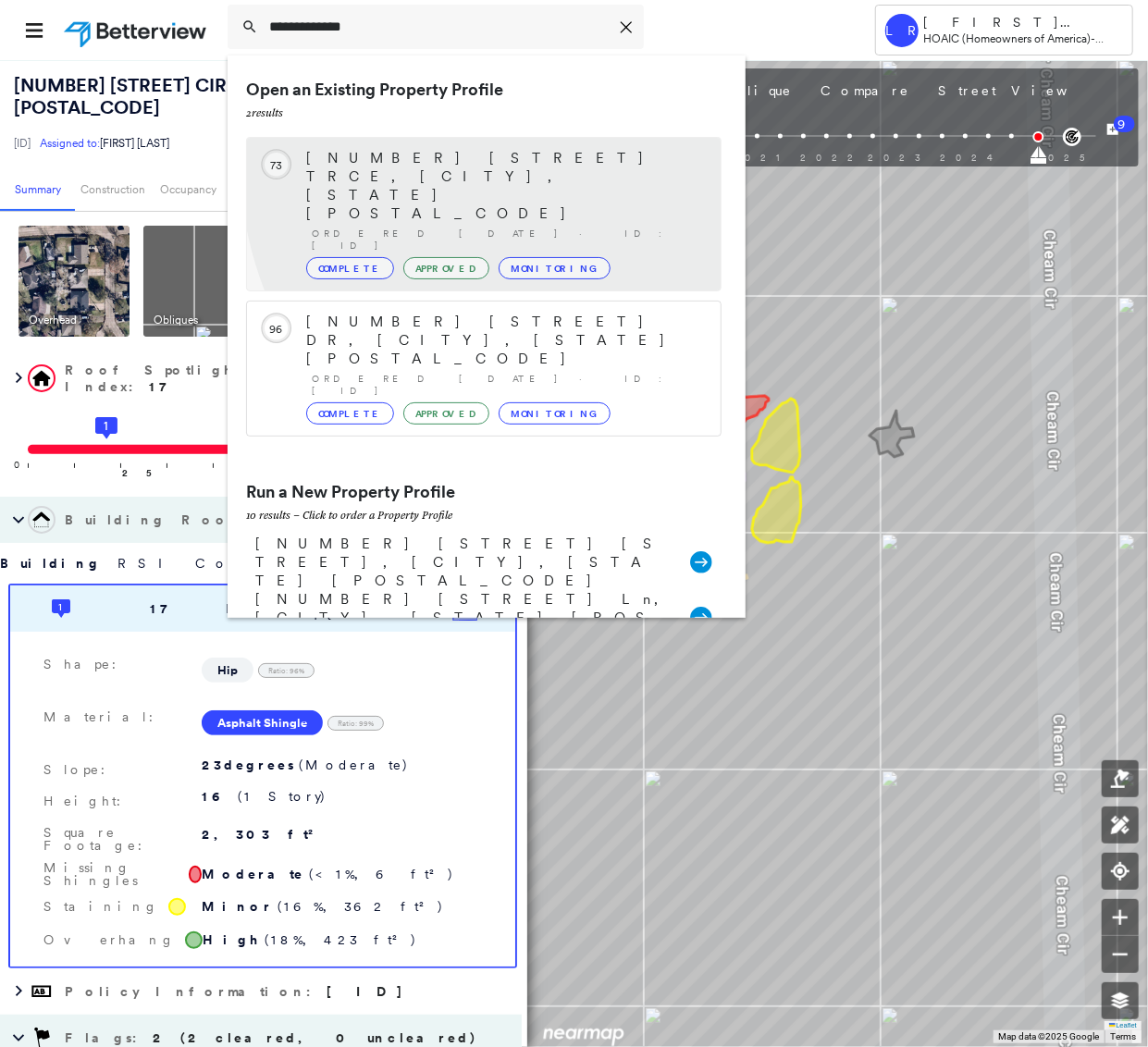 click on "[NUMBER] [STREET] TRCE, [CITY], [STATE] [POSTAL_CODE]" at bounding box center [504, 186] 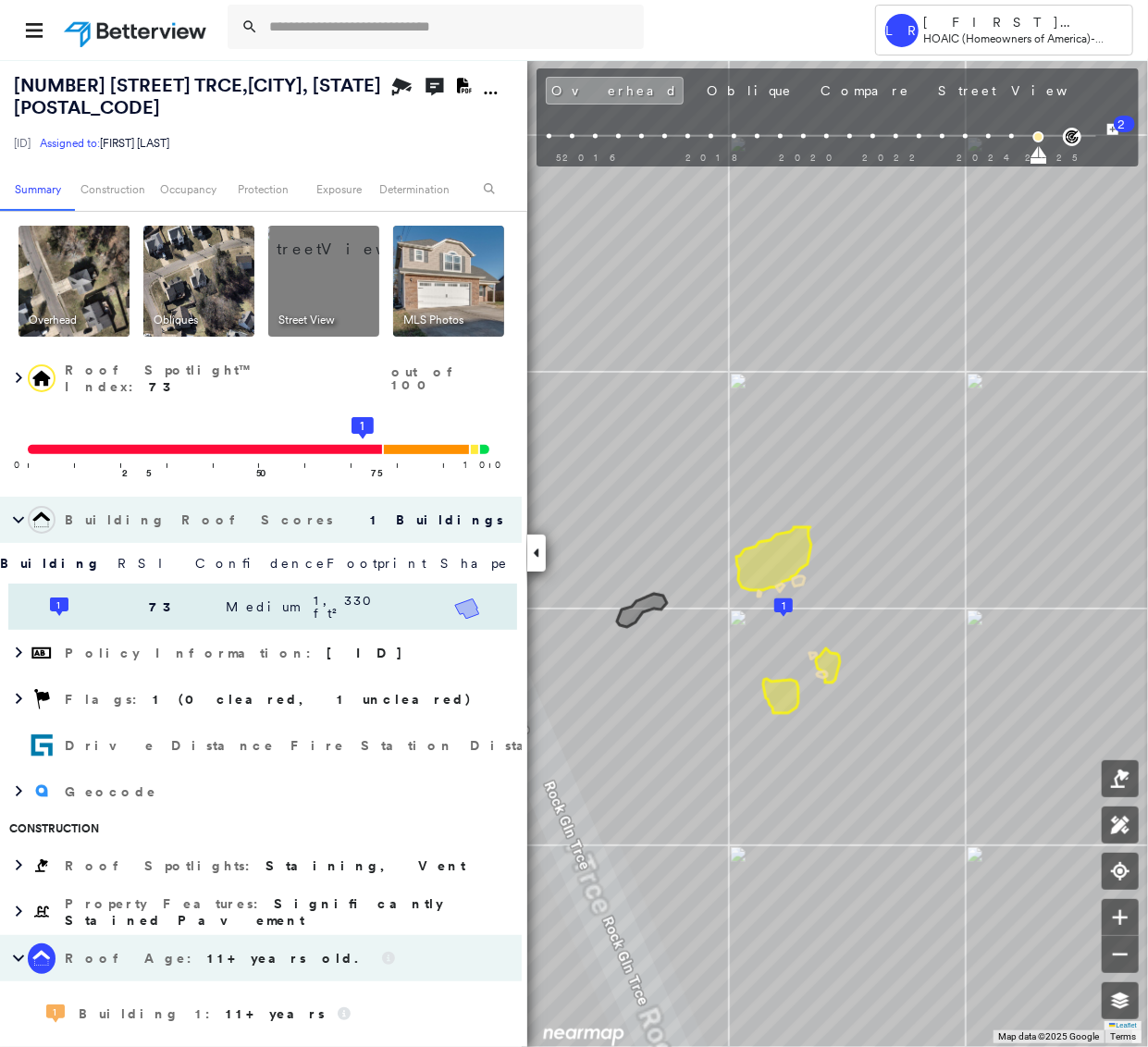 click on "Medium" at bounding box center (263, 607) 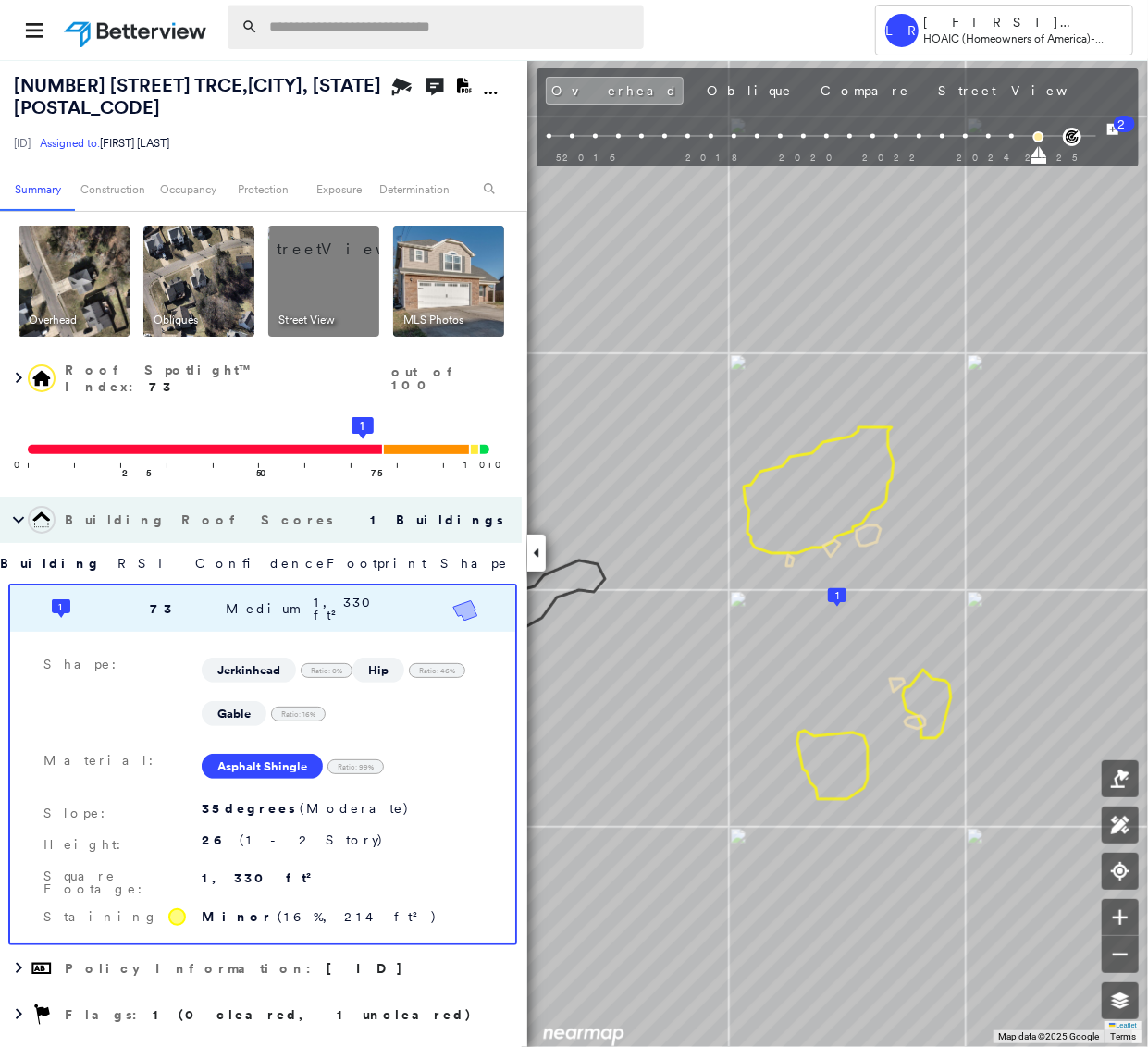 click at bounding box center (451, 27) 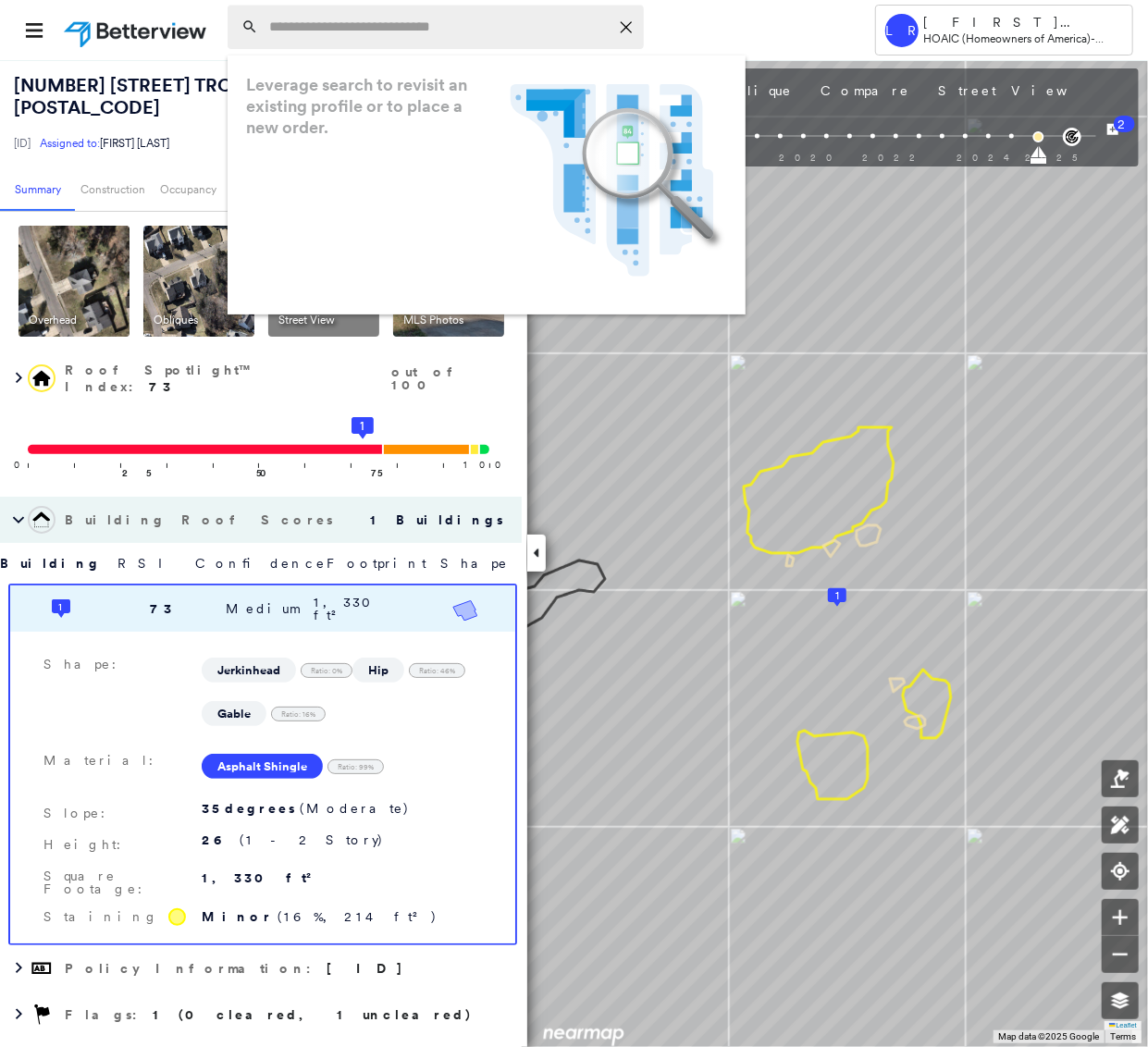 paste on "**********" 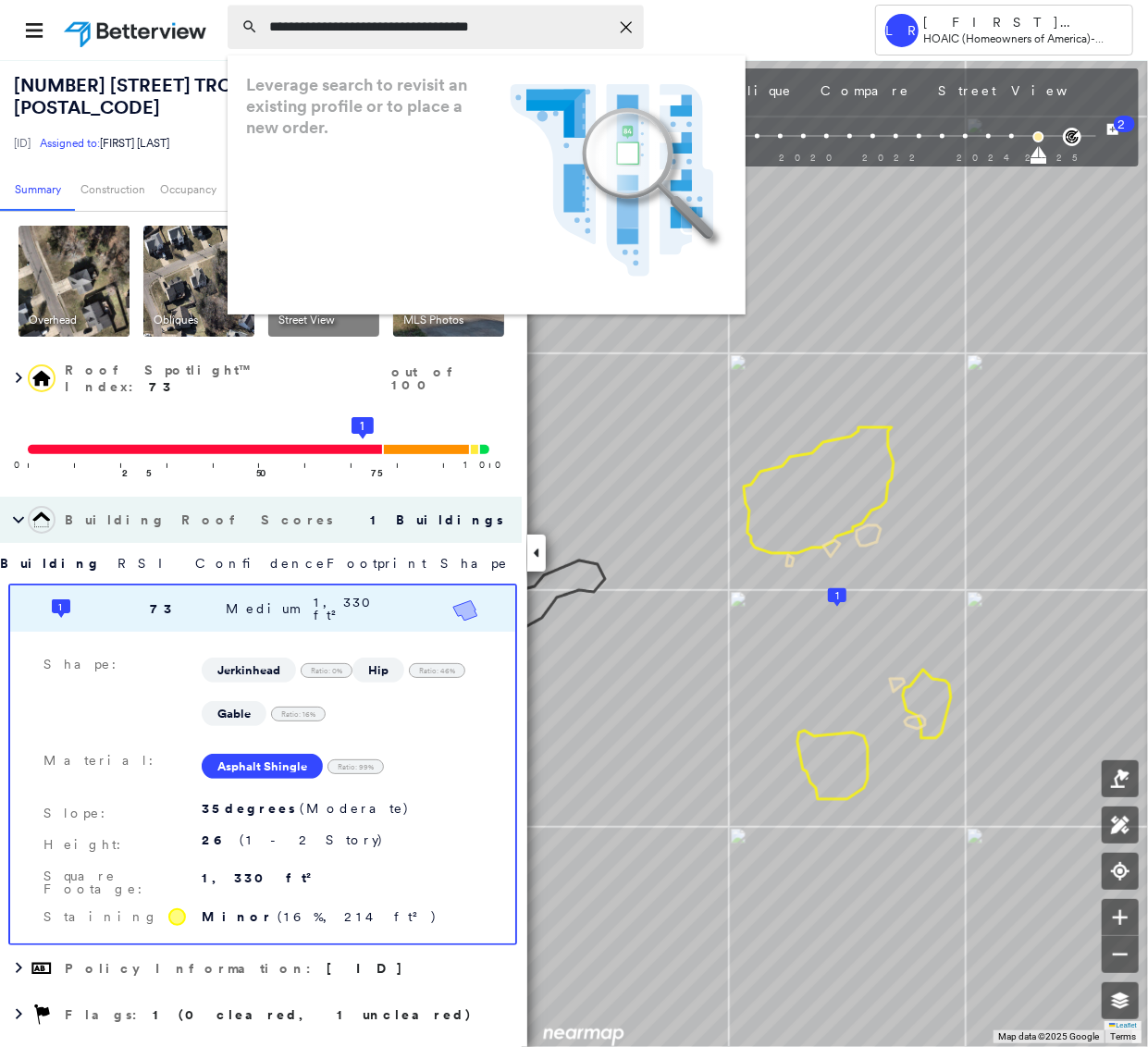 click on "**********" at bounding box center [438, 27] 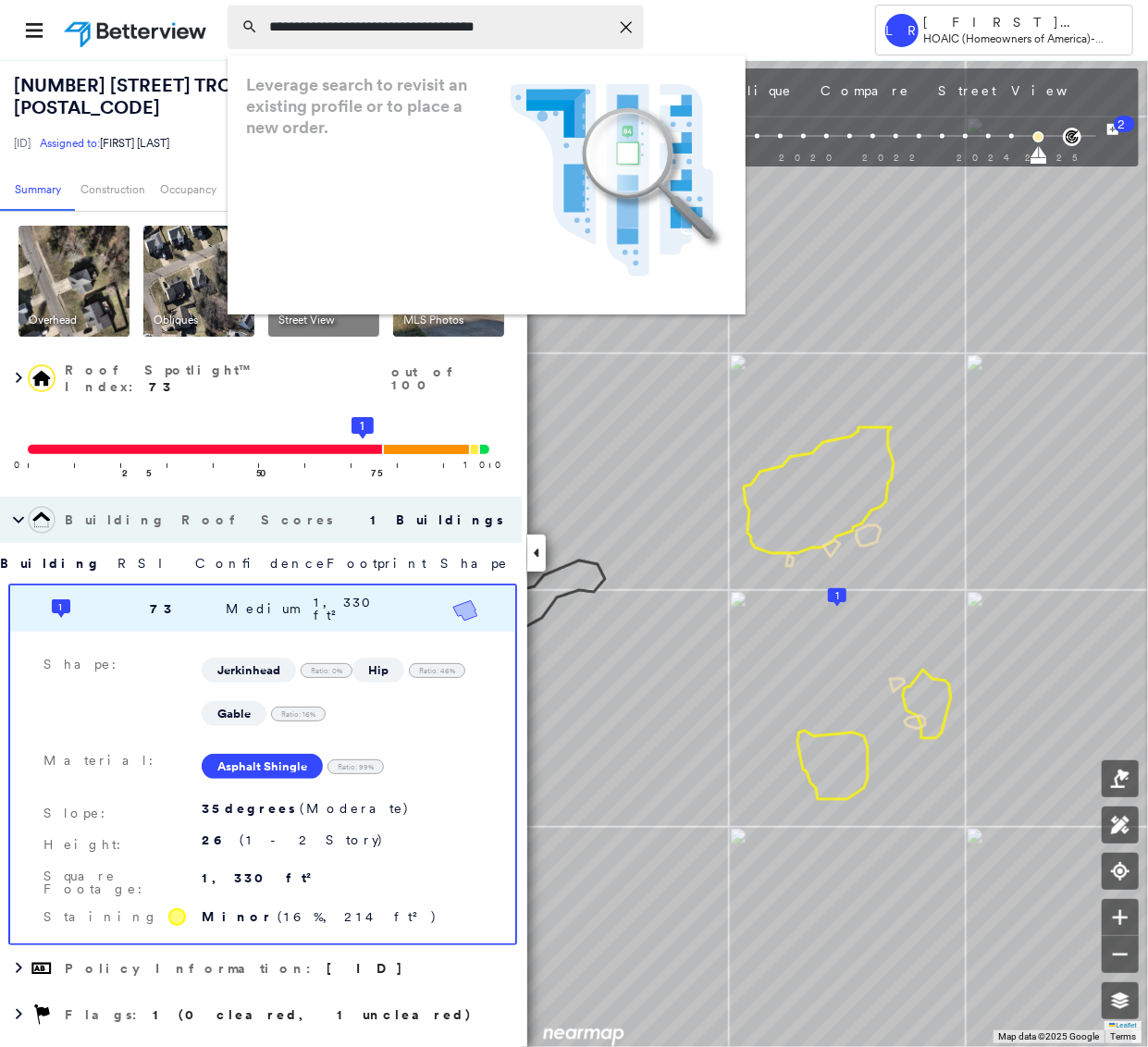 click on "**********" at bounding box center (438, 27) 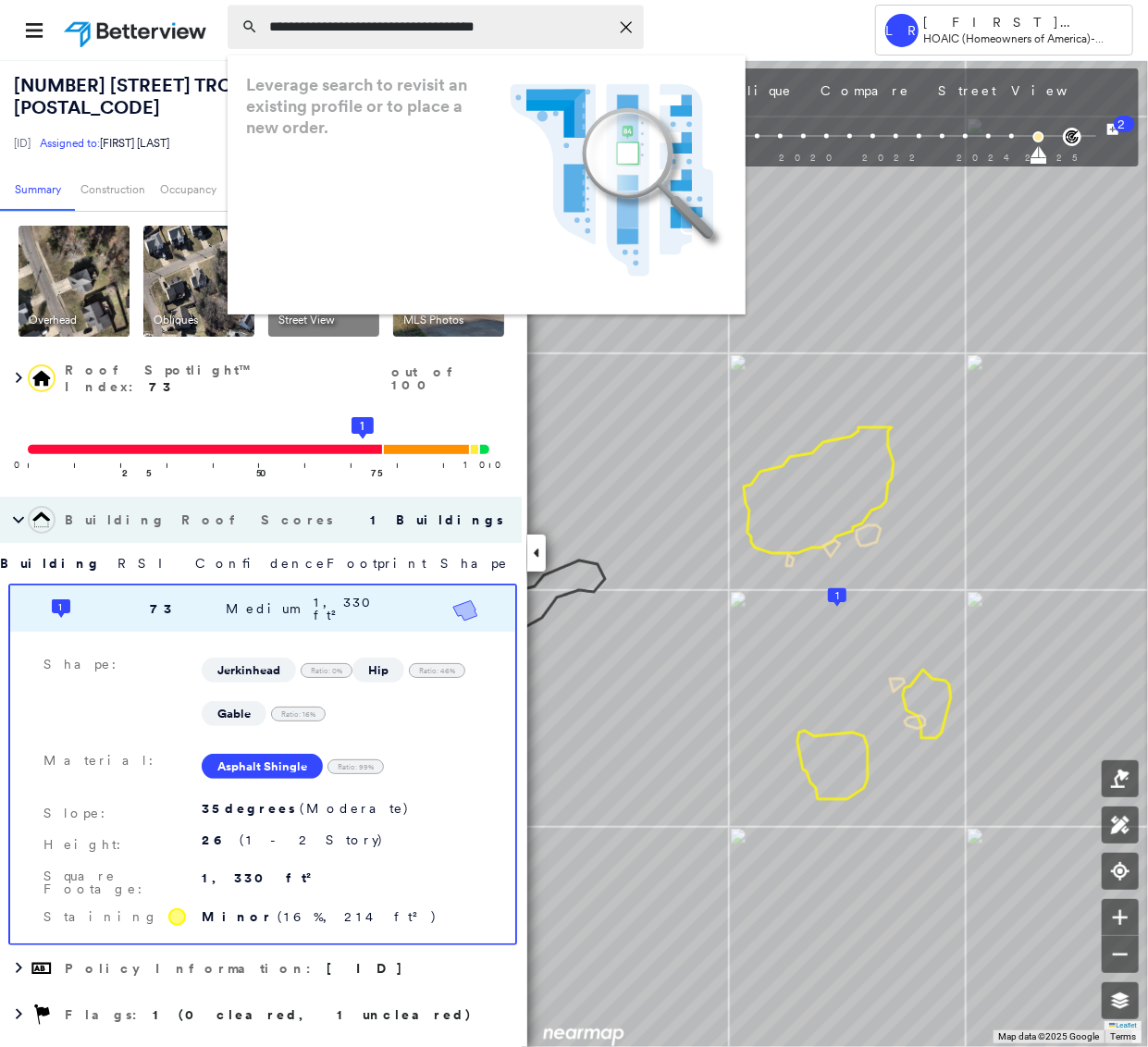 click on "**********" at bounding box center [436, 27] 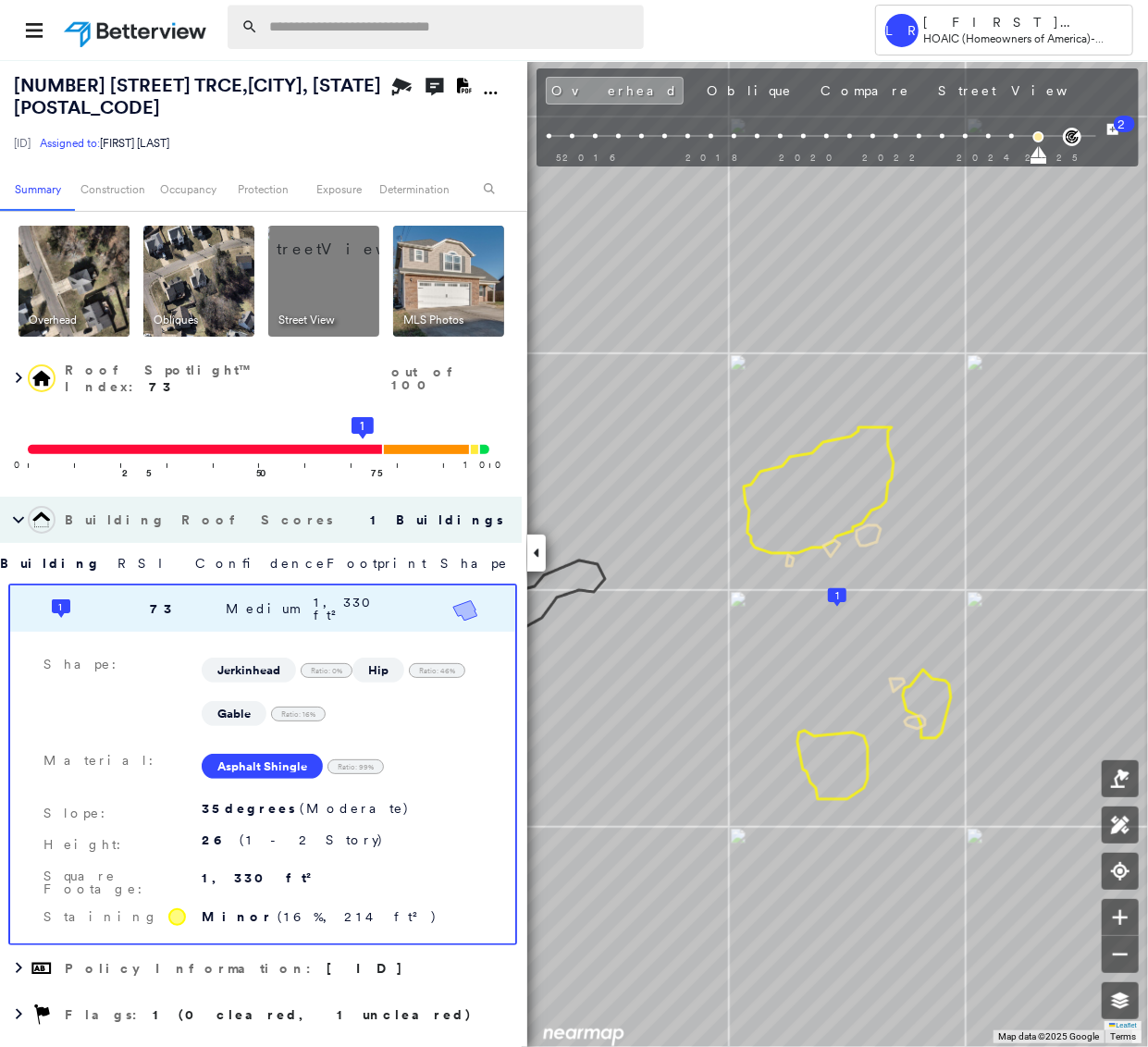 click at bounding box center (451, 27) 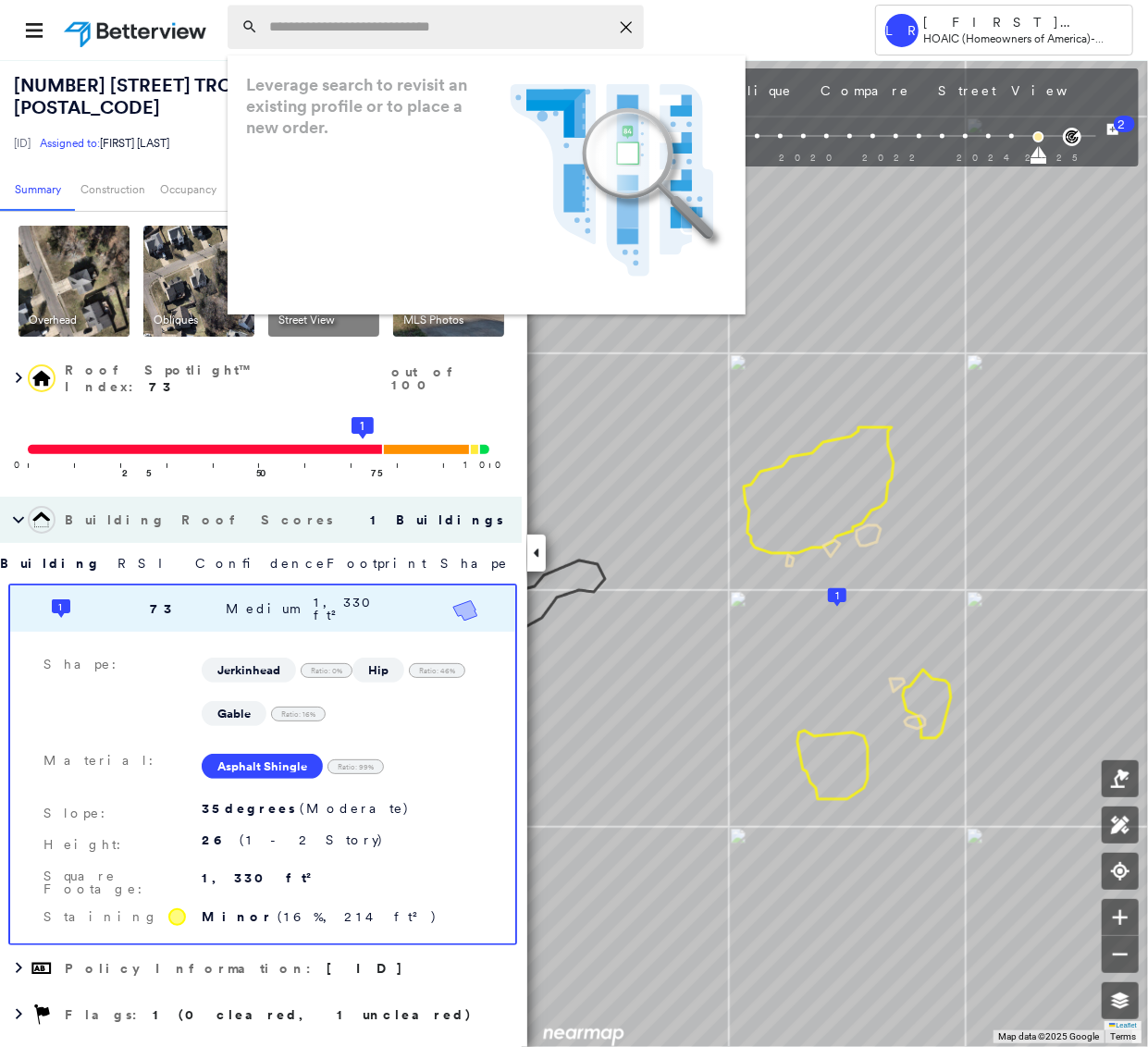paste on "**********" 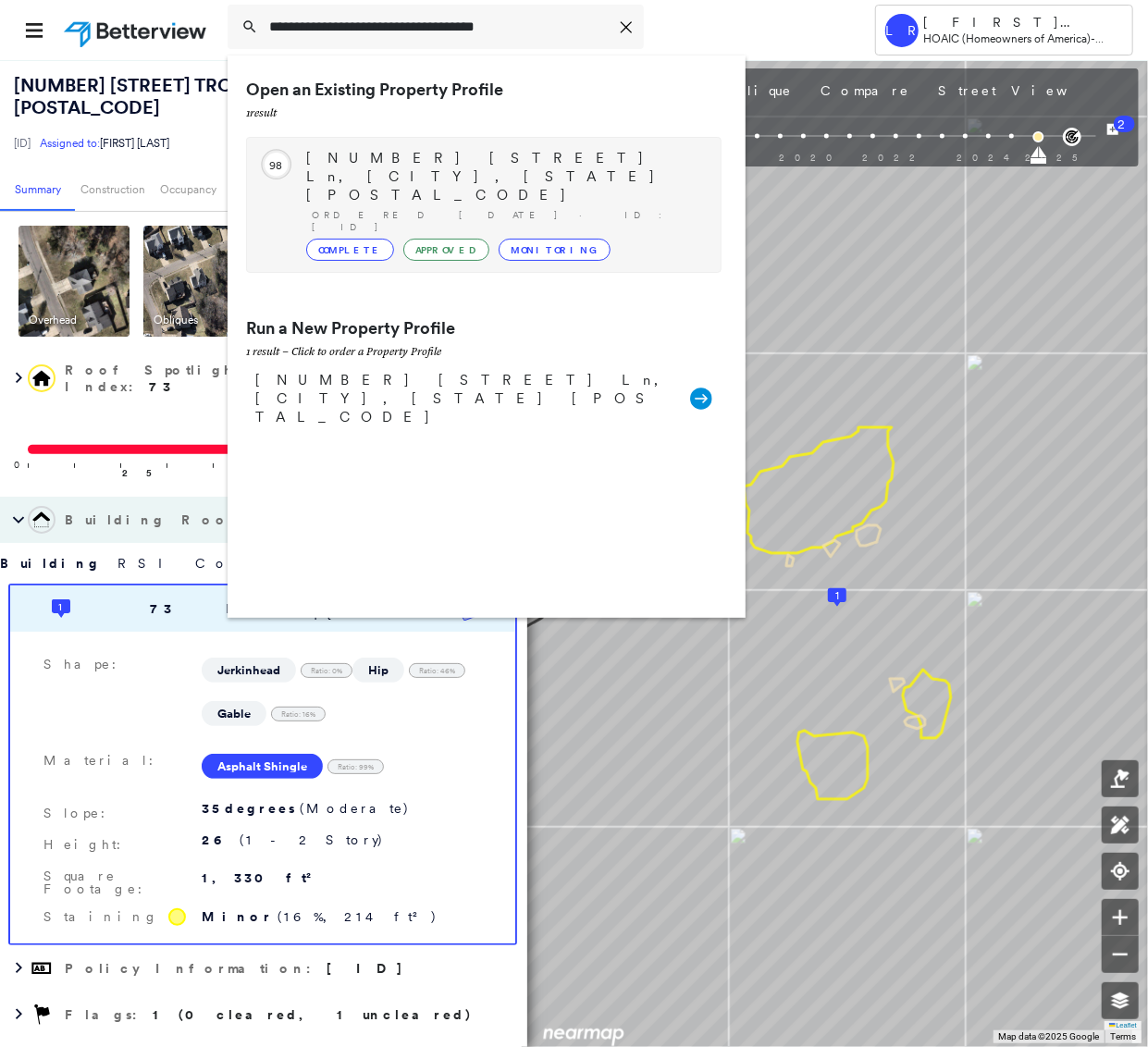 type on "**********" 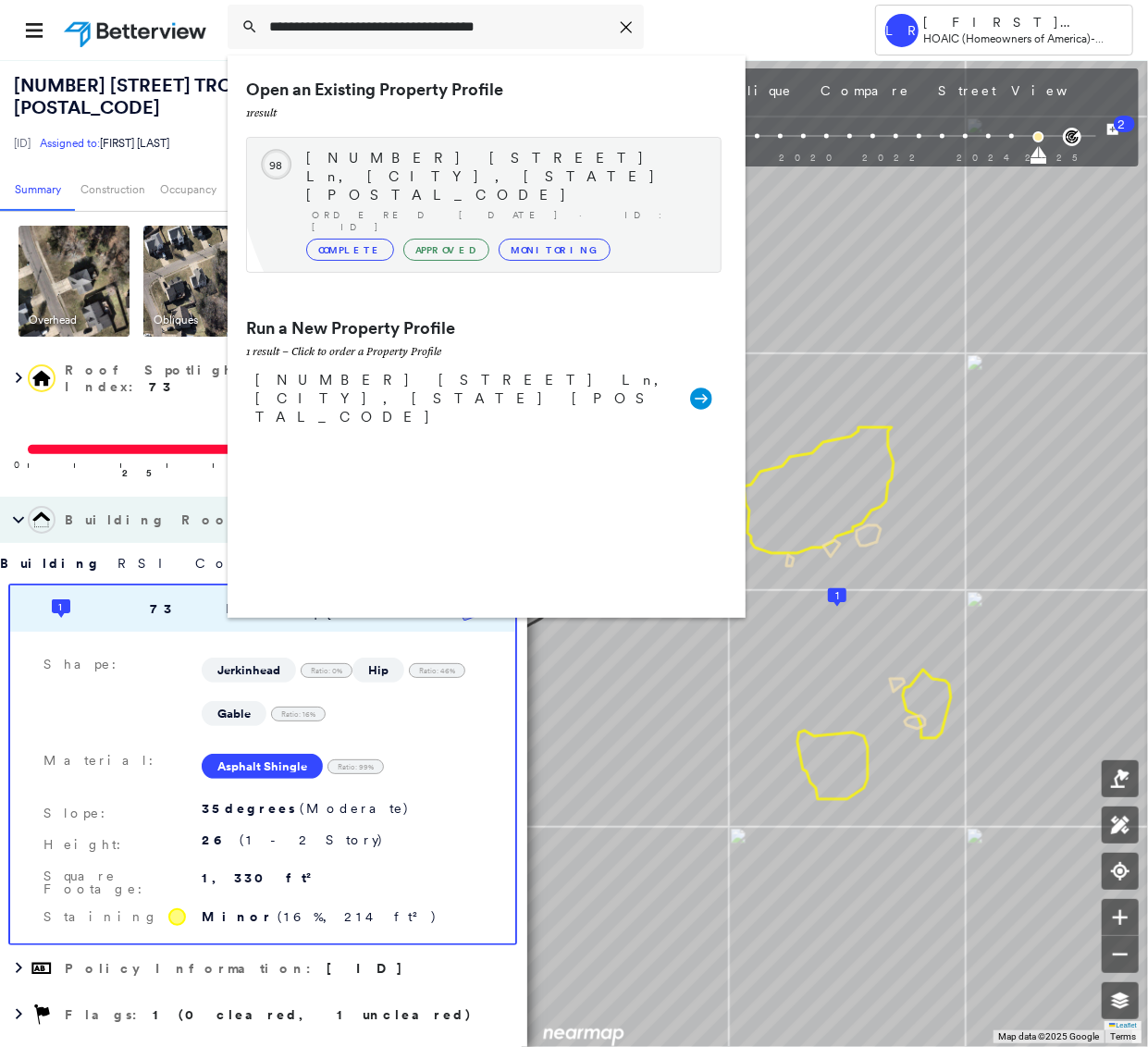 click on "[NUMBER] [STREET] Ln, [CITY], [STATE] [POSTAL_CODE]" at bounding box center [504, 177] 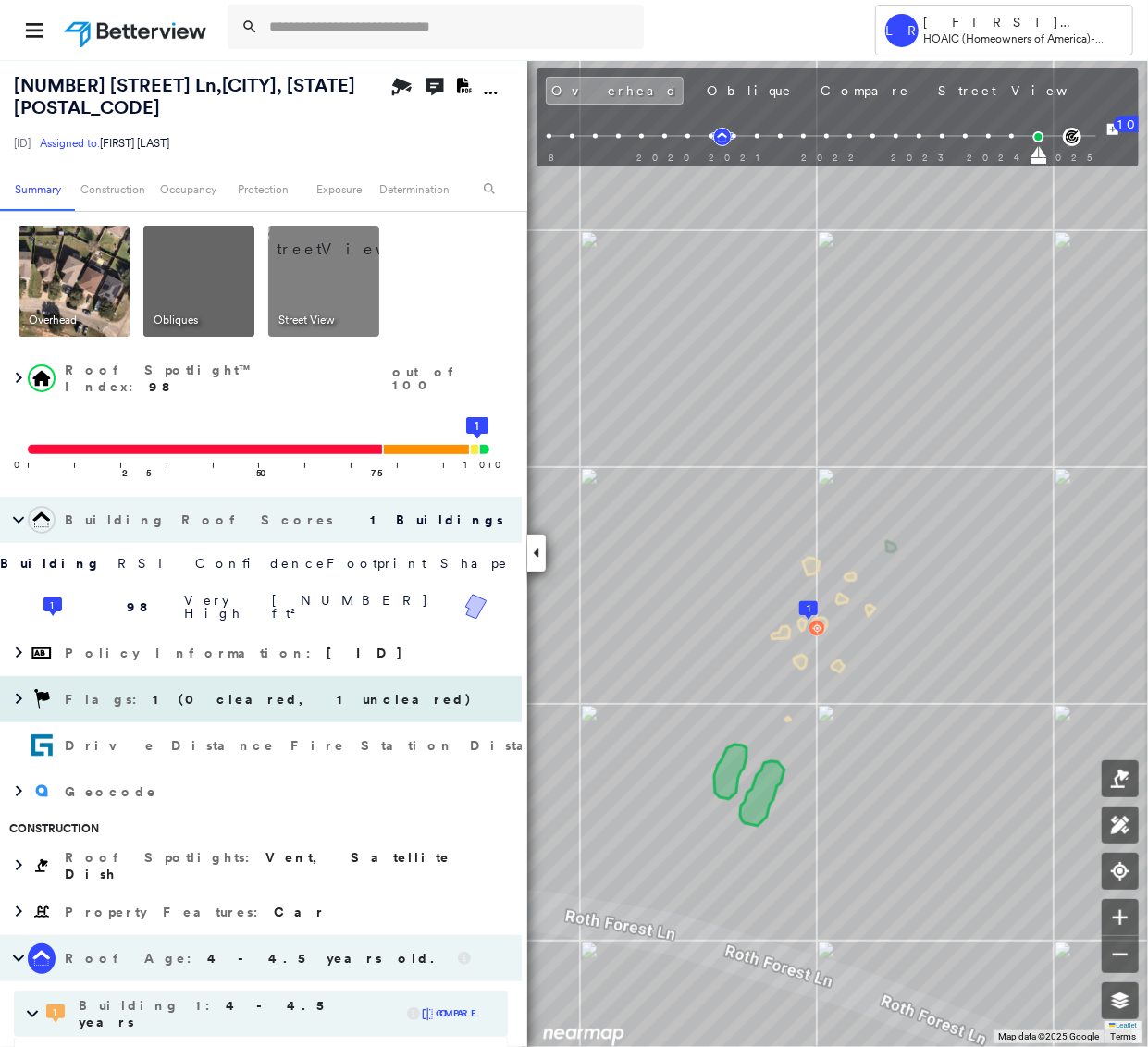 click on "Flags :  1 (0 cleared, 1 uncleared)" at bounding box center [261, 699] 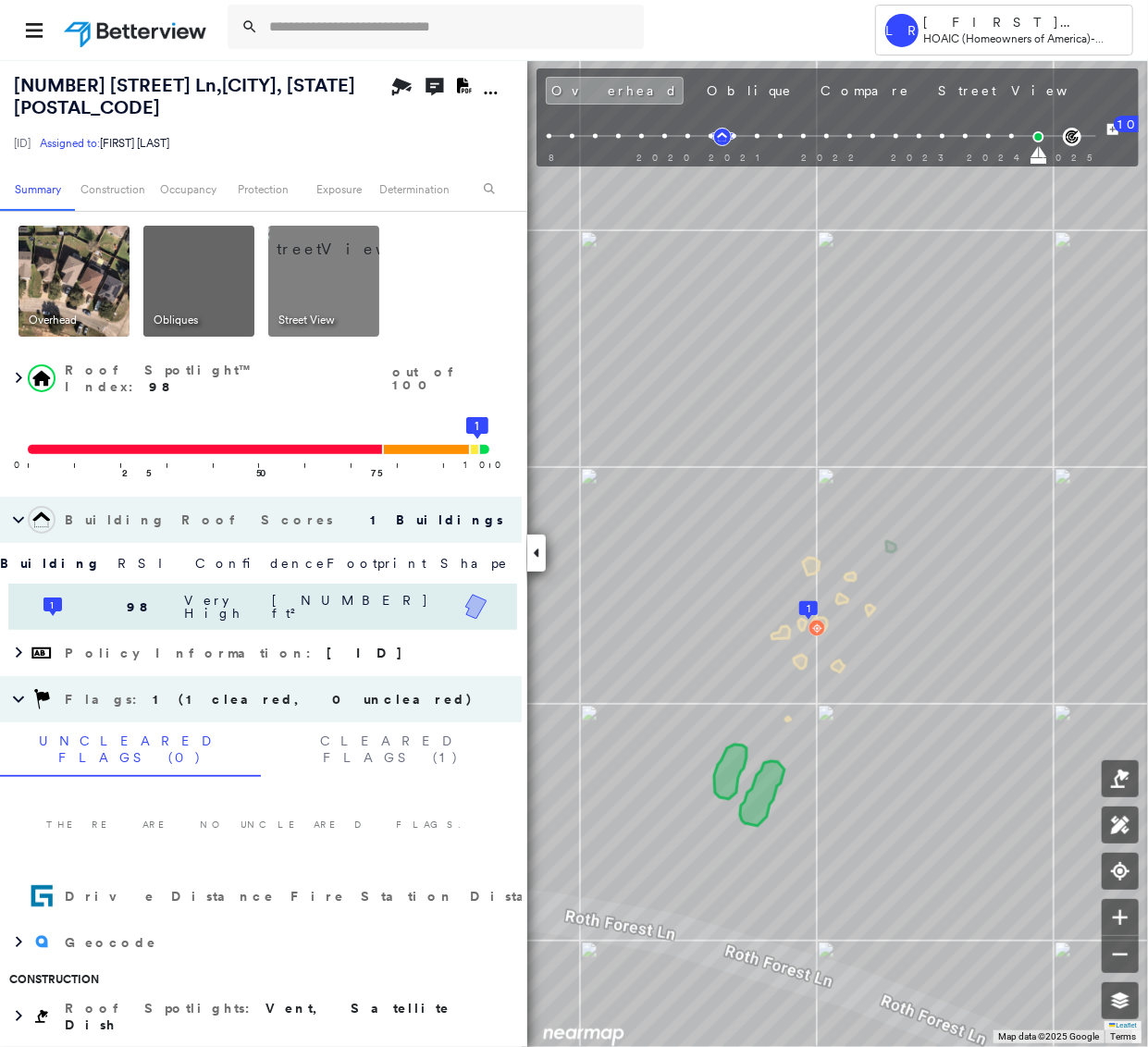 click on "1 [NUMBER] [PRIORITY] [NUMBER] ft²" at bounding box center [263, 607] 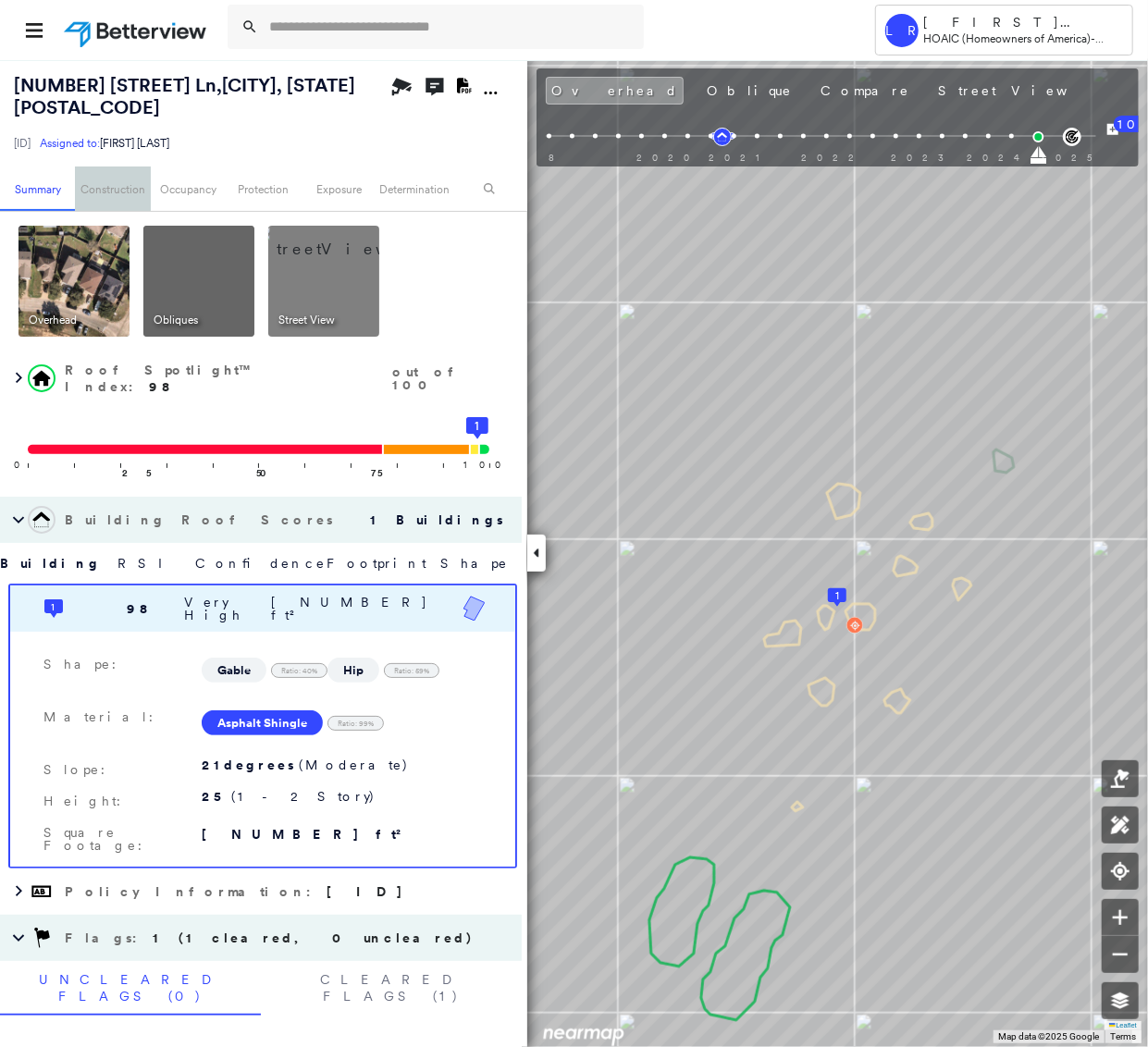 click on "Construction" at bounding box center [112, 189] 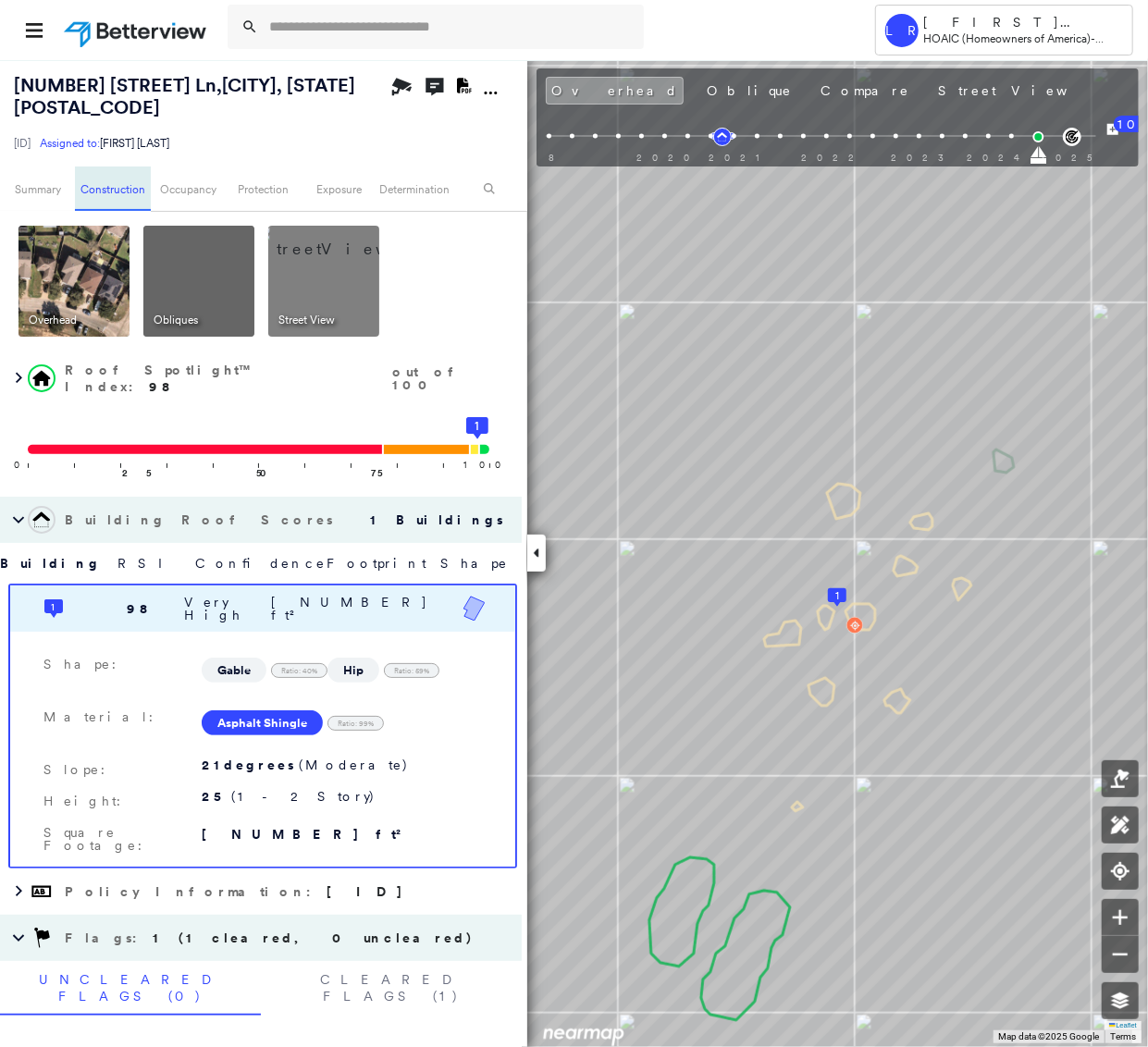 scroll, scrollTop: 973, scrollLeft: 0, axis: vertical 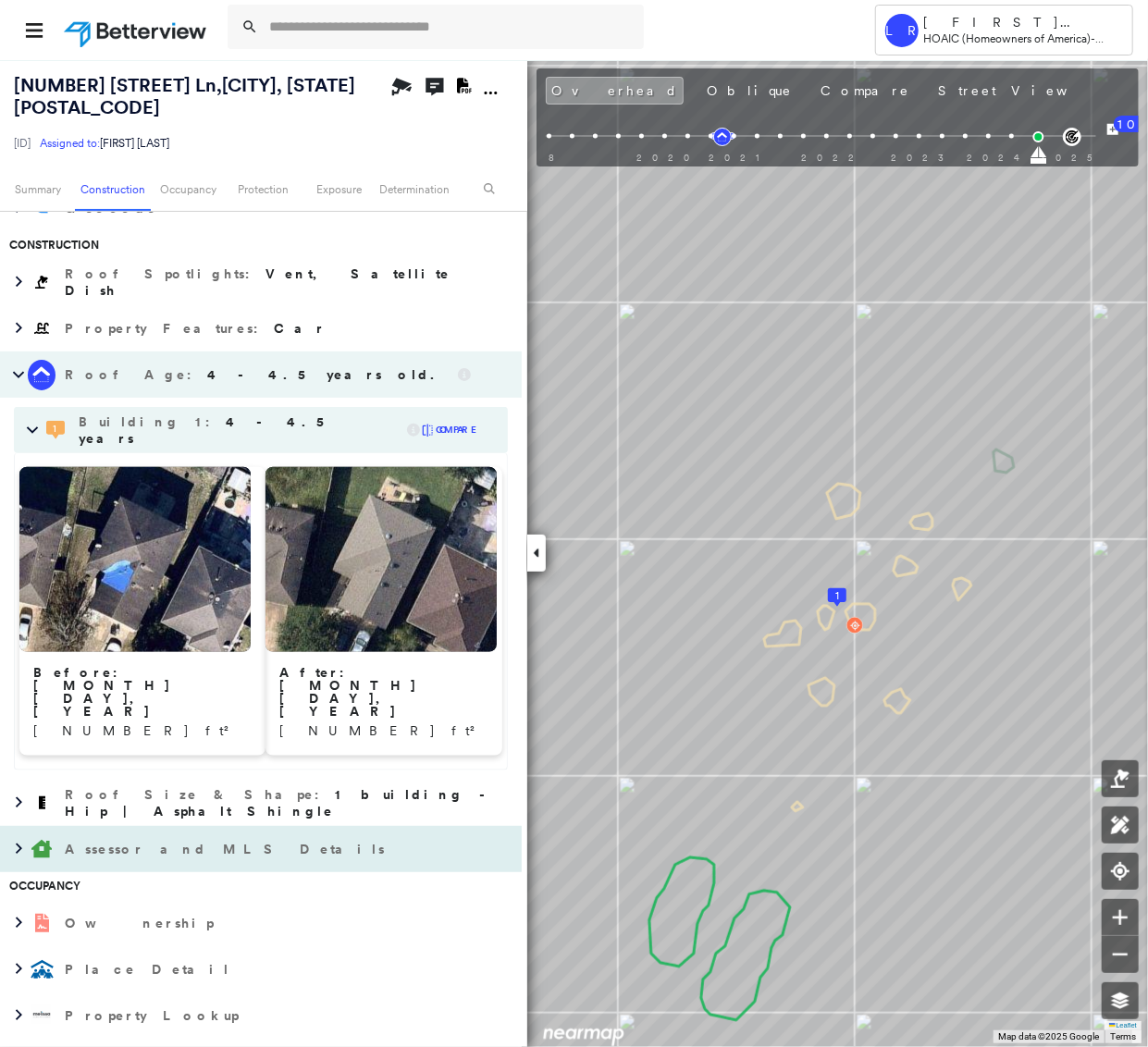click on "Assessor and MLS Details" at bounding box center (227, 849) 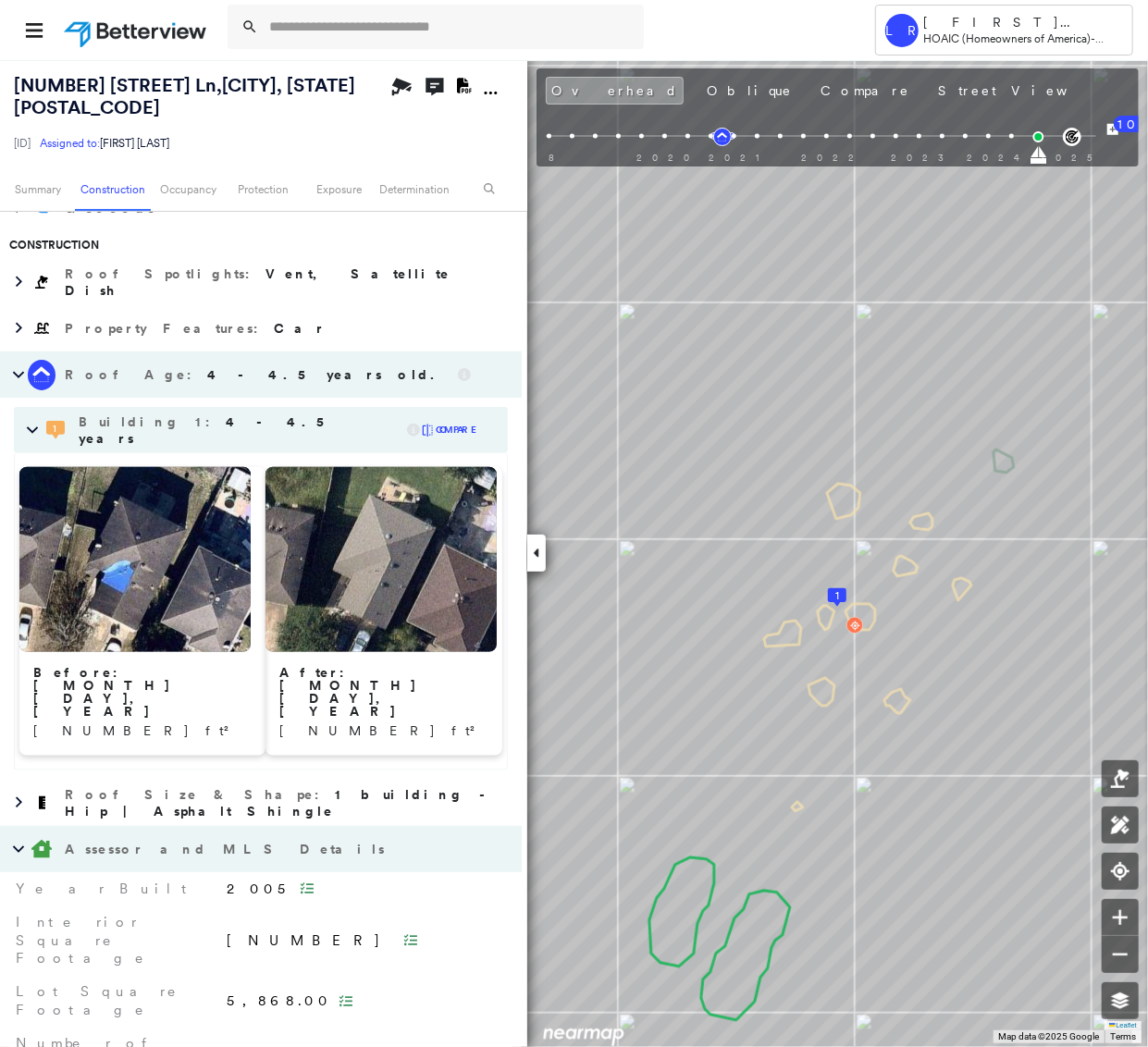 scroll, scrollTop: 1096, scrollLeft: 0, axis: vertical 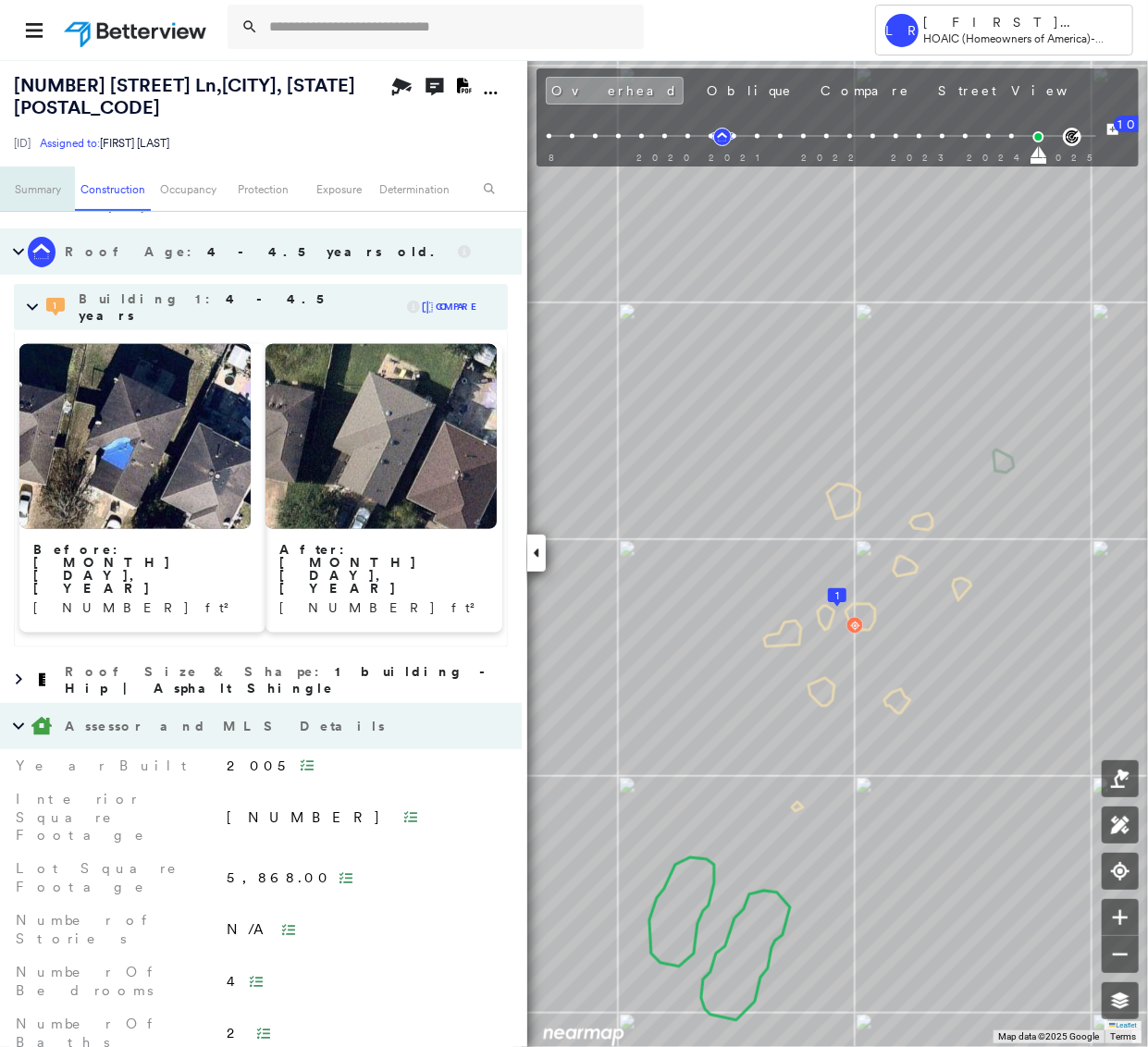 click on "Summary" at bounding box center [37, 189] 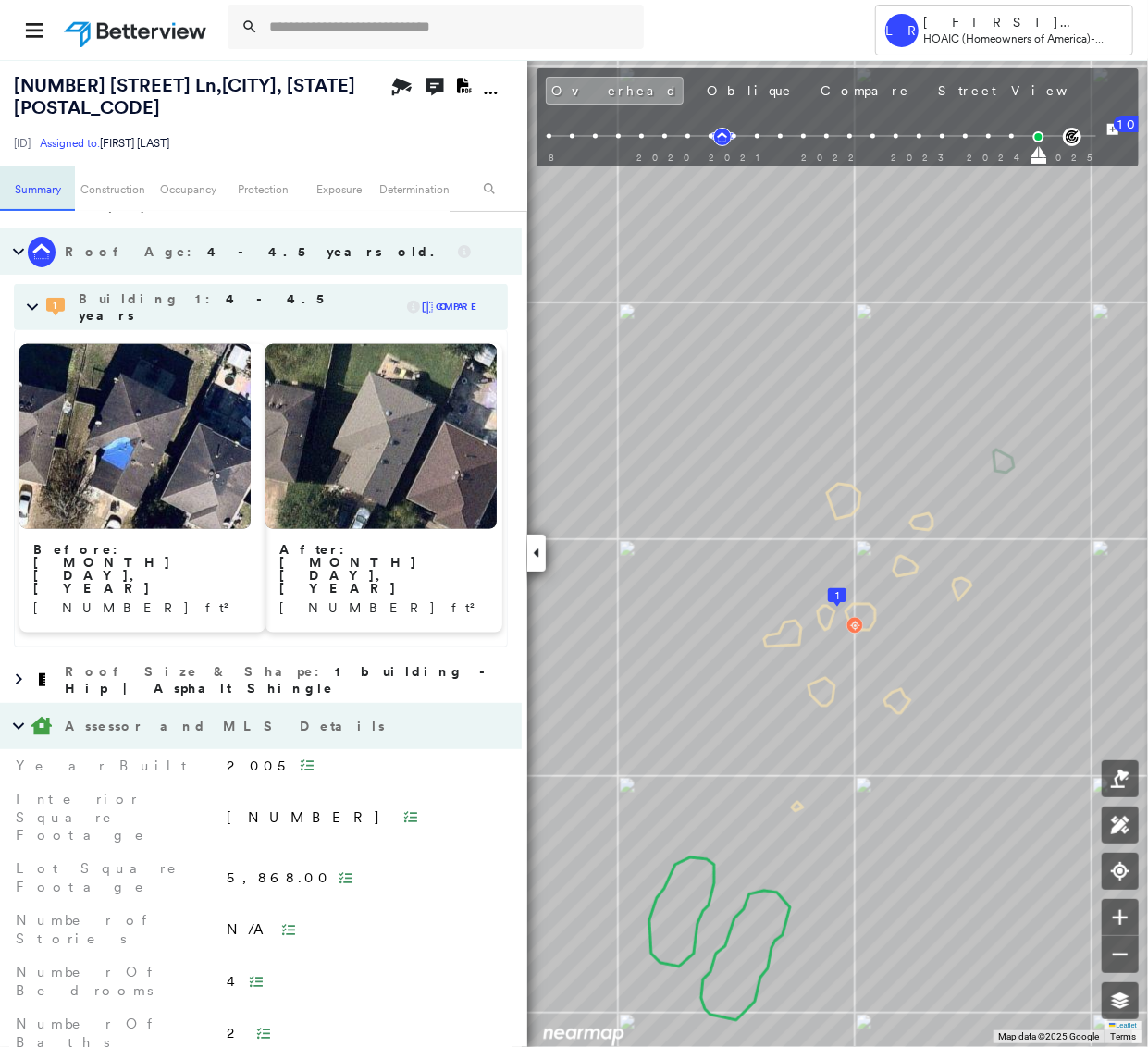 scroll, scrollTop: 9, scrollLeft: 0, axis: vertical 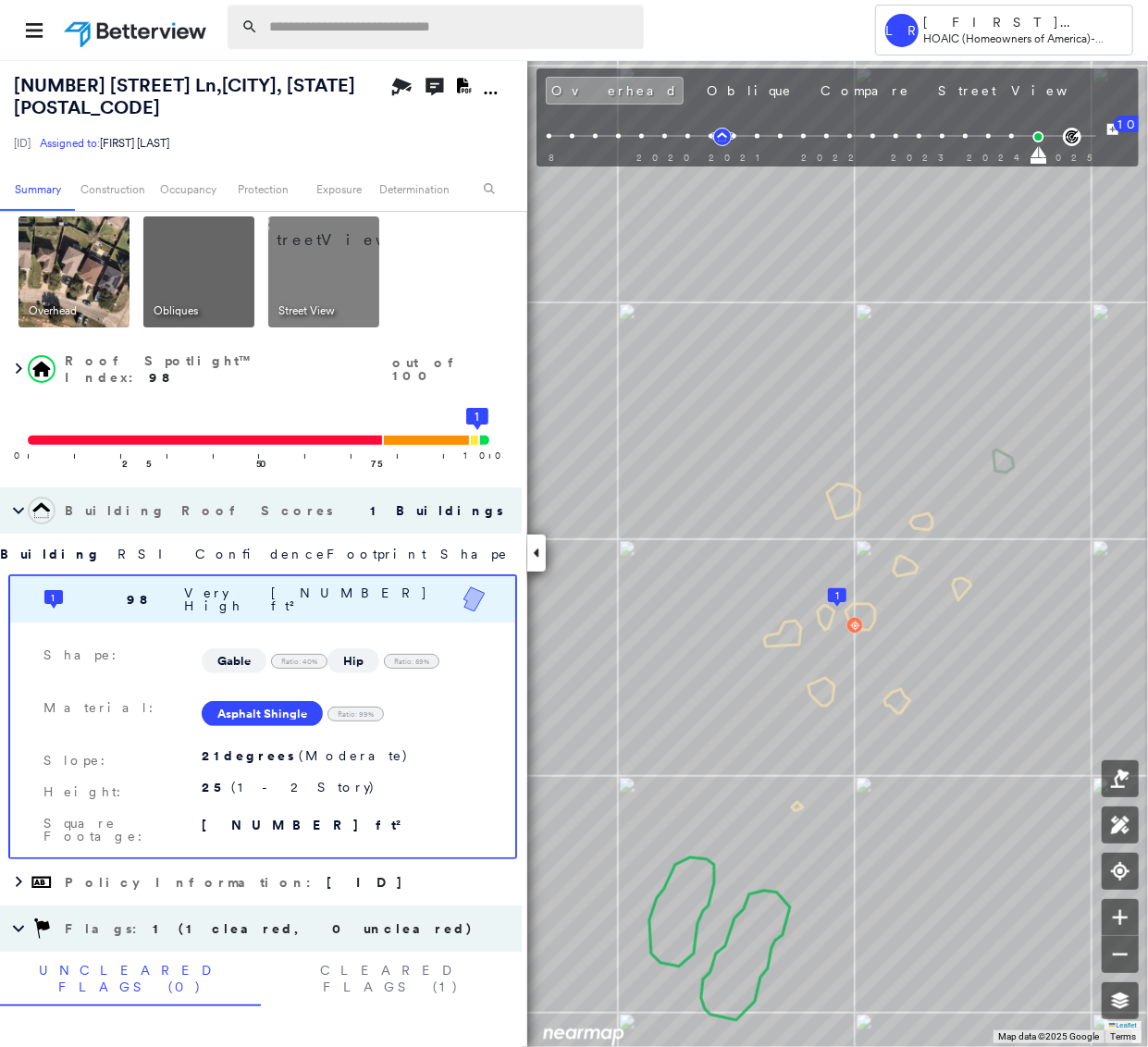 click at bounding box center (451, 27) 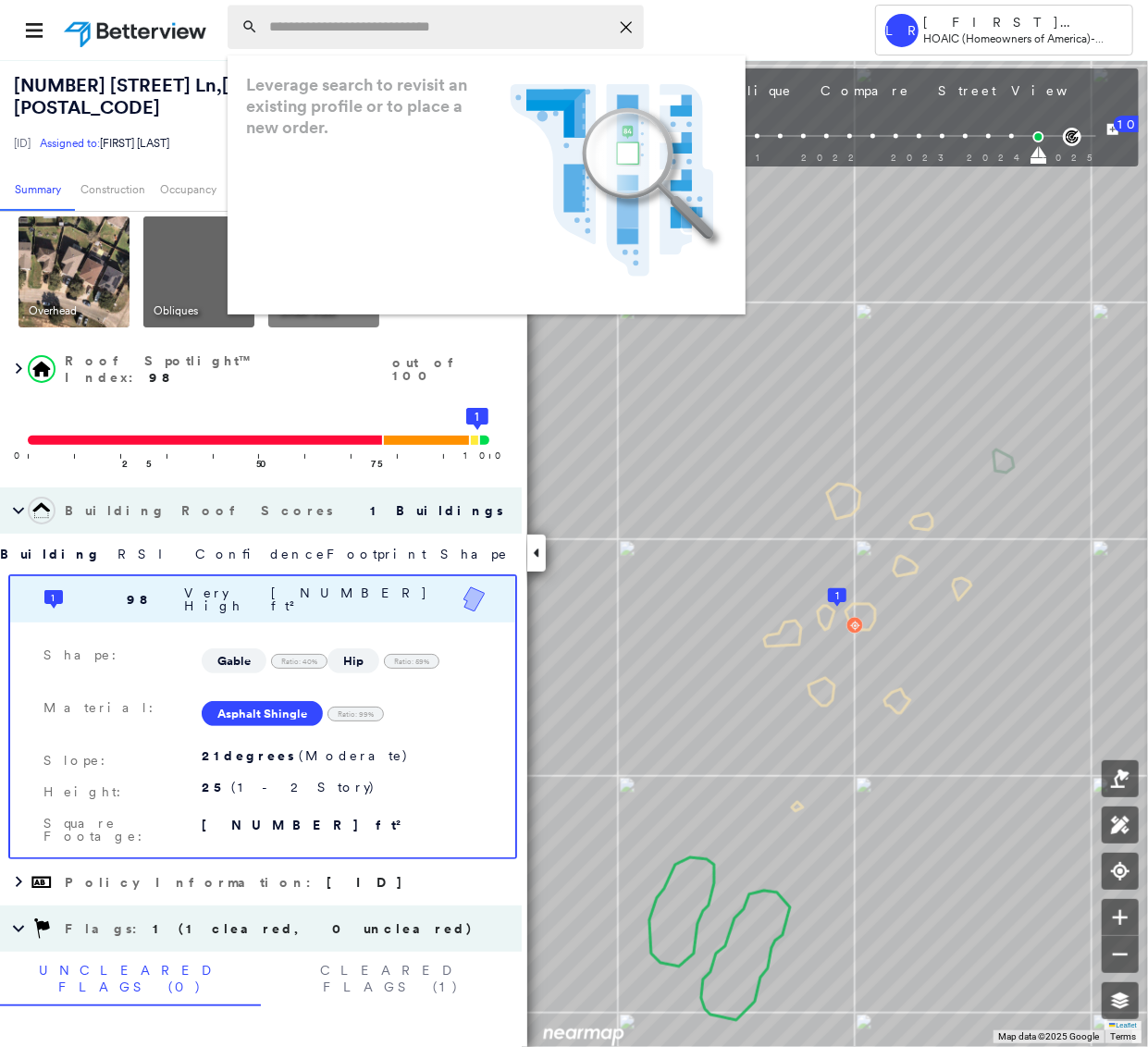 paste on "**********" 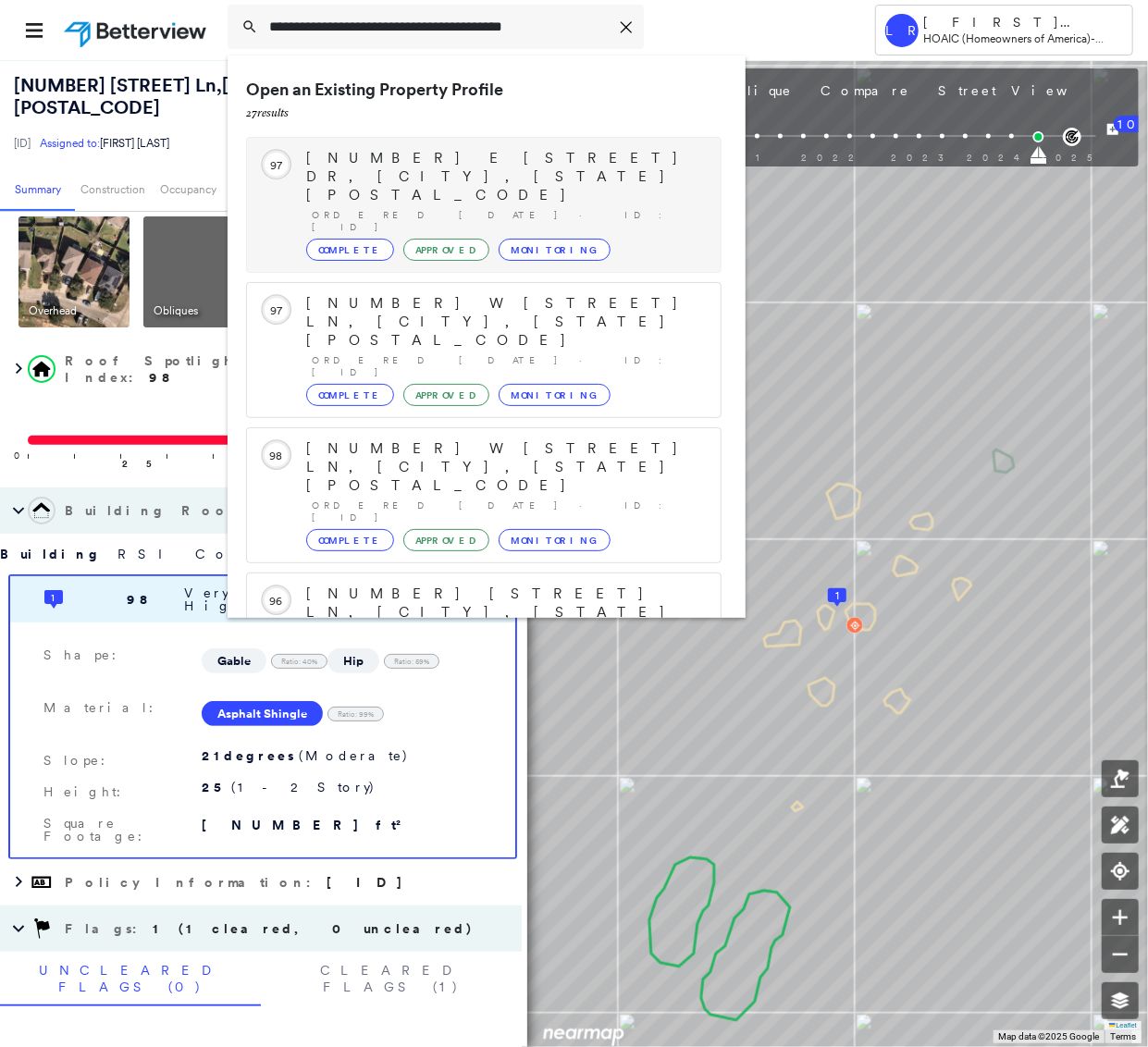 type on "**********" 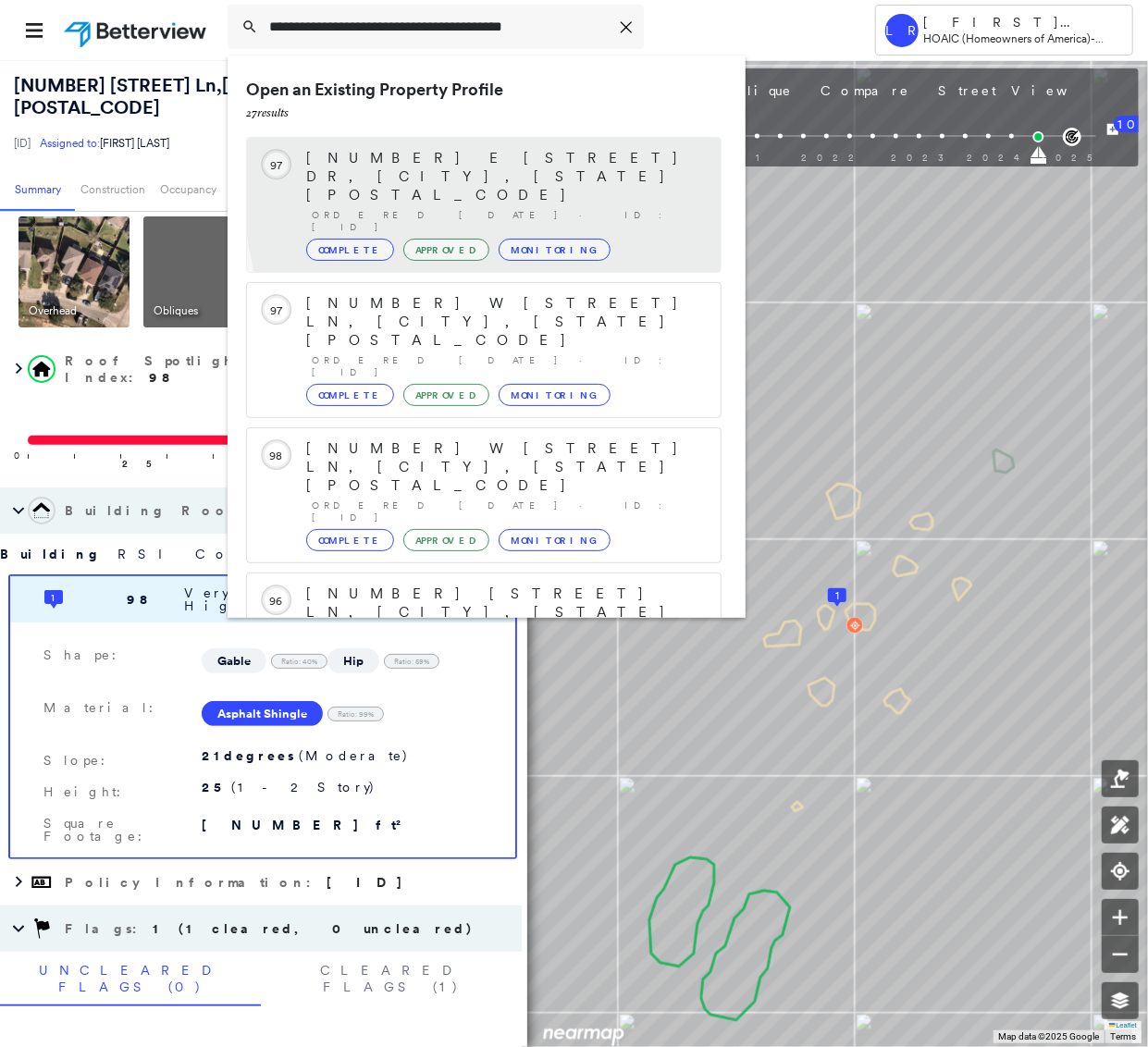 click on "[NUMBER] E [STREET] DR, [CITY], [STATE] [POSTAL_CODE] Ordered [DATE] · ID: [ID] Complete Approved Monitoring" at bounding box center (504, 204) 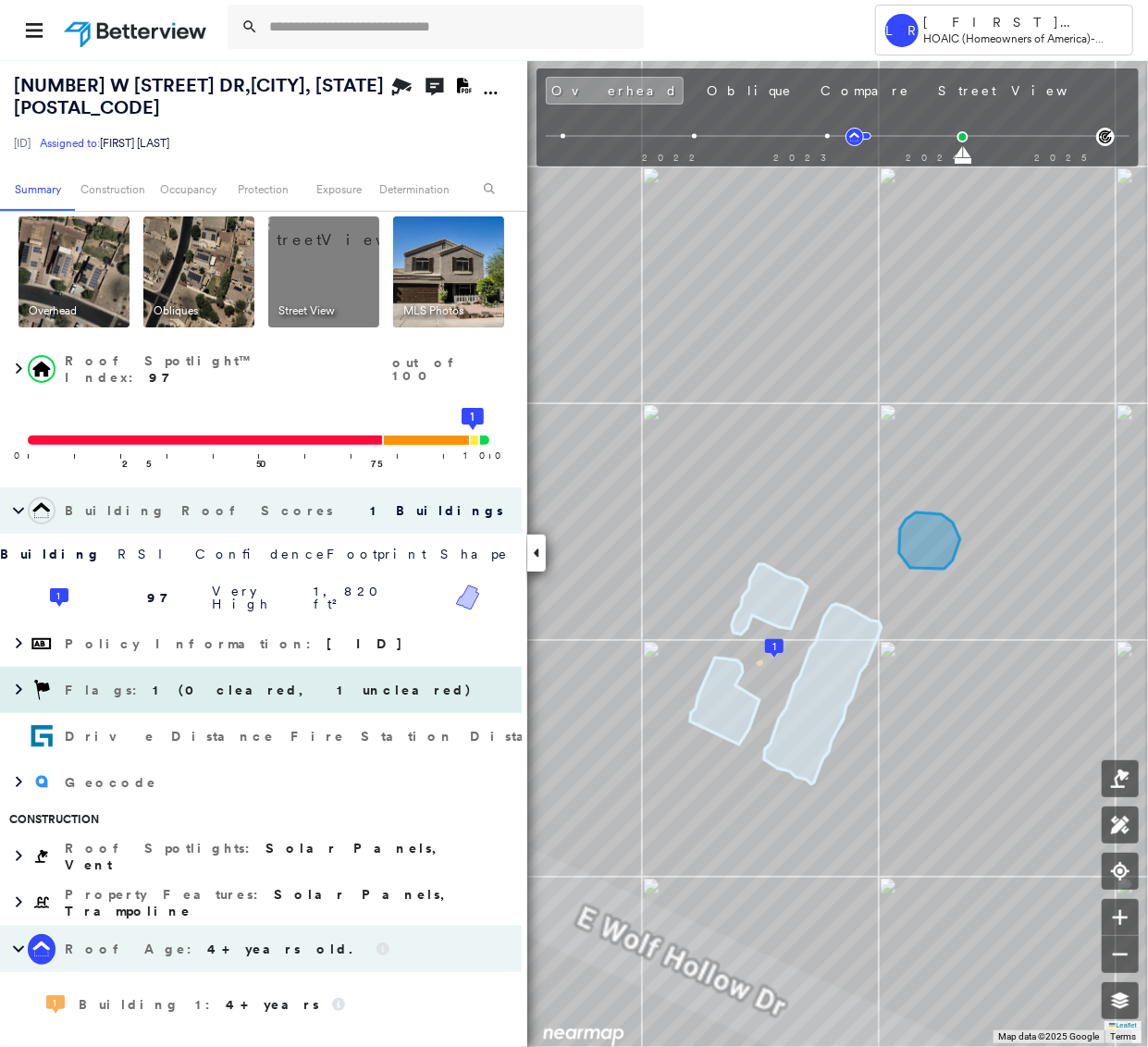 click on "Flags :  1 (0 cleared, 1 uncleared)" at bounding box center (261, 690) 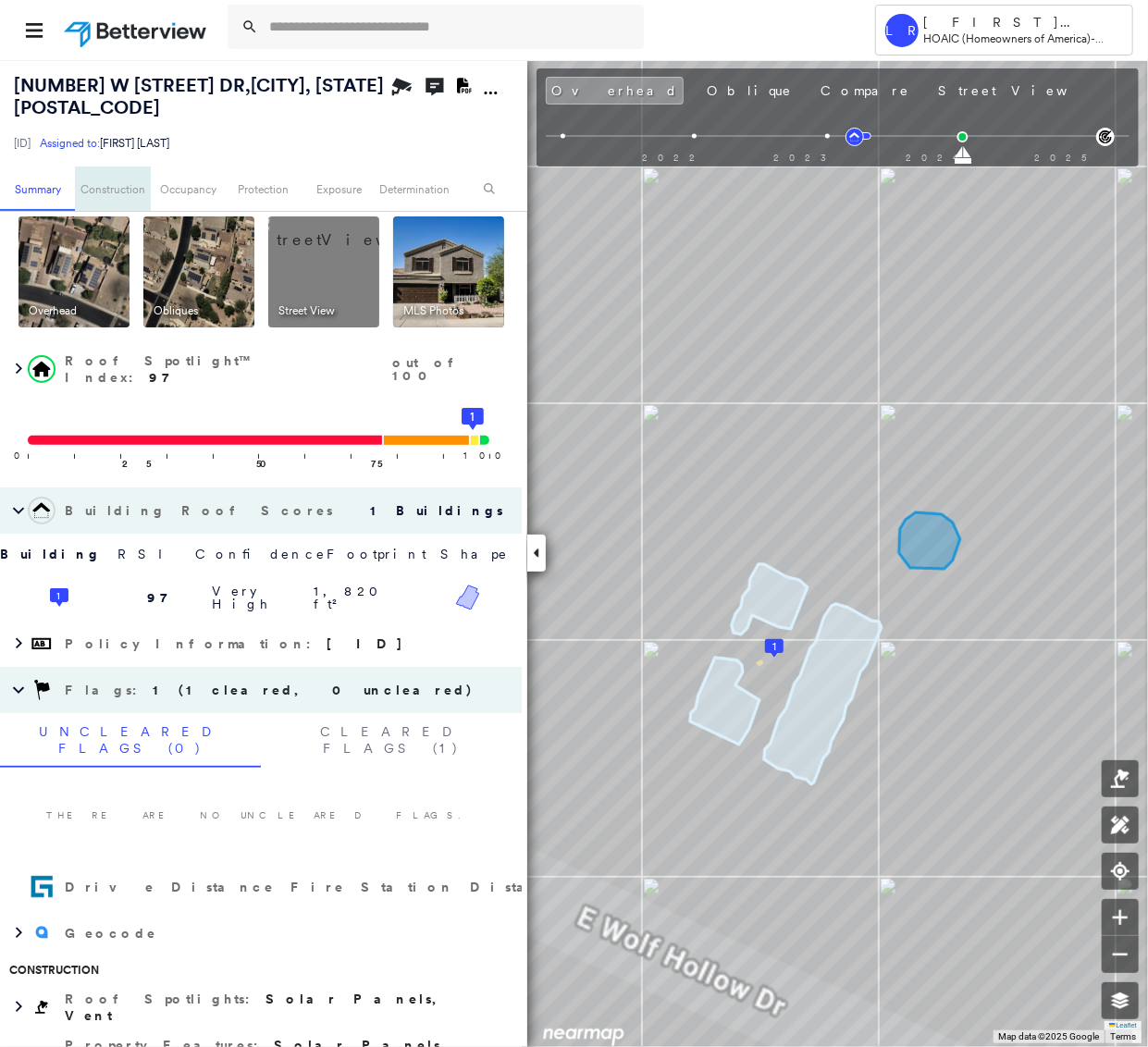 click on "Construction" at bounding box center (112, 189) 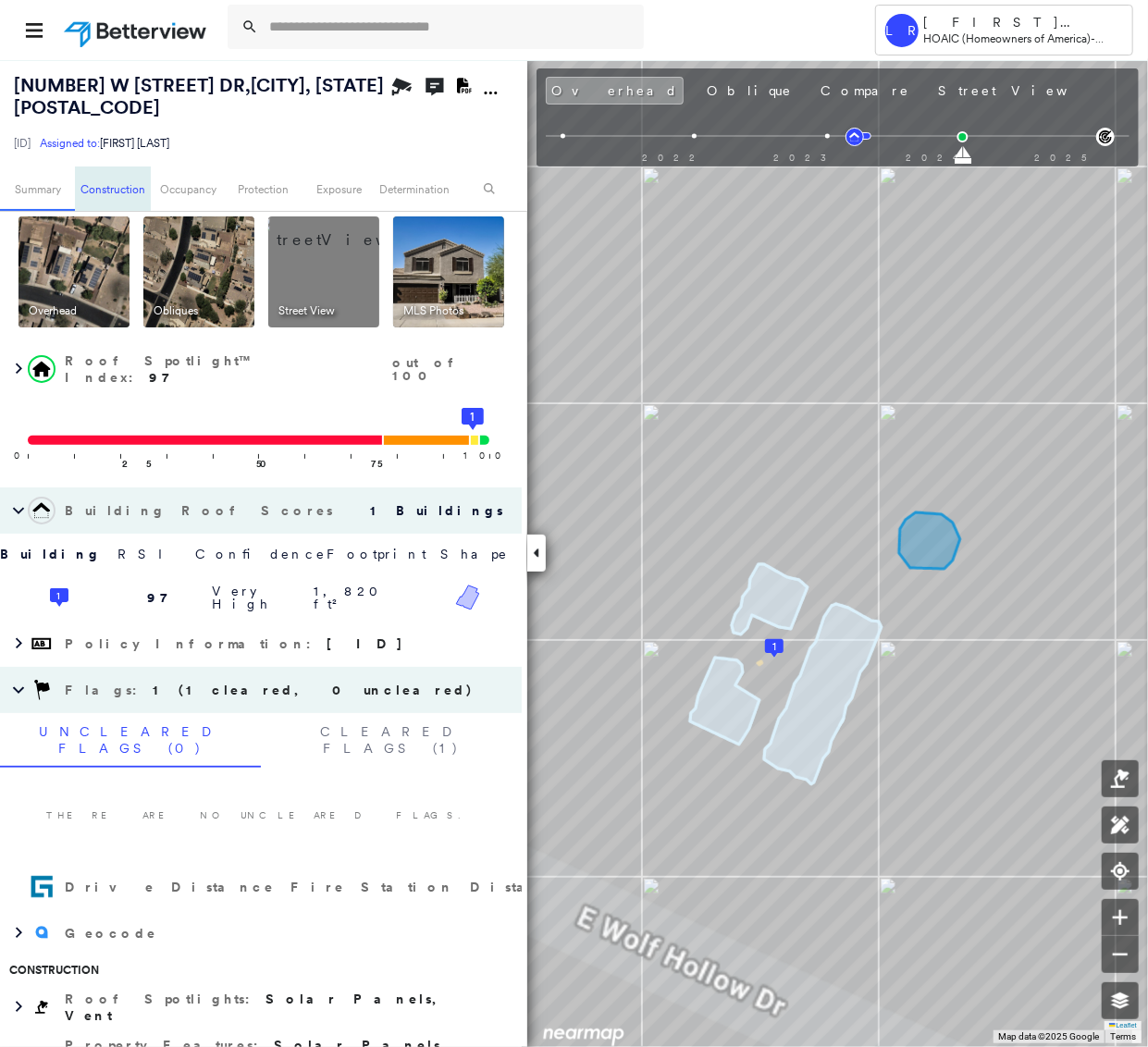 scroll, scrollTop: 771, scrollLeft: 0, axis: vertical 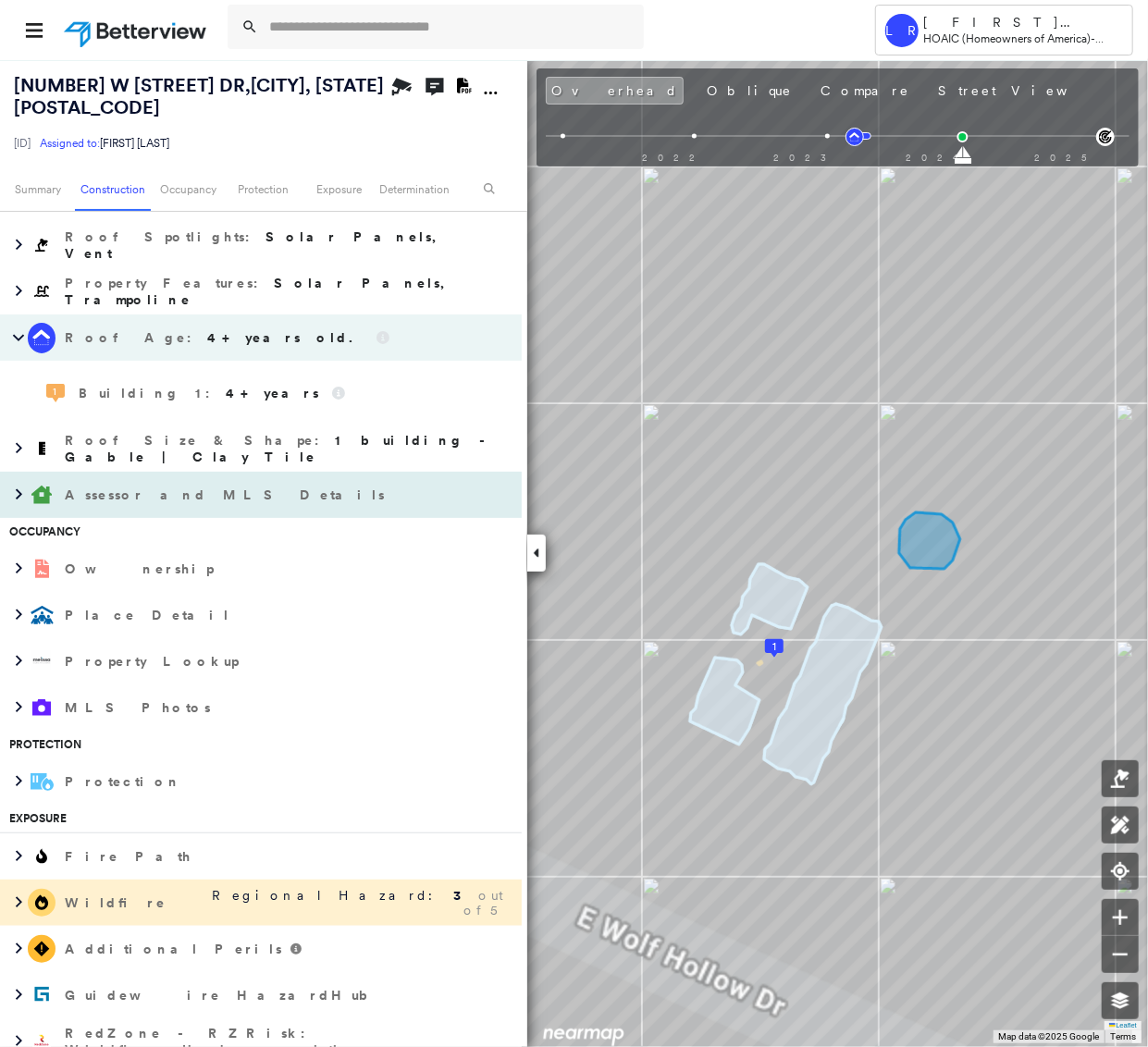 click on "Assessor and MLS Details" at bounding box center (227, 495) 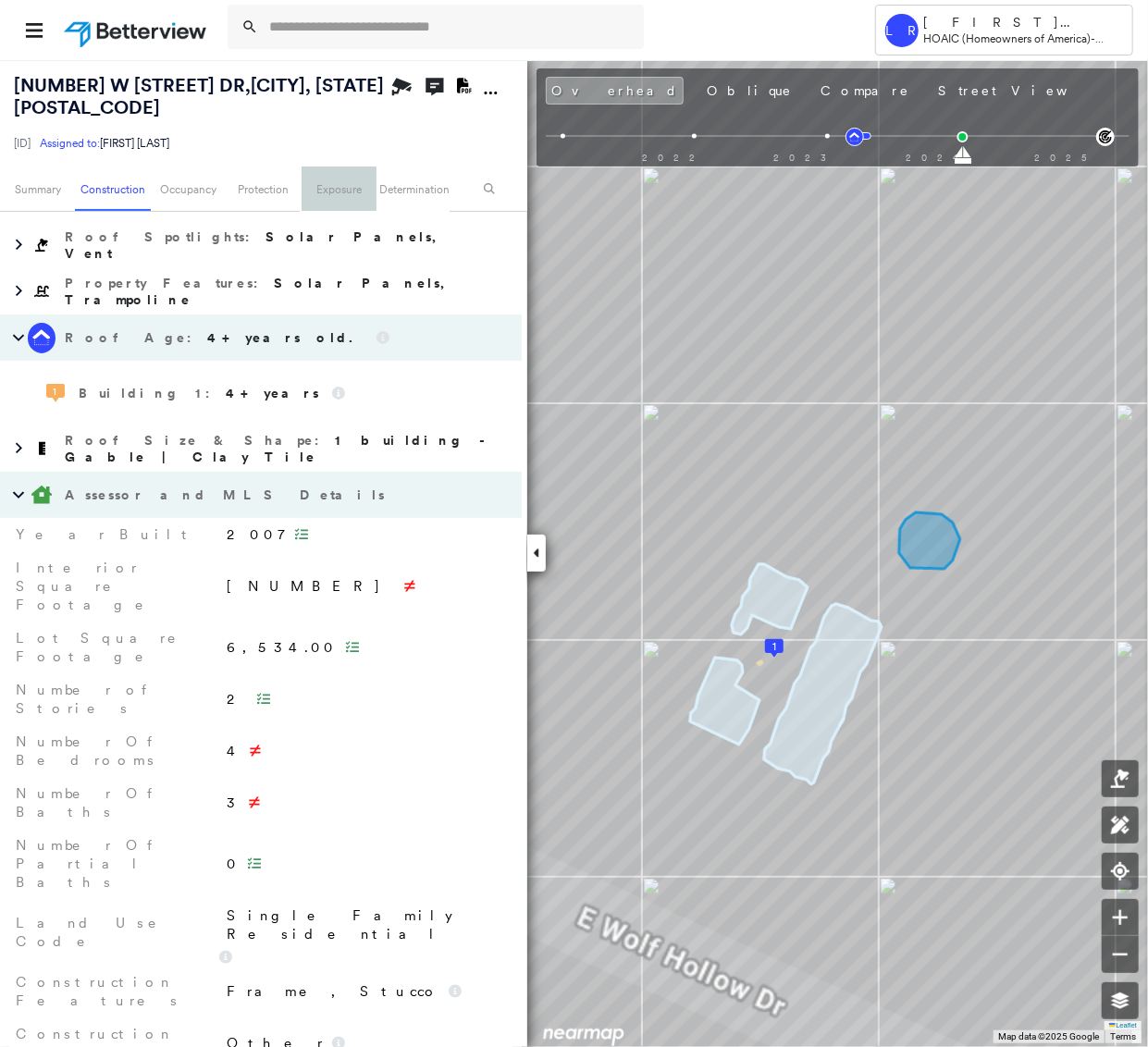 click on "Exposure" at bounding box center [339, 189] 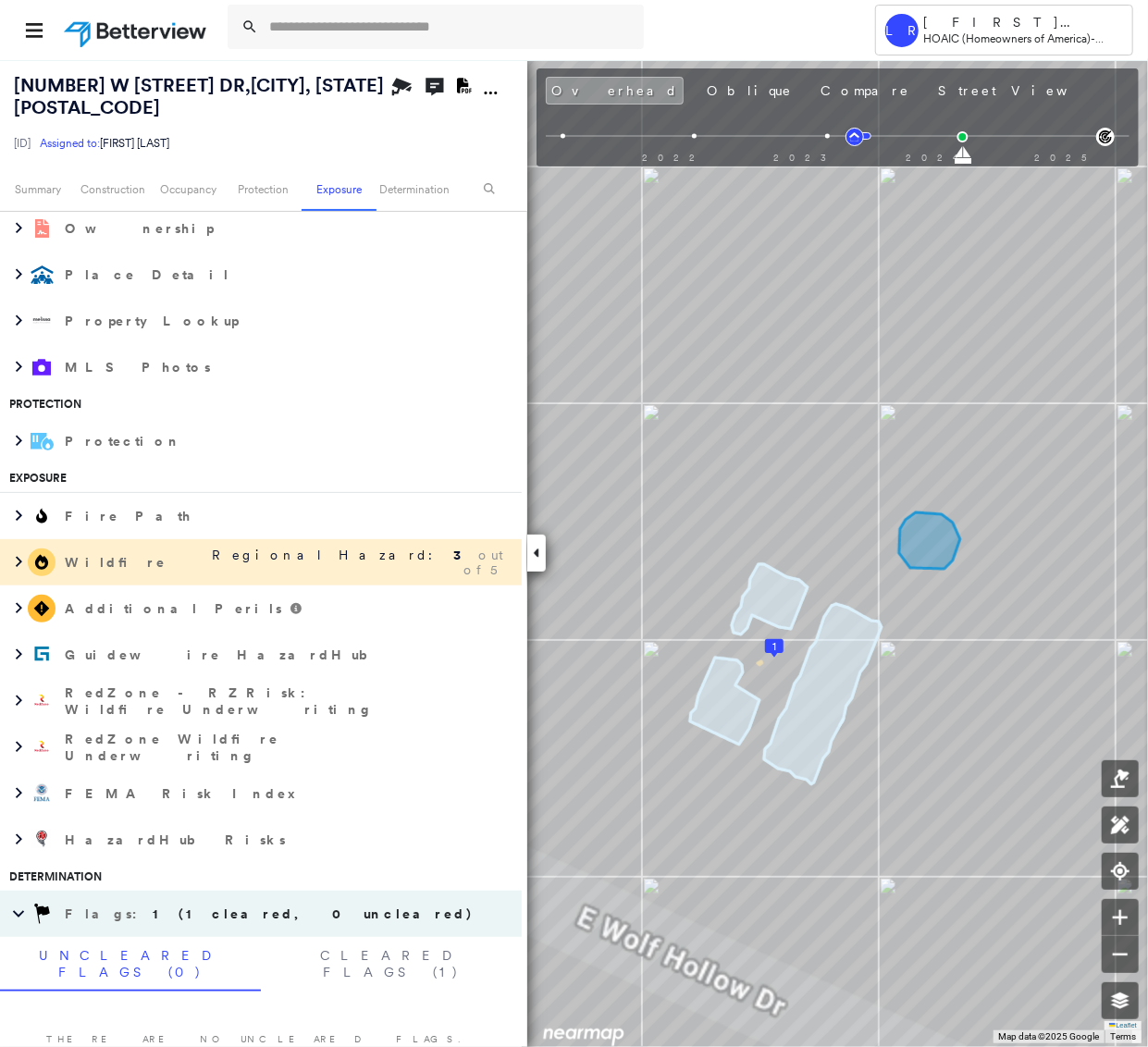 click on "Regional Hazard: 3   out of  5" at bounding box center (344, 562) 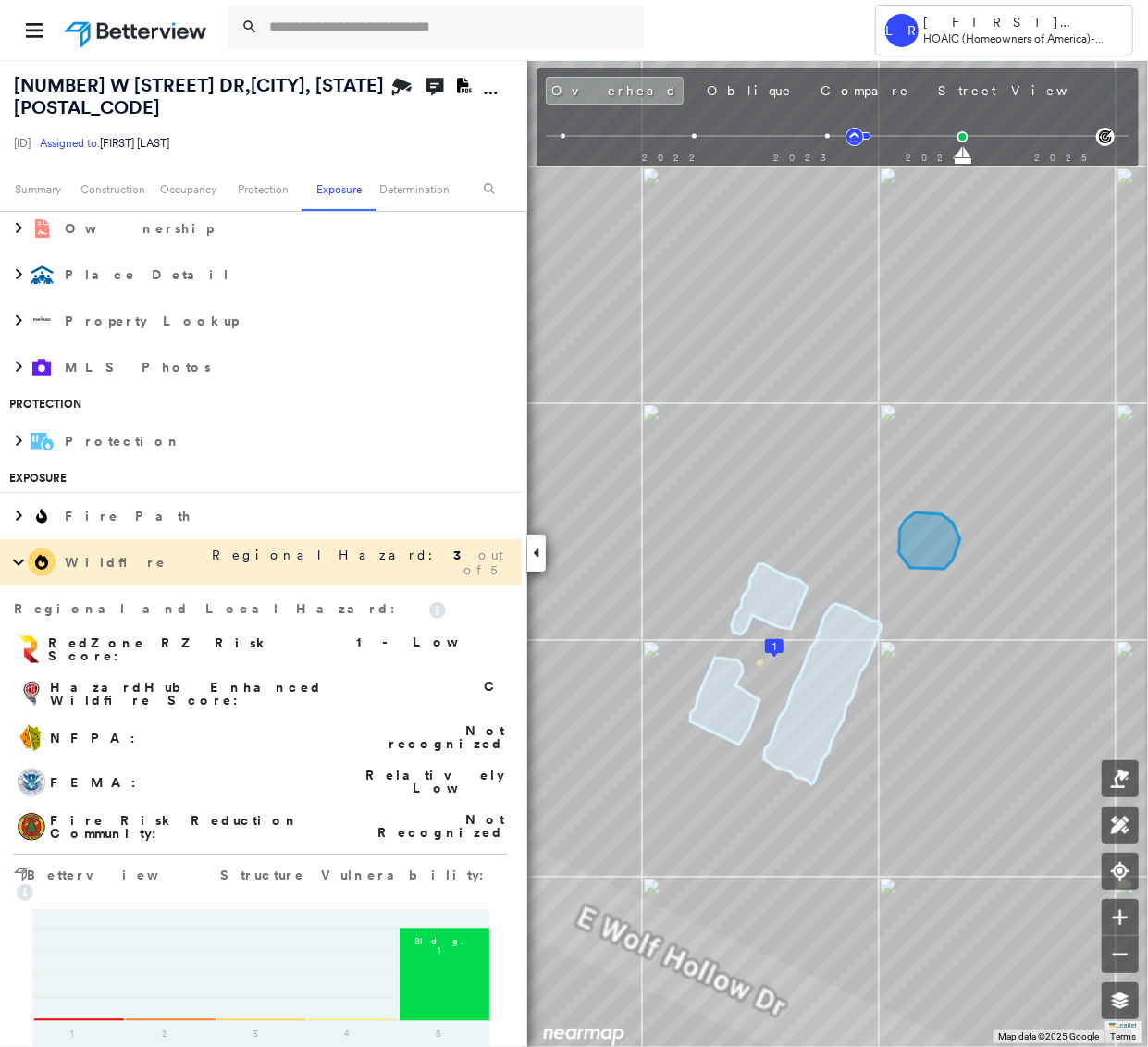 click on "Regional Hazard: 3   out of  5" at bounding box center [344, 562] 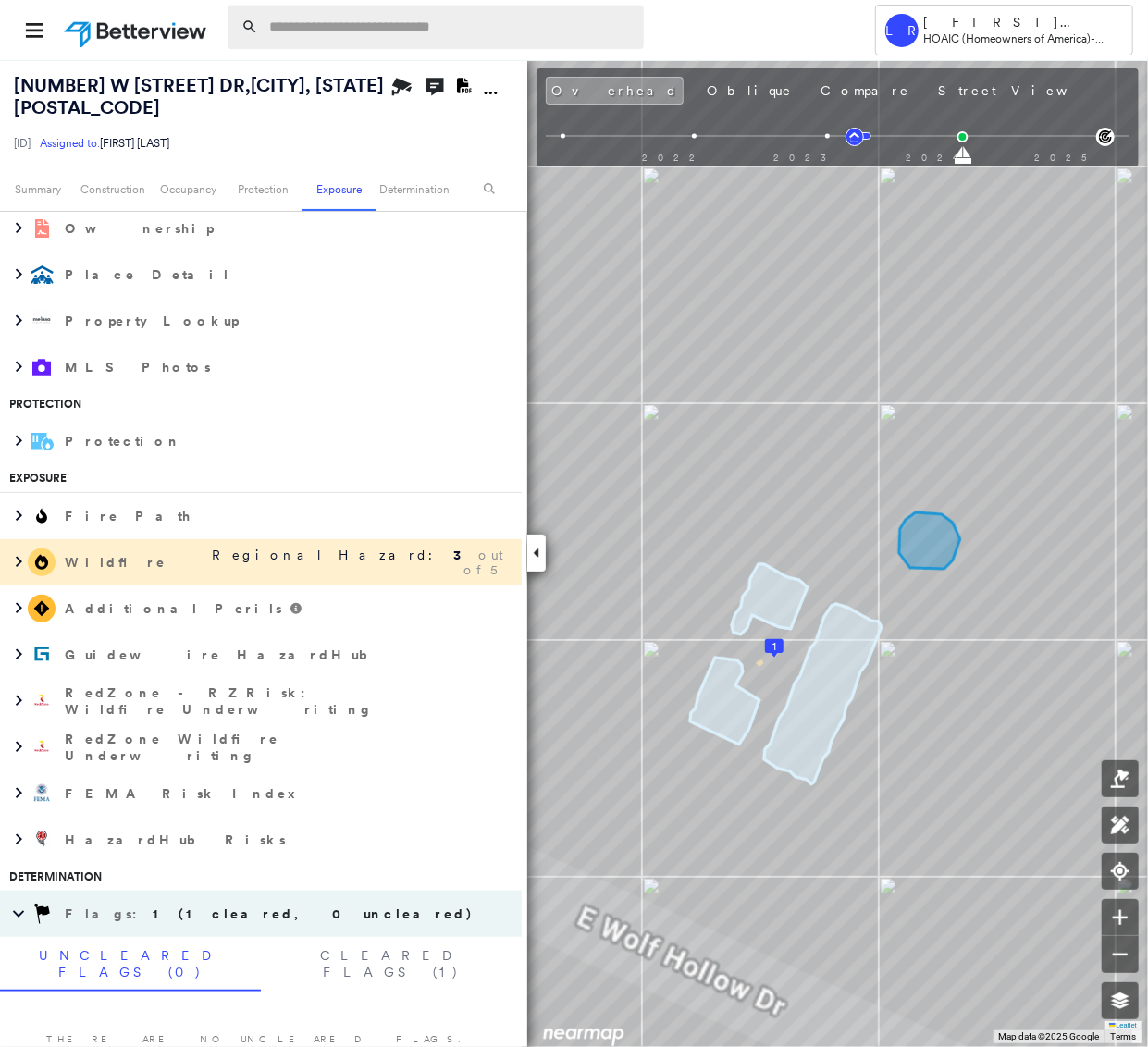 click at bounding box center [451, 27] 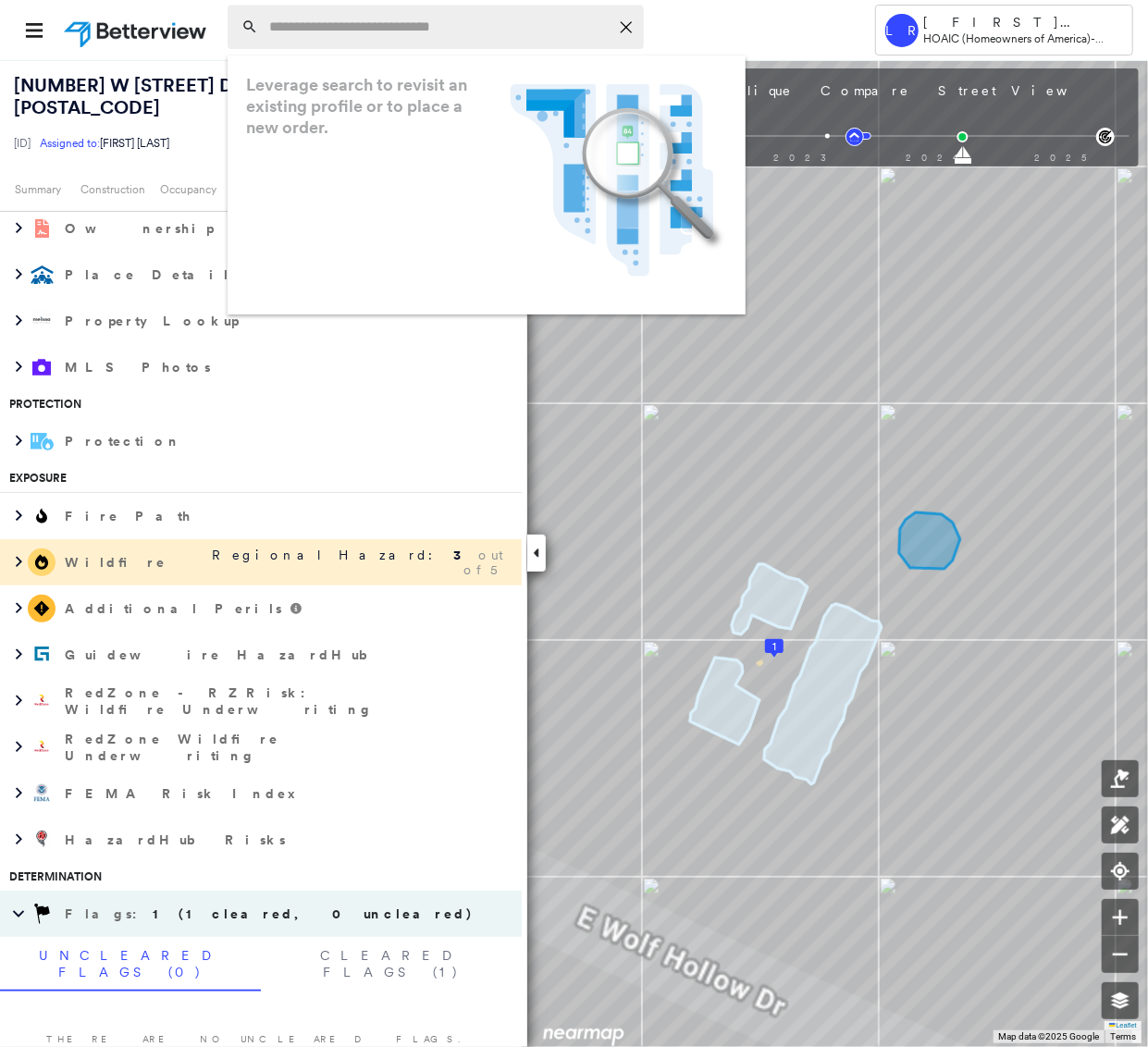 paste on "**********" 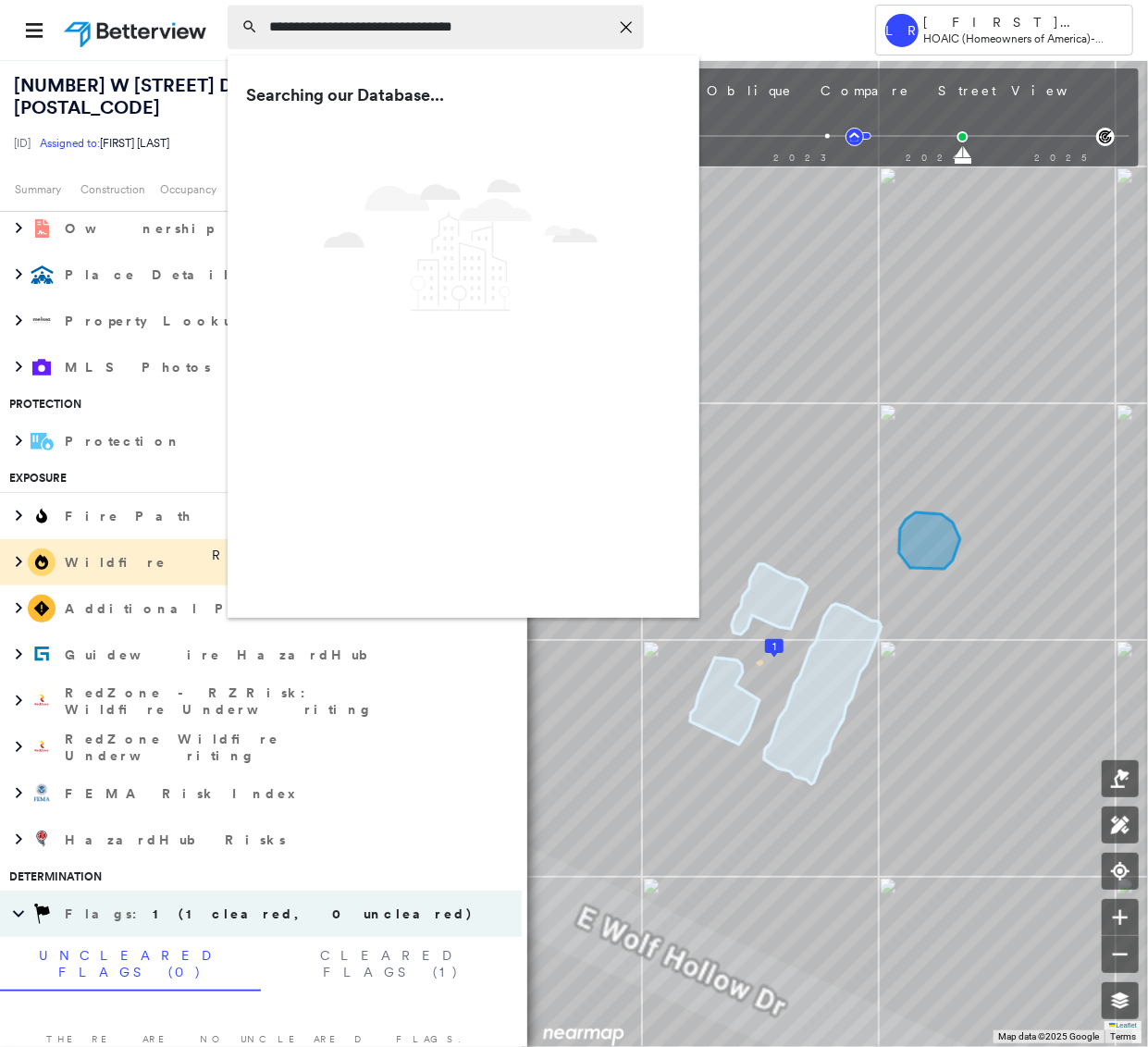 click on "**********" at bounding box center [438, 27] 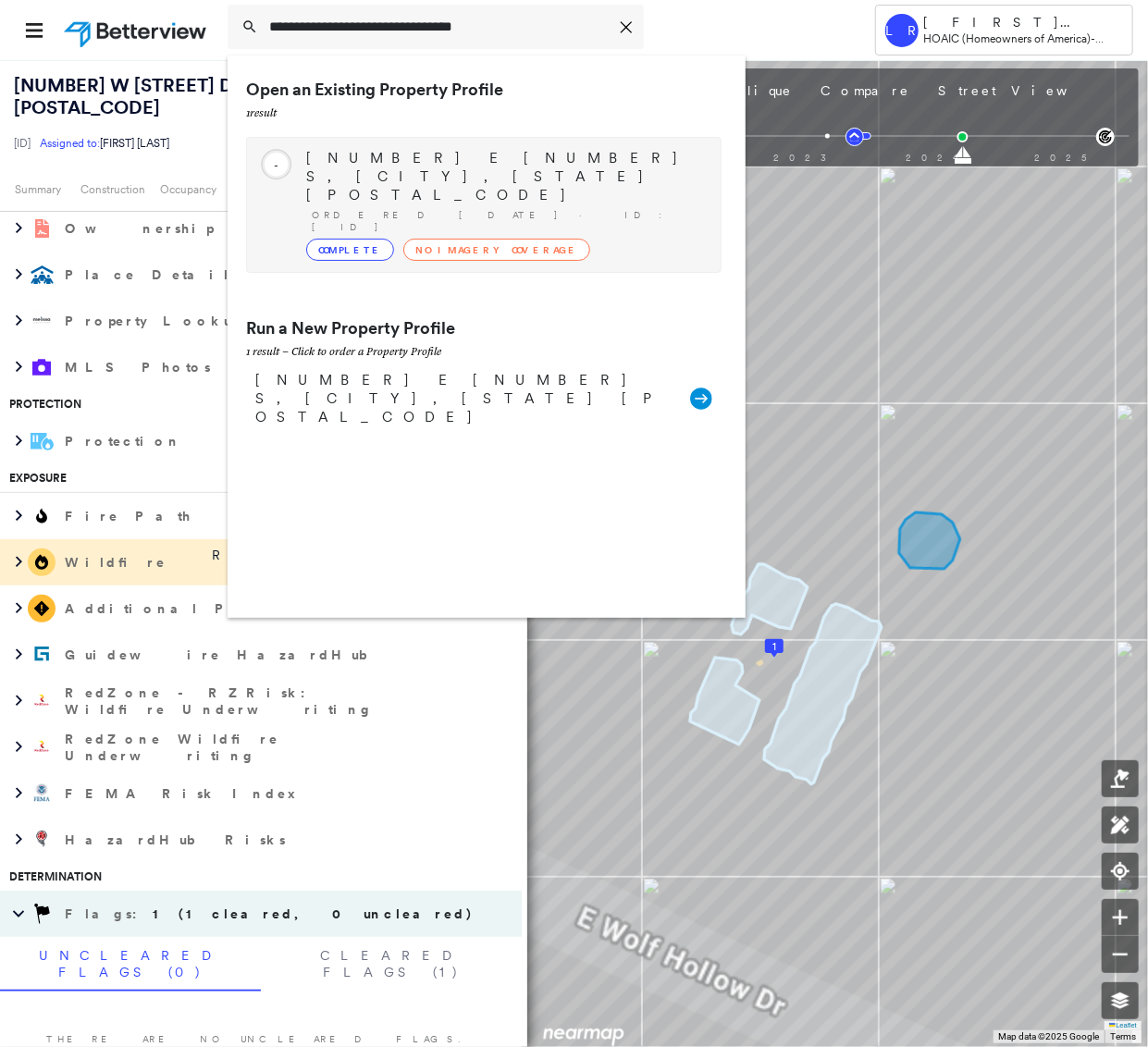 type on "**********" 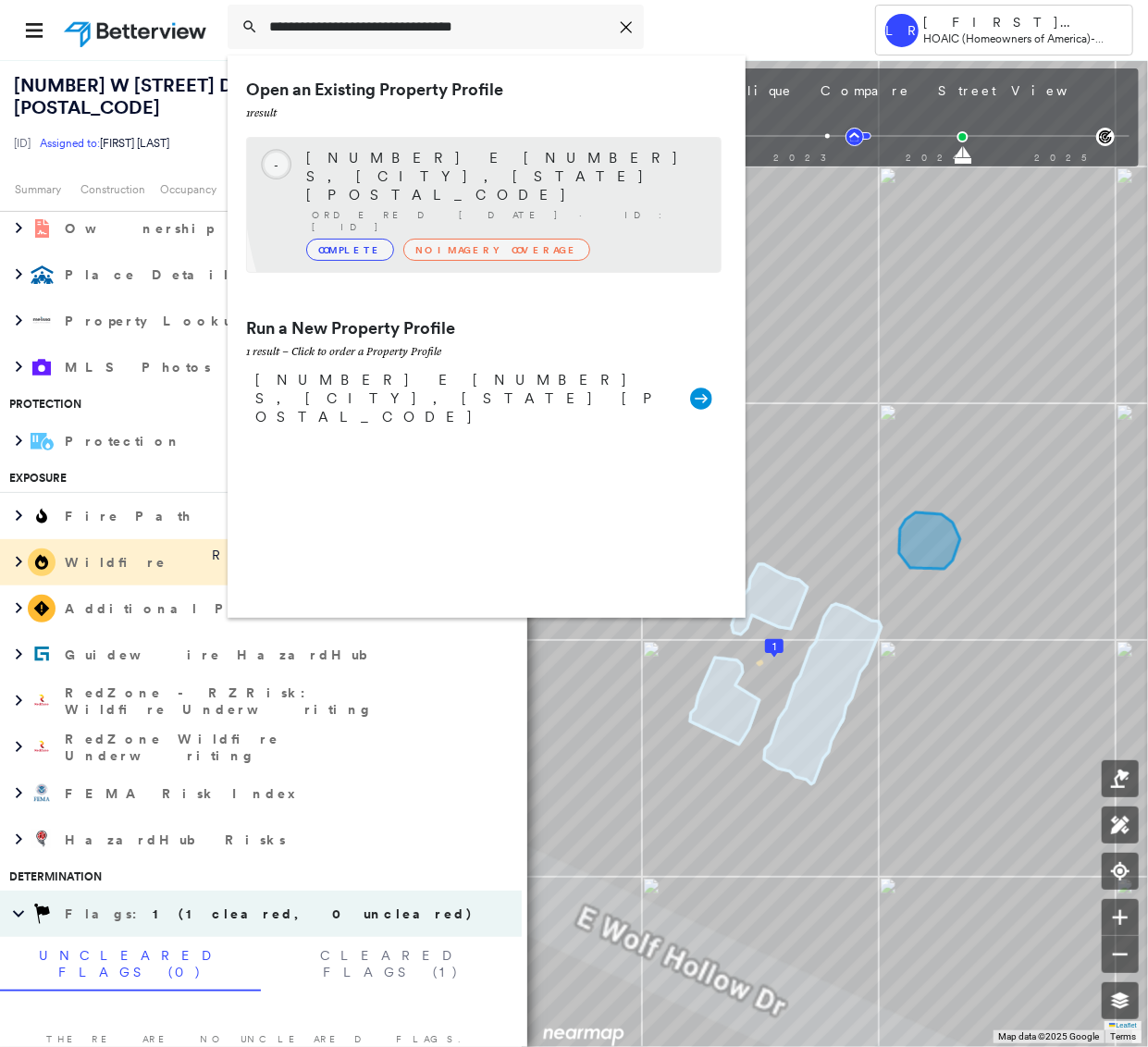click on "Ordered [DATE] · ID: [ID]" at bounding box center (507, 221) 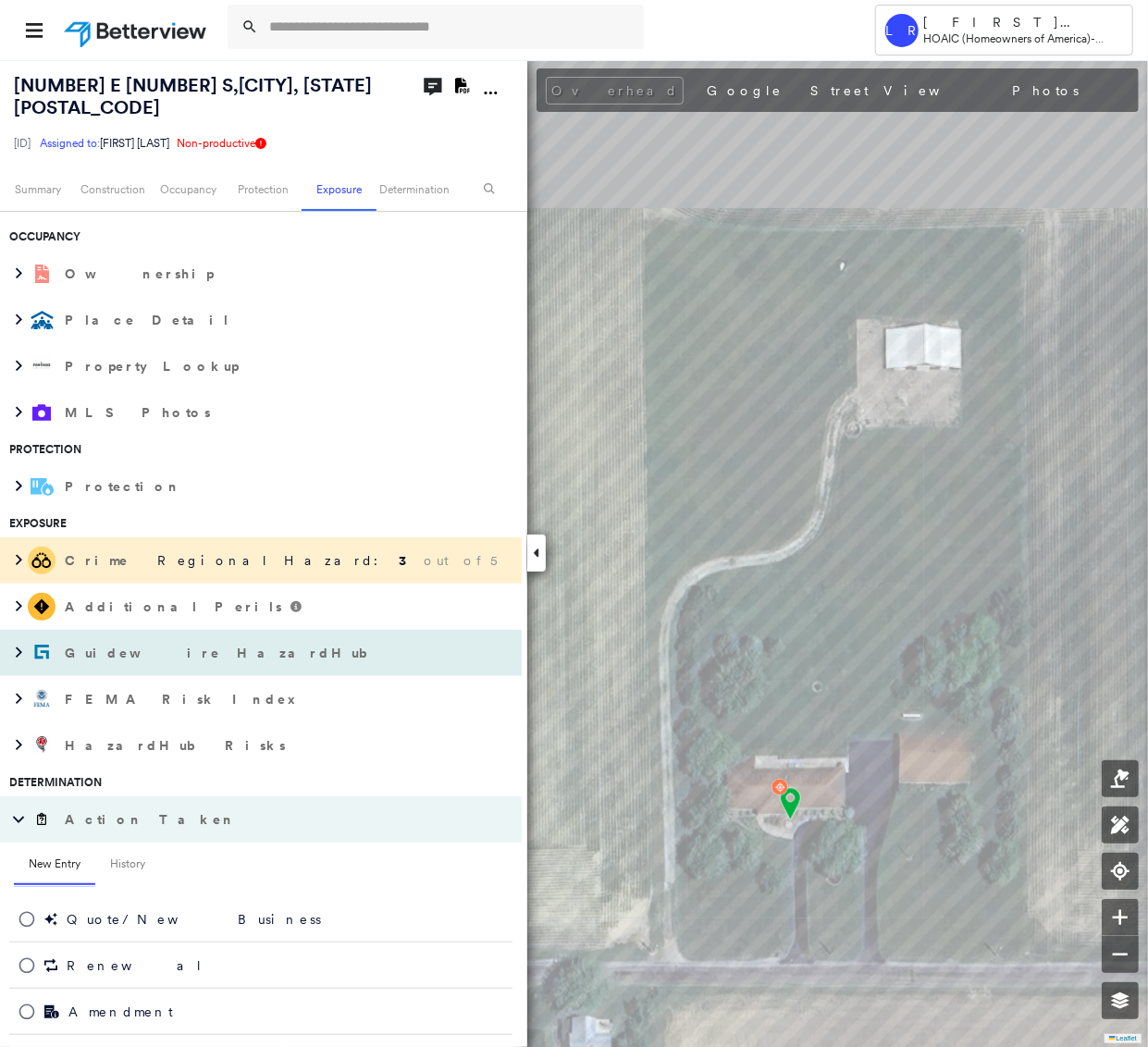 scroll, scrollTop: 758, scrollLeft: 0, axis: vertical 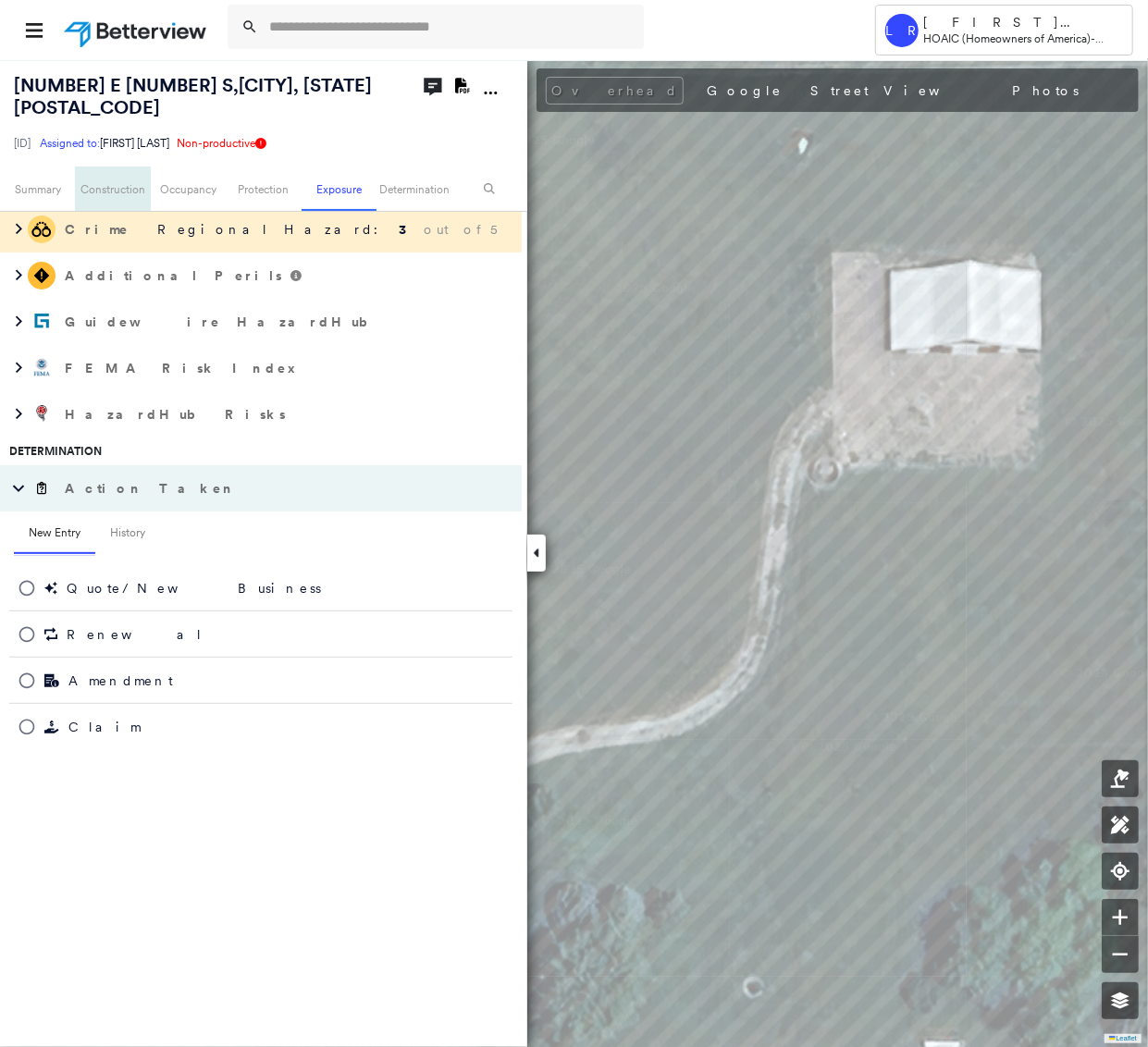 click on "Construction" at bounding box center (112, 189) 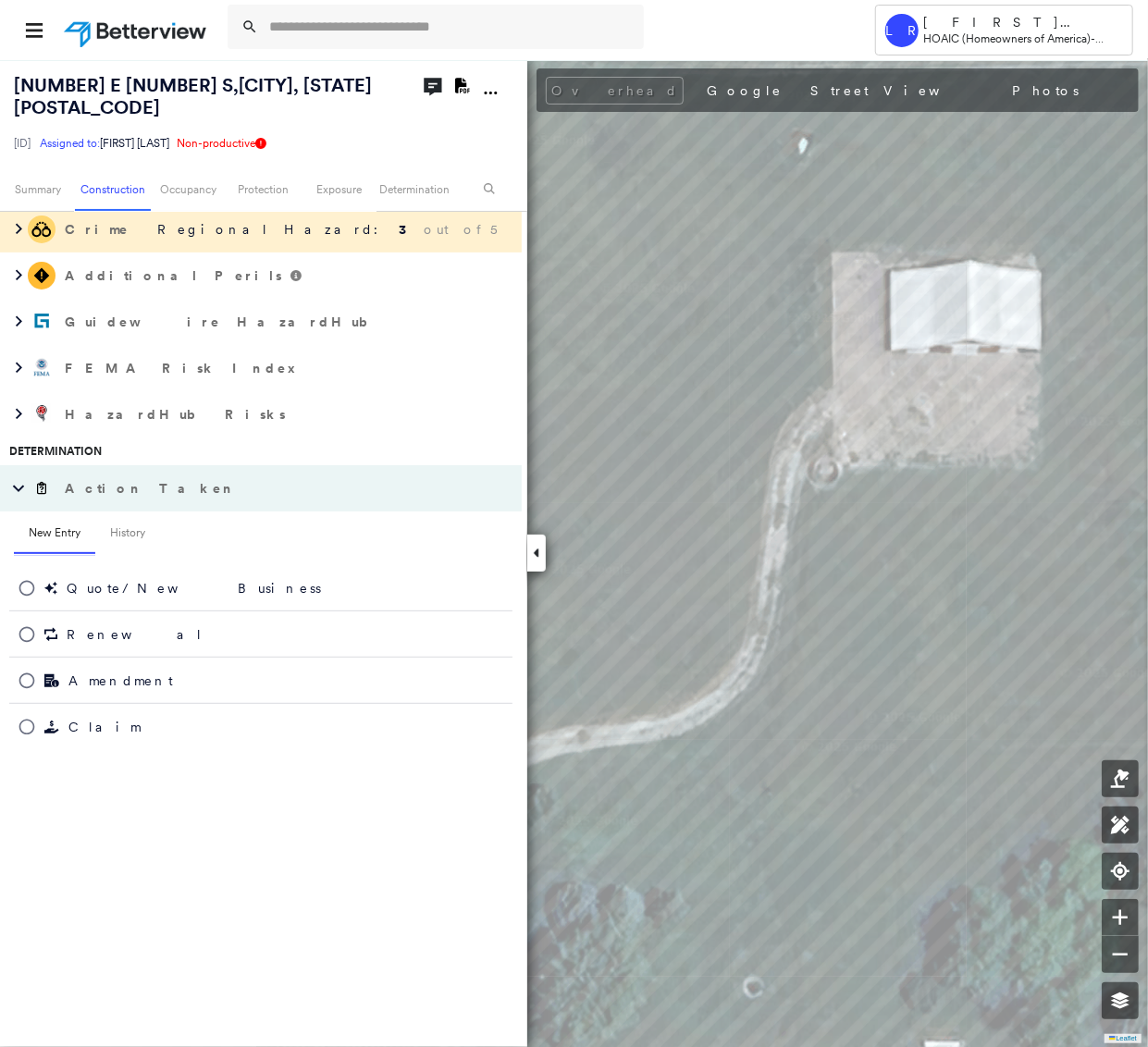 scroll, scrollTop: 376, scrollLeft: 0, axis: vertical 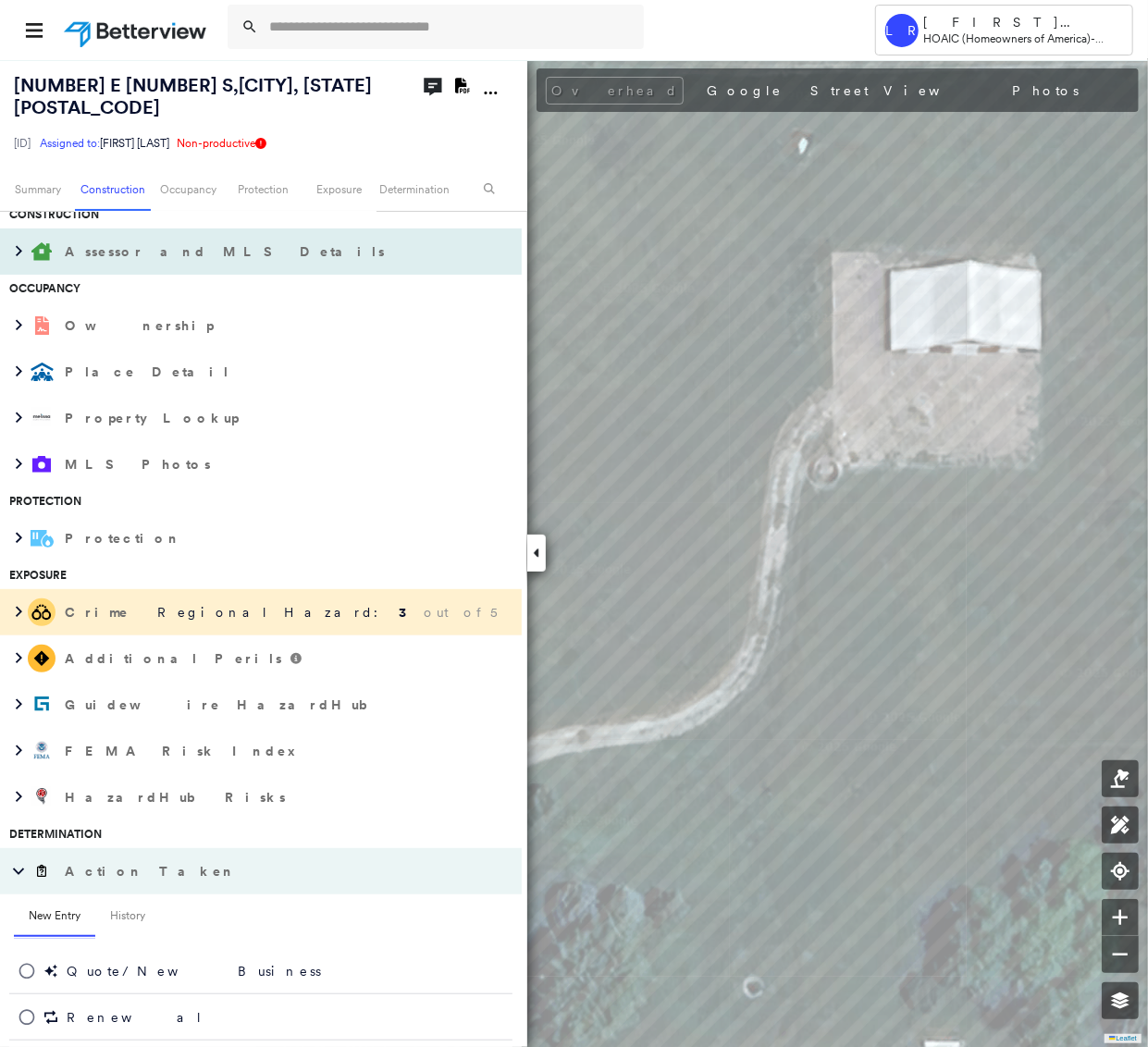 click on "Assessor and MLS Details" at bounding box center [227, 252] 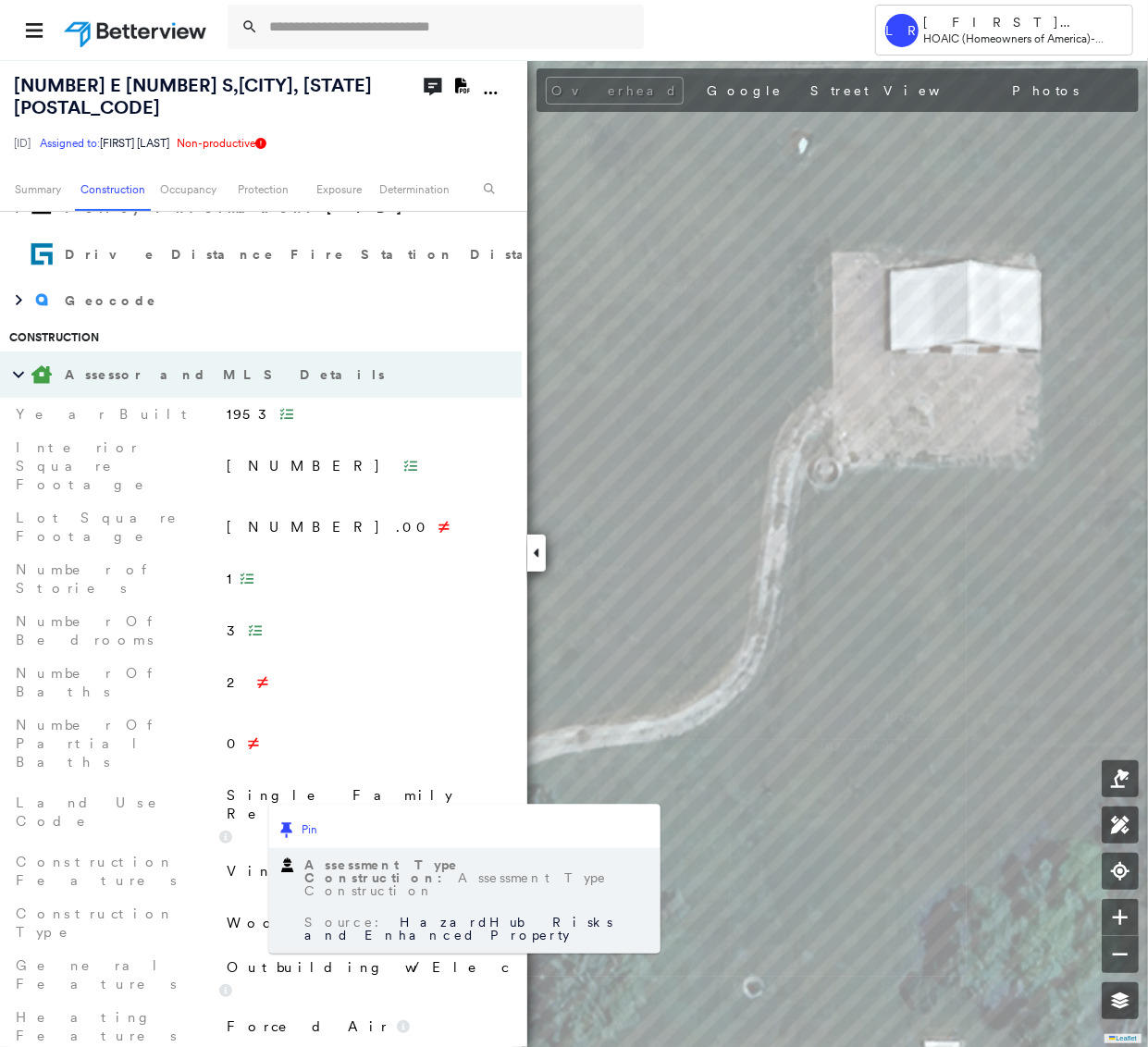 scroll, scrollTop: 0, scrollLeft: 0, axis: both 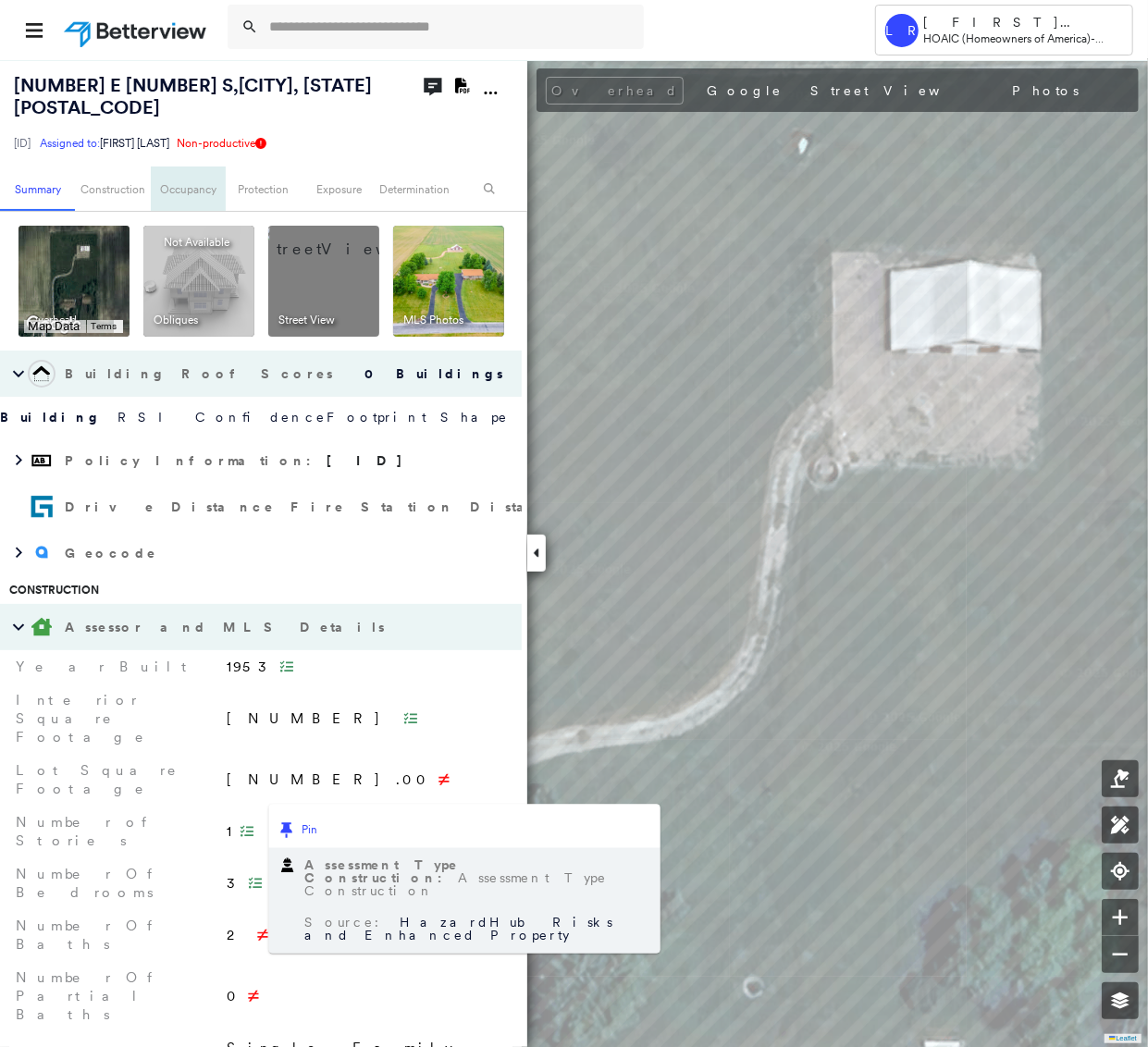 click on "Occupancy" at bounding box center (188, 189) 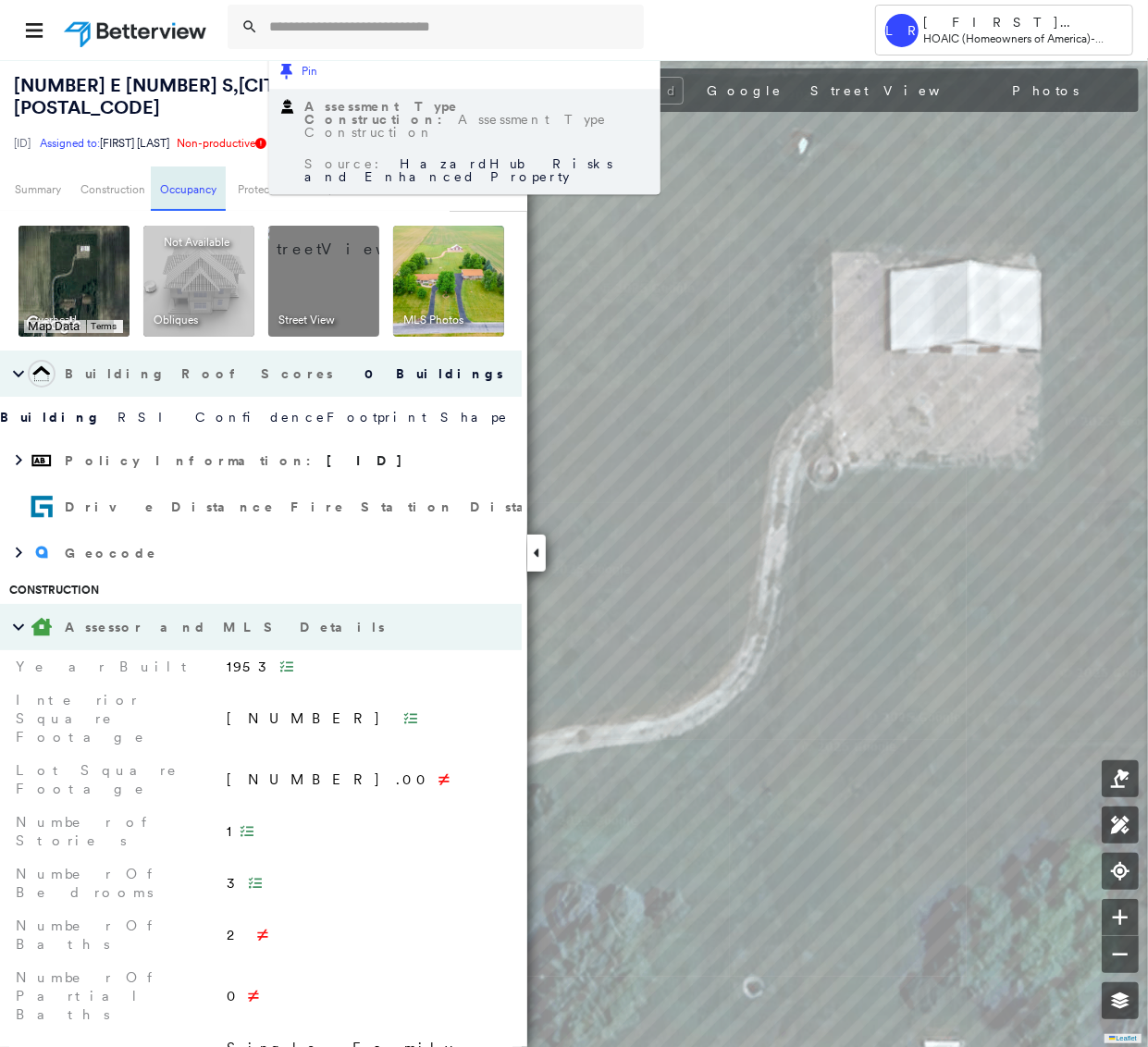 scroll, scrollTop: 892, scrollLeft: 0, axis: vertical 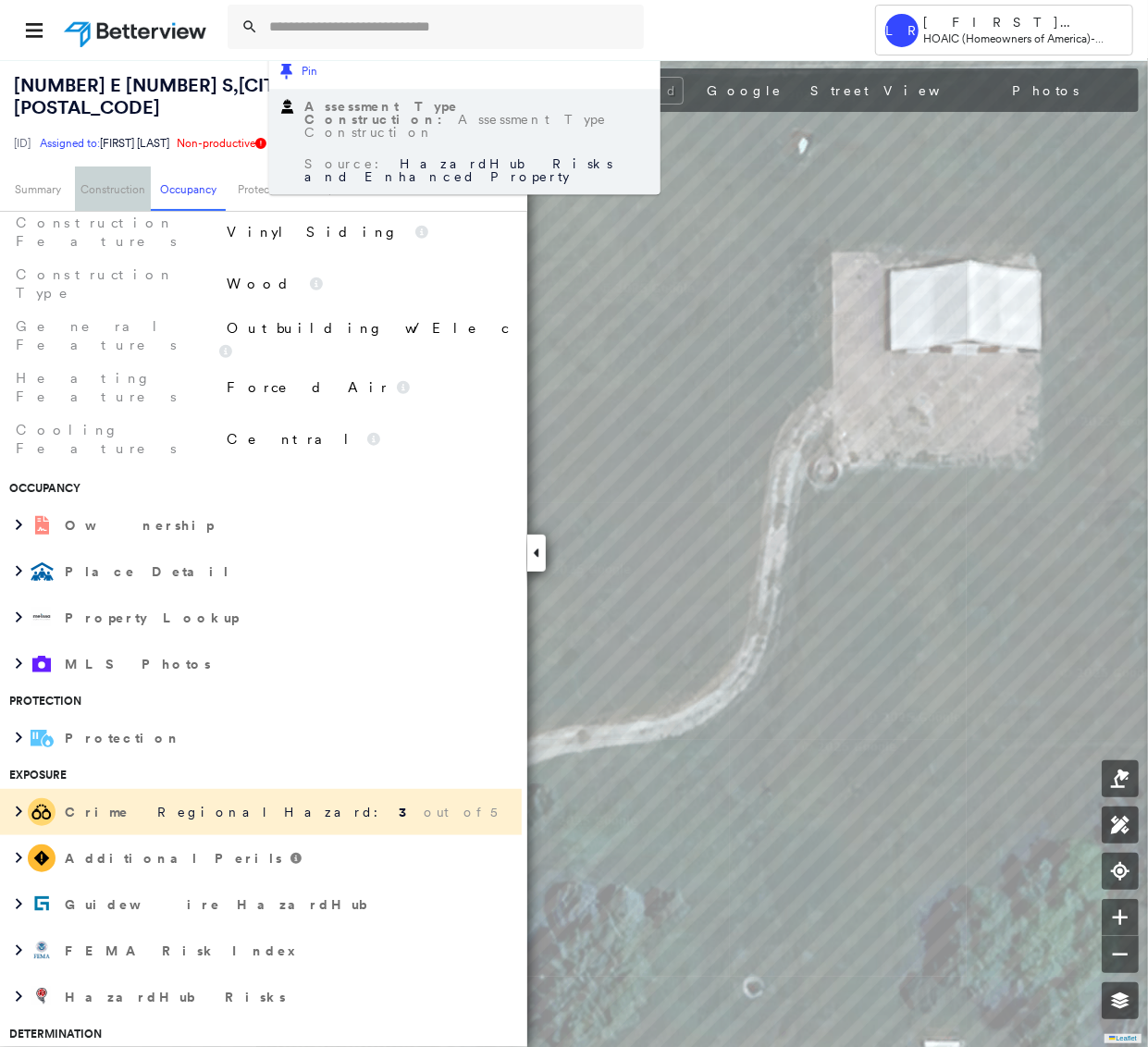 click on "Construction" at bounding box center (112, 189) 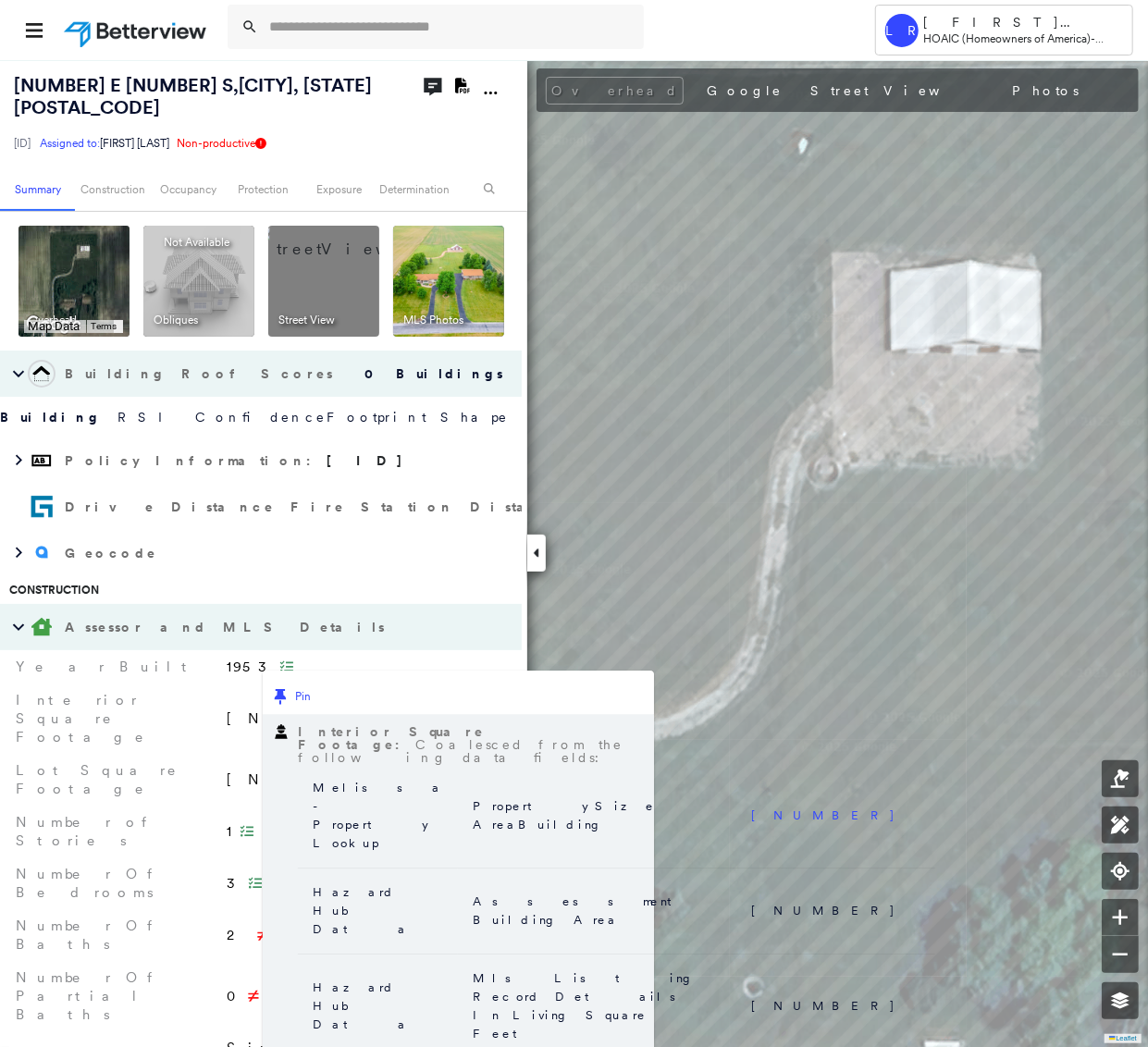 scroll, scrollTop: 246, scrollLeft: 0, axis: vertical 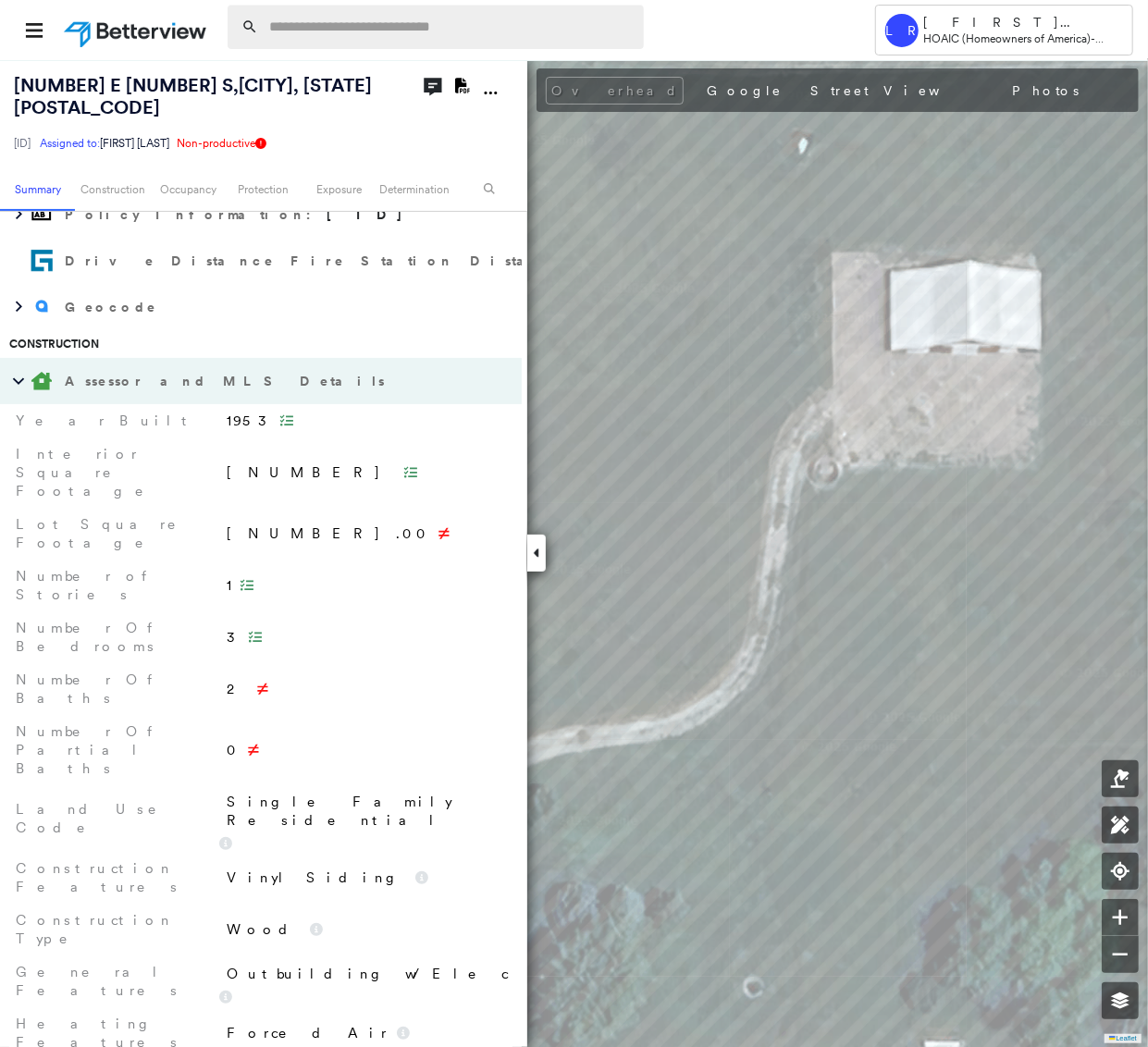 click at bounding box center (451, 27) 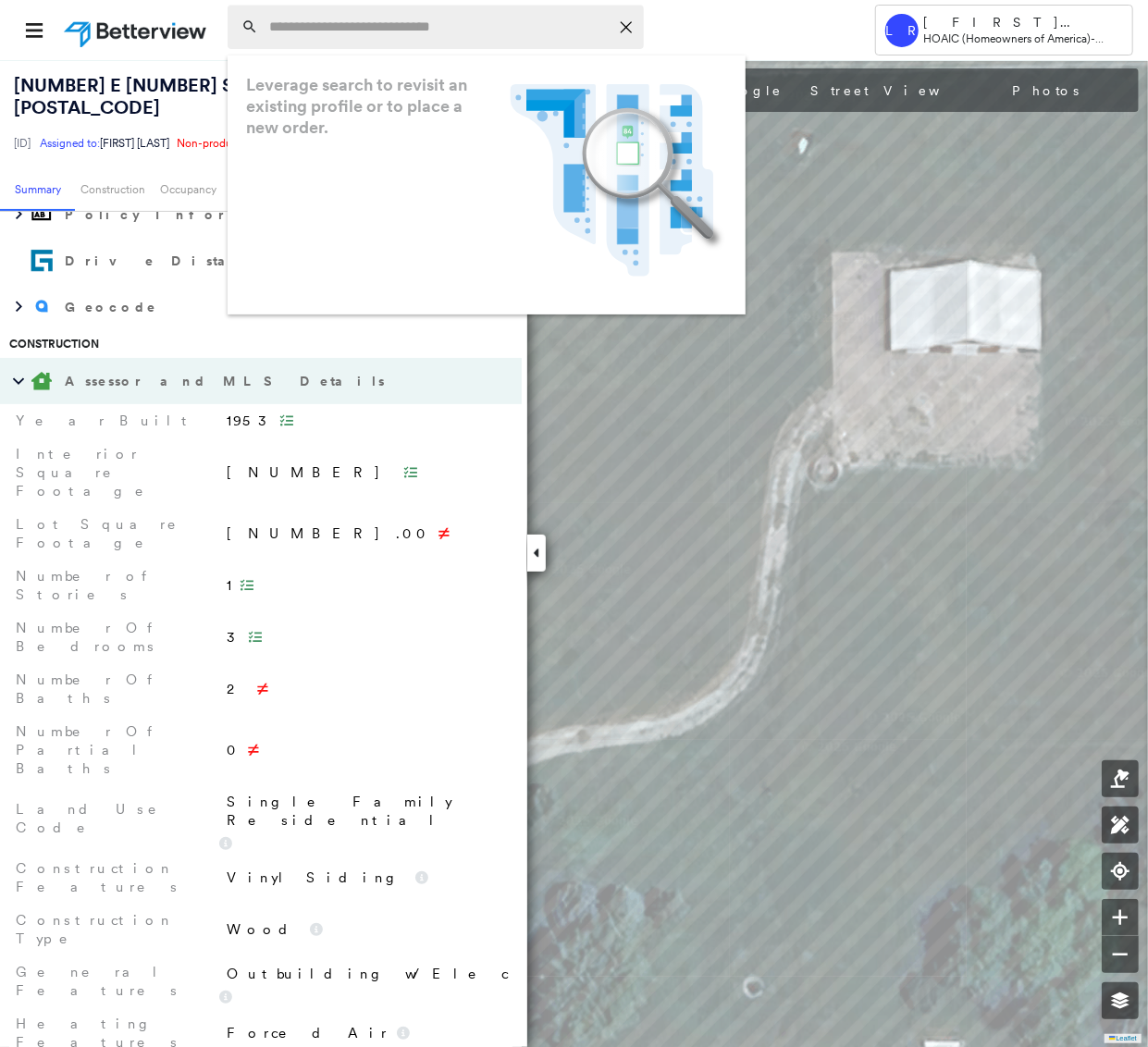 paste on "**********" 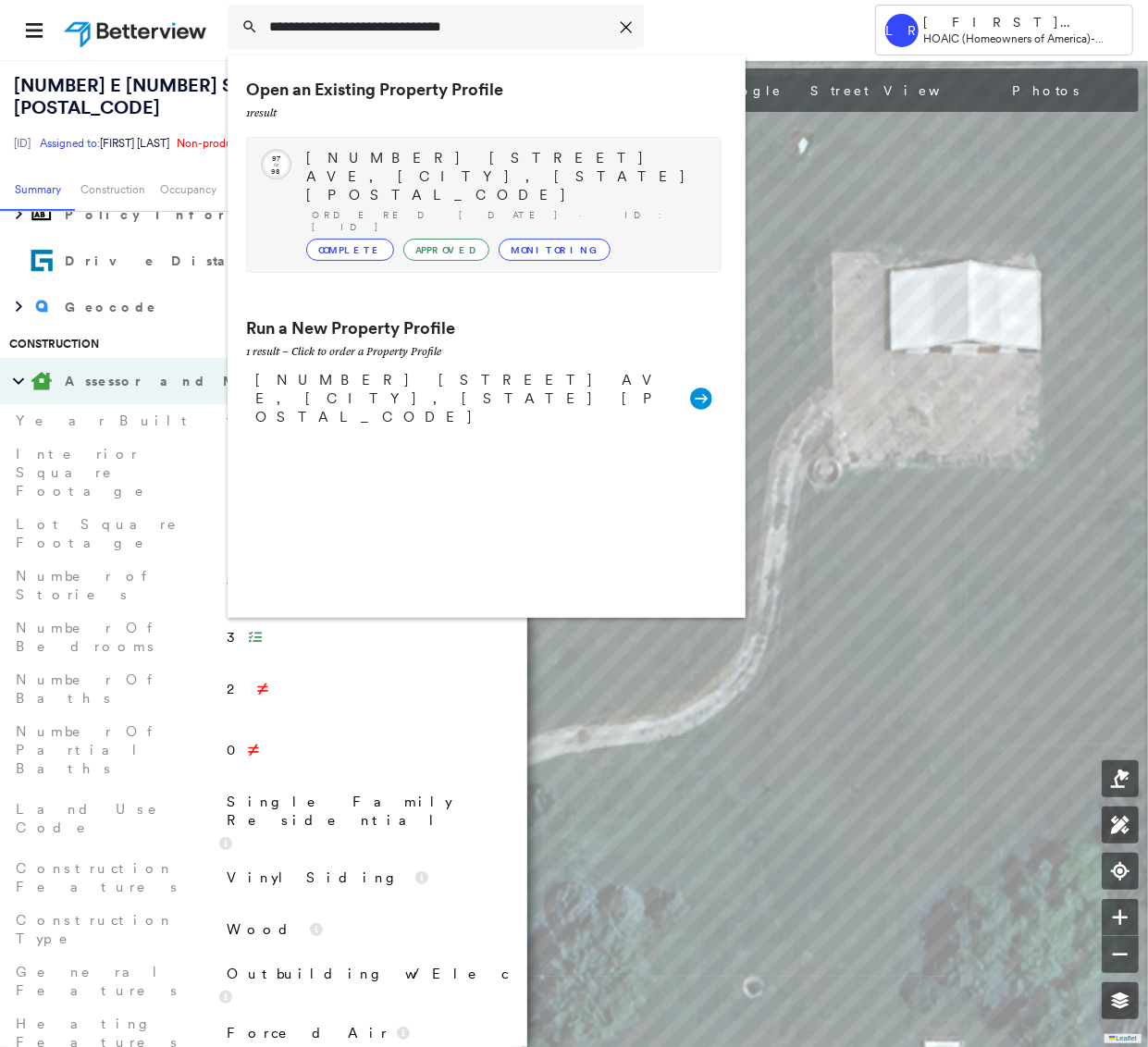 type on "**********" 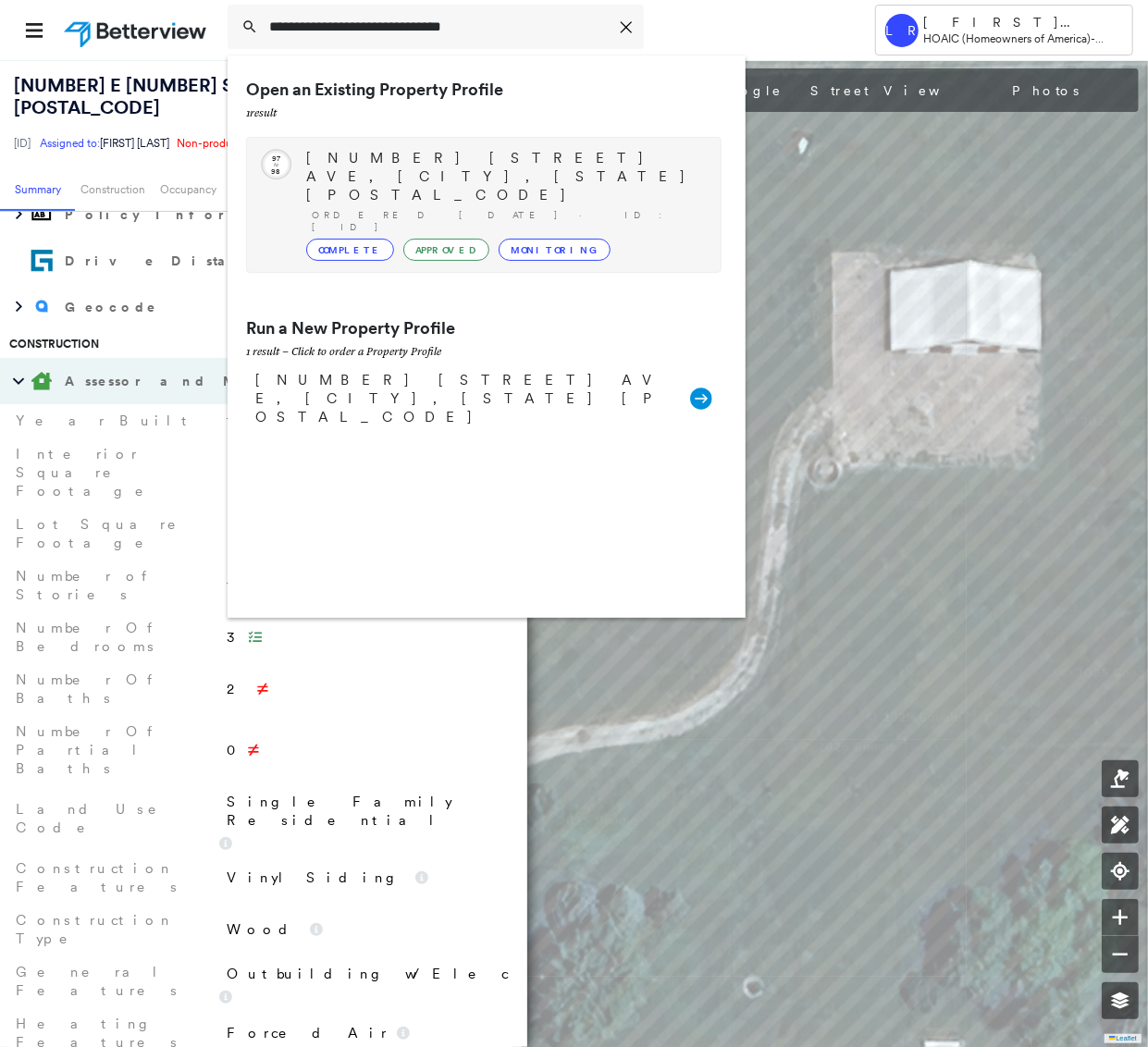 click on "[NUMBER] [STREET] AVE, [CITY], [STATE] [POSTAL_CODE]" at bounding box center (504, 177) 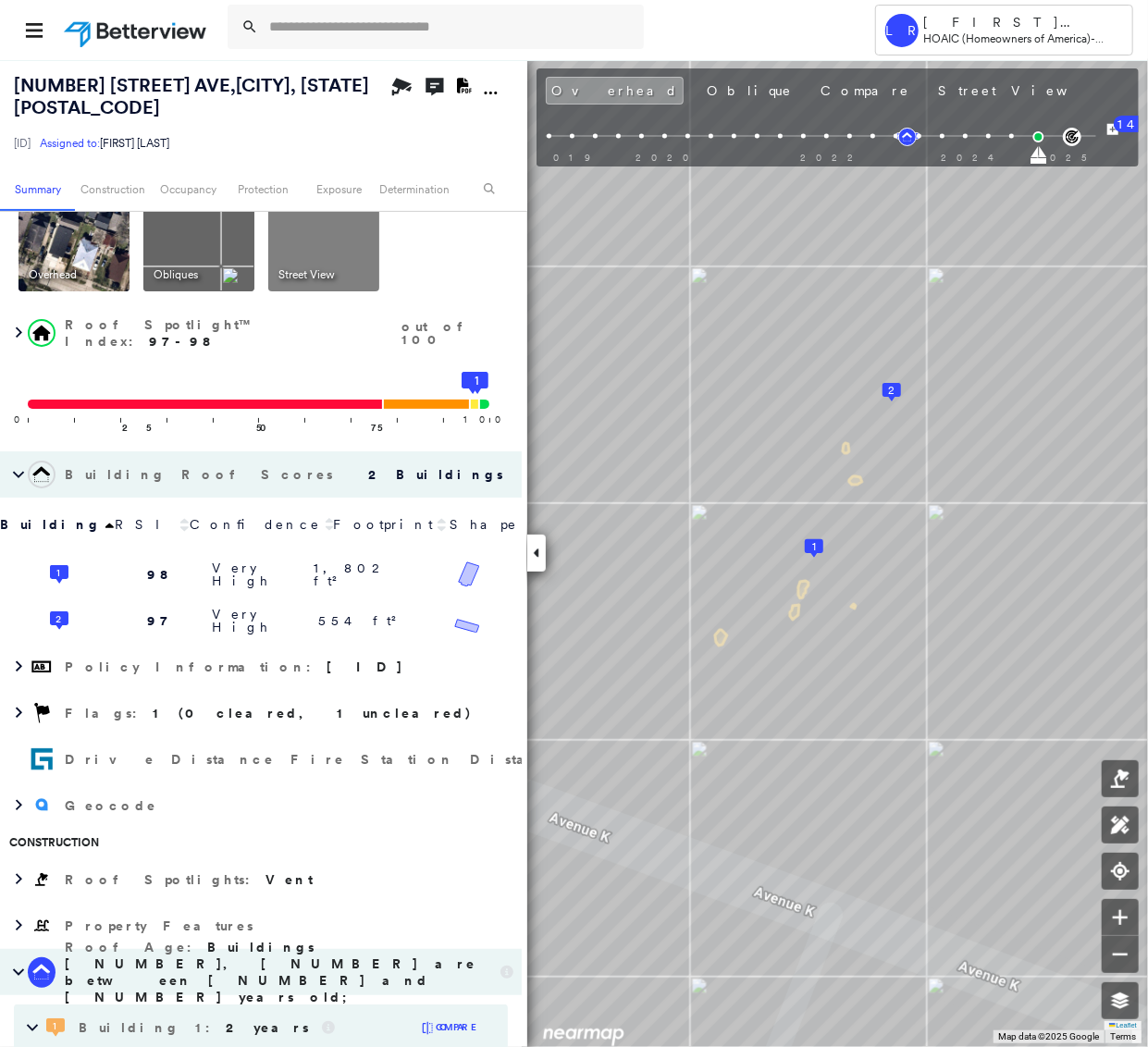scroll, scrollTop: 0, scrollLeft: 0, axis: both 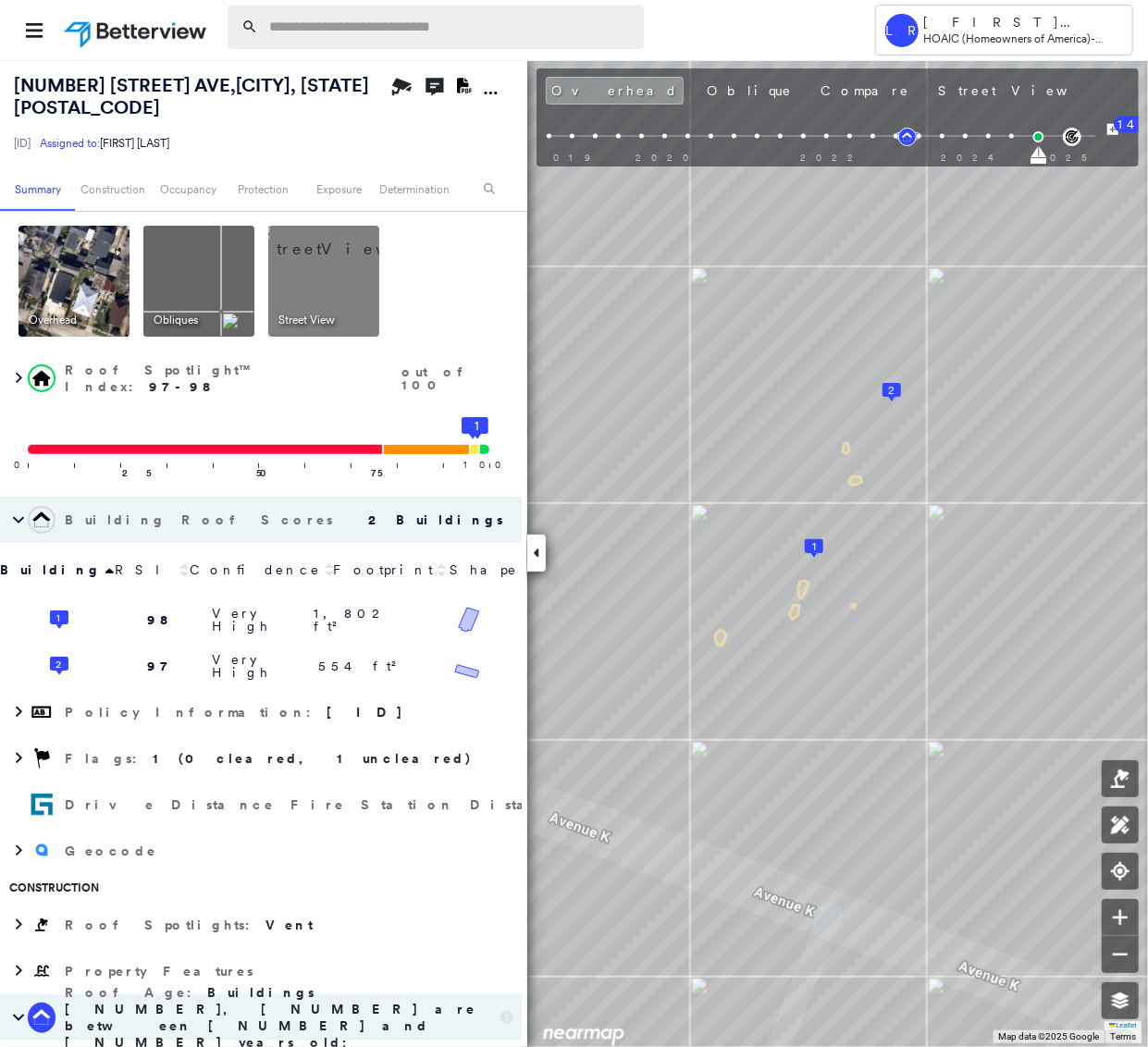 click at bounding box center [451, 27] 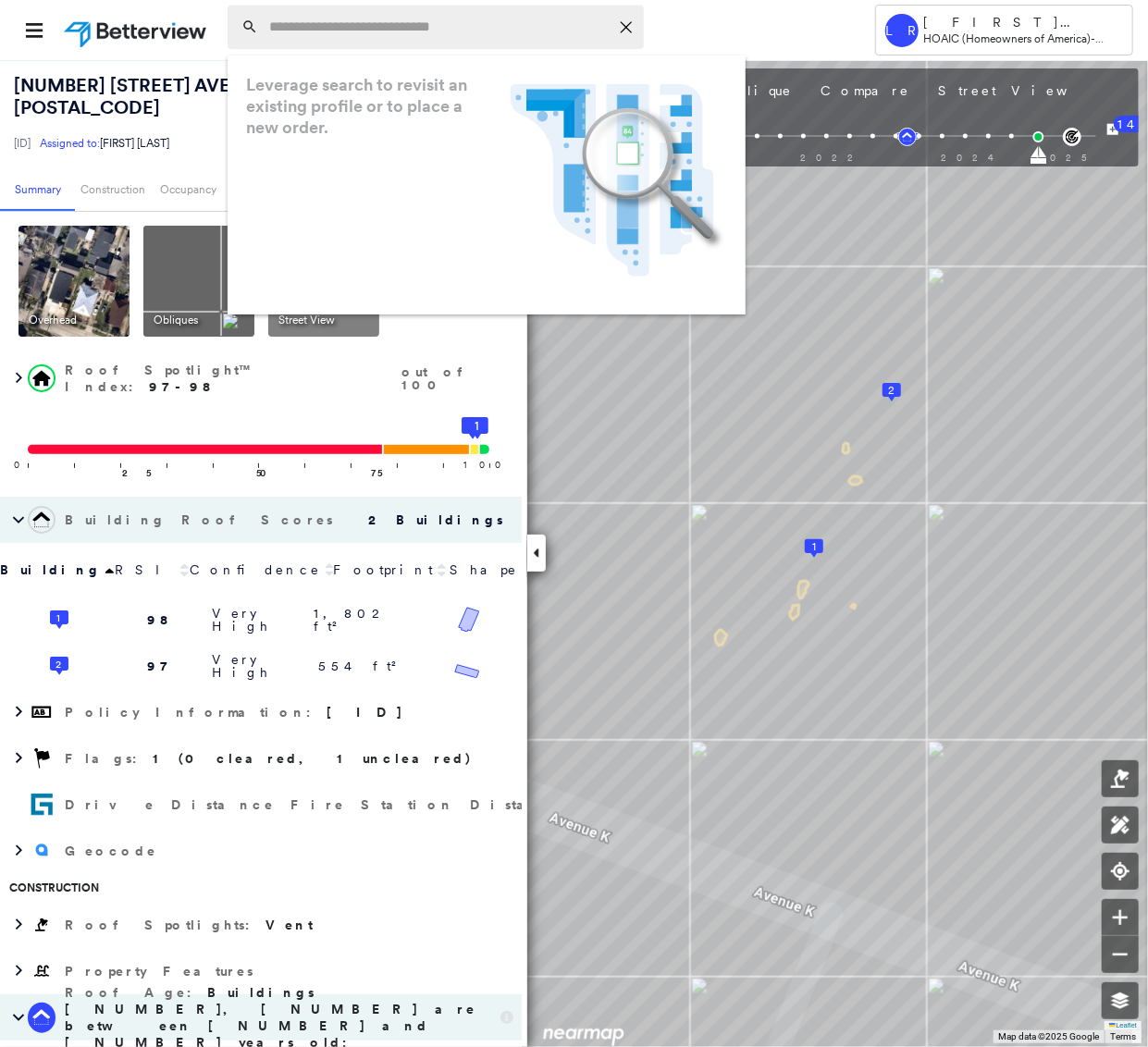 paste on "**********" 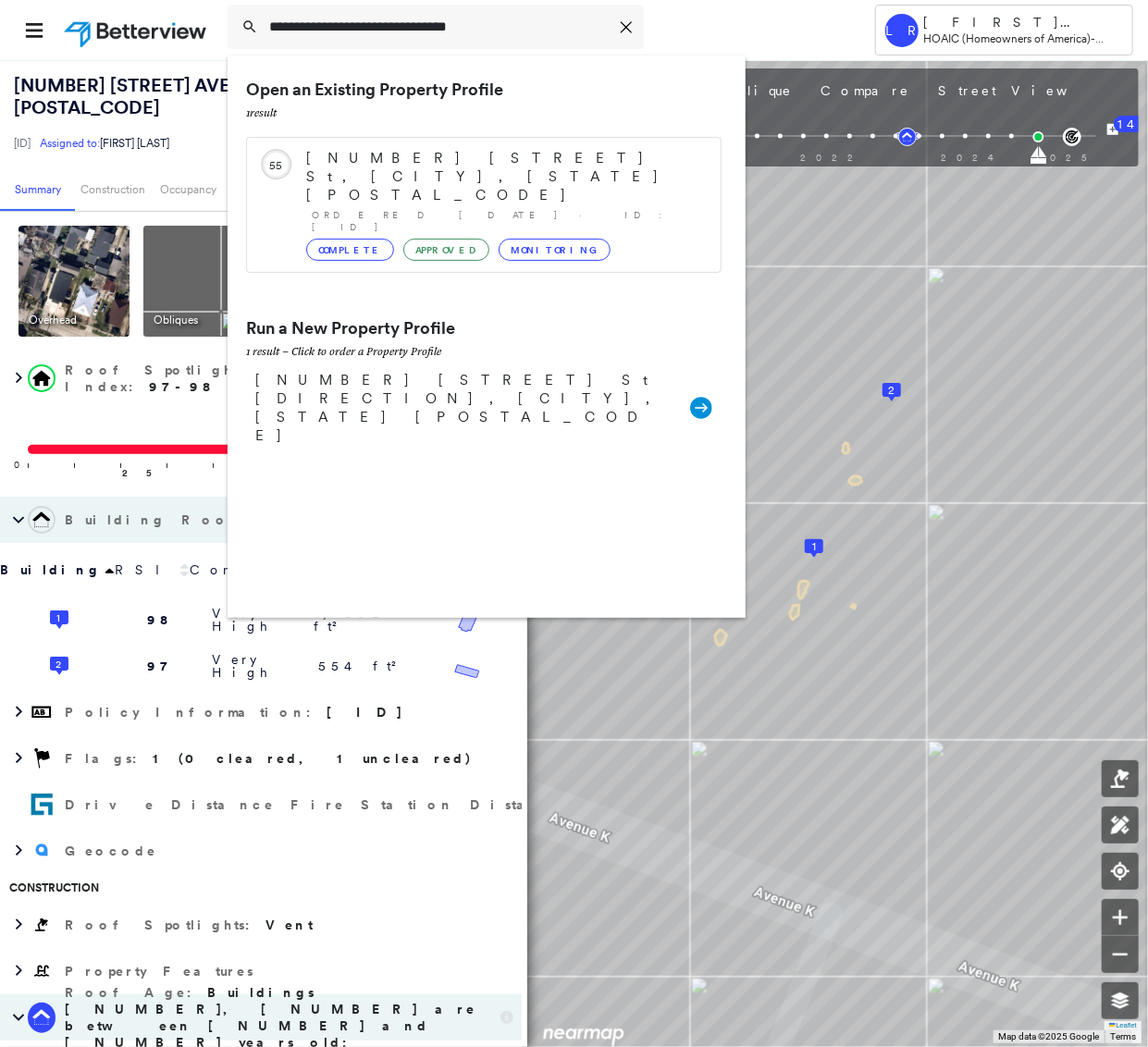 type on "**********" 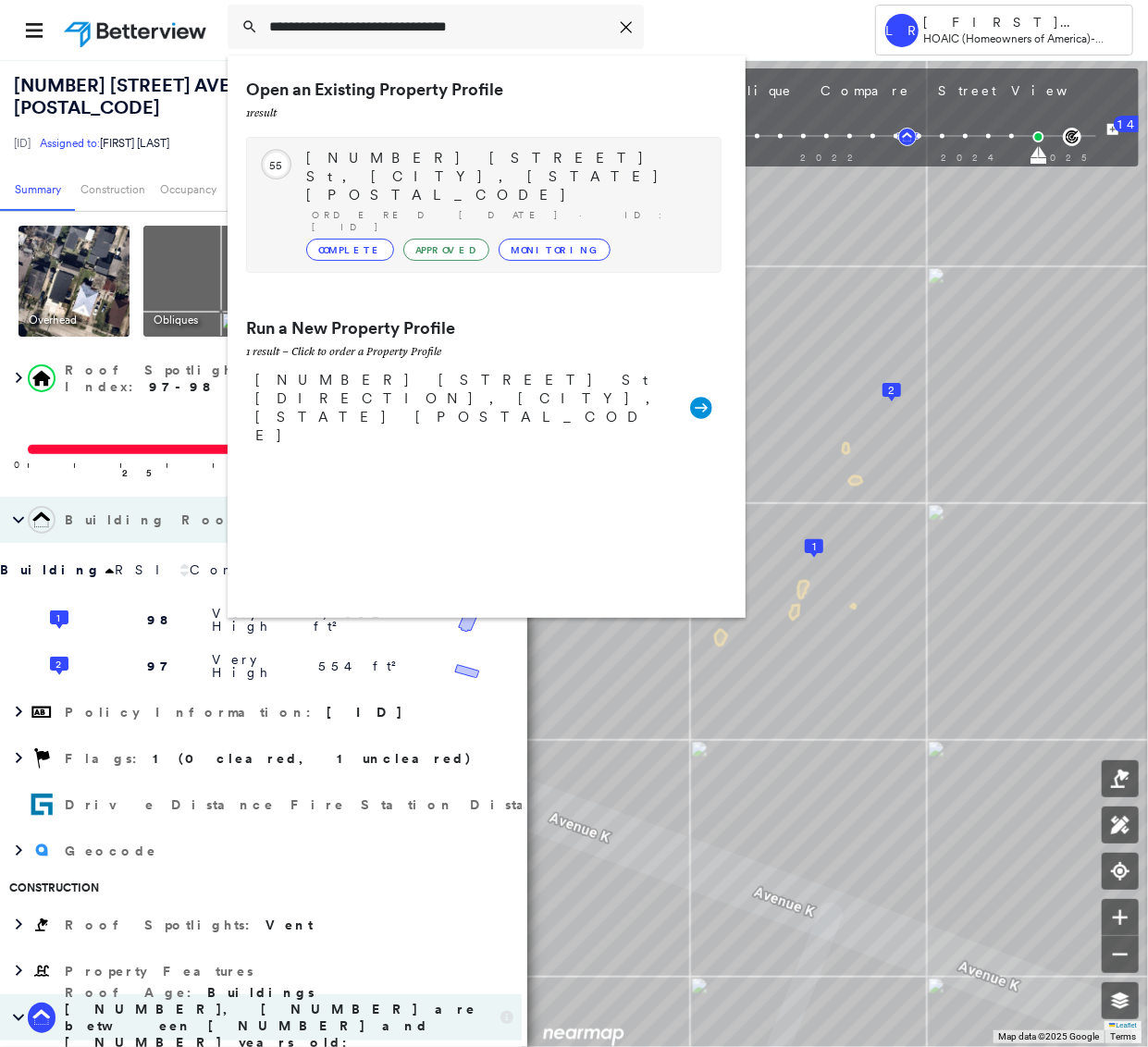 click on "[NUMBER] [STREET] St, [CITY], [STATE] [POSTAL_CODE]" at bounding box center [504, 177] 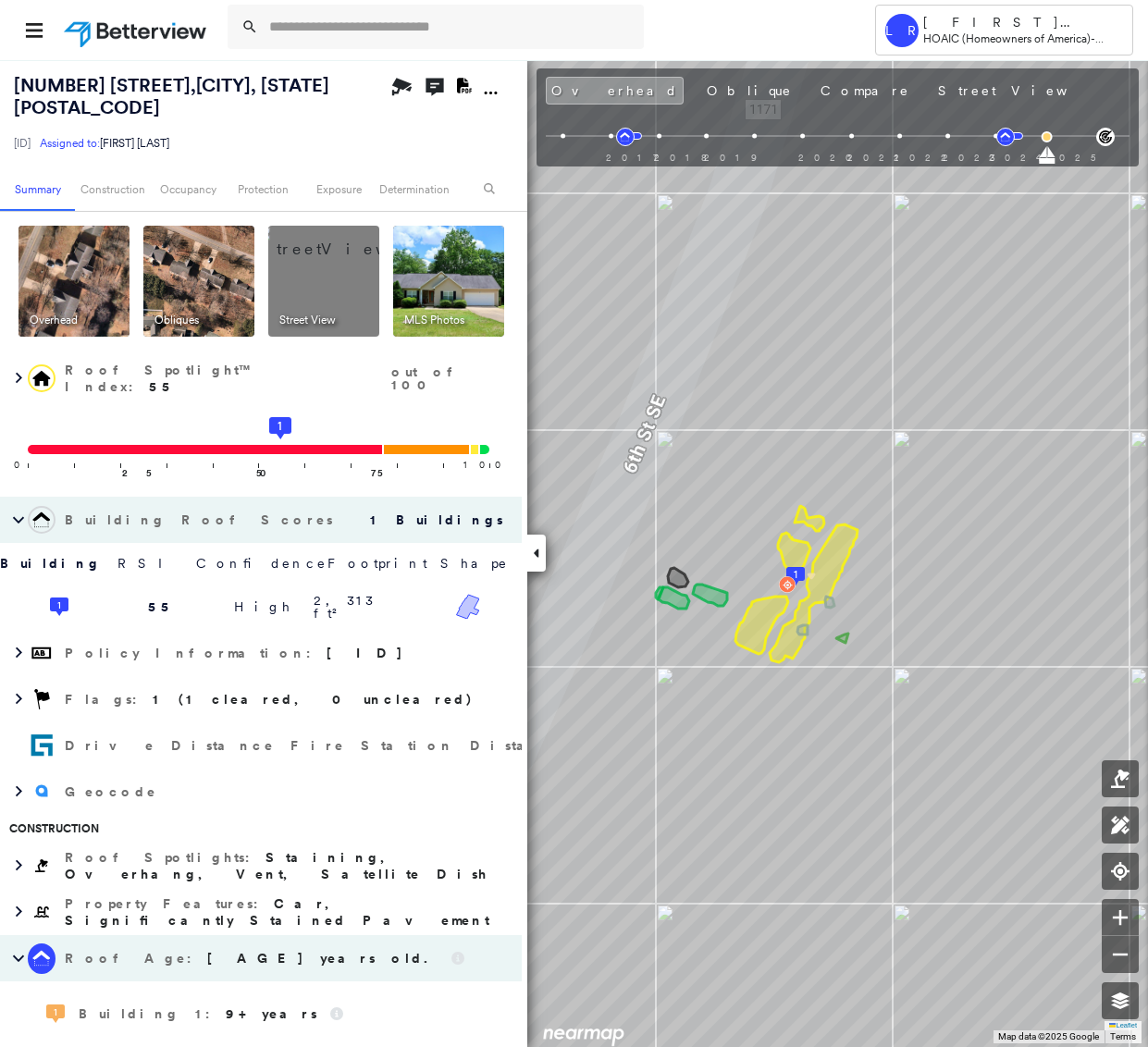 scroll, scrollTop: 0, scrollLeft: 0, axis: both 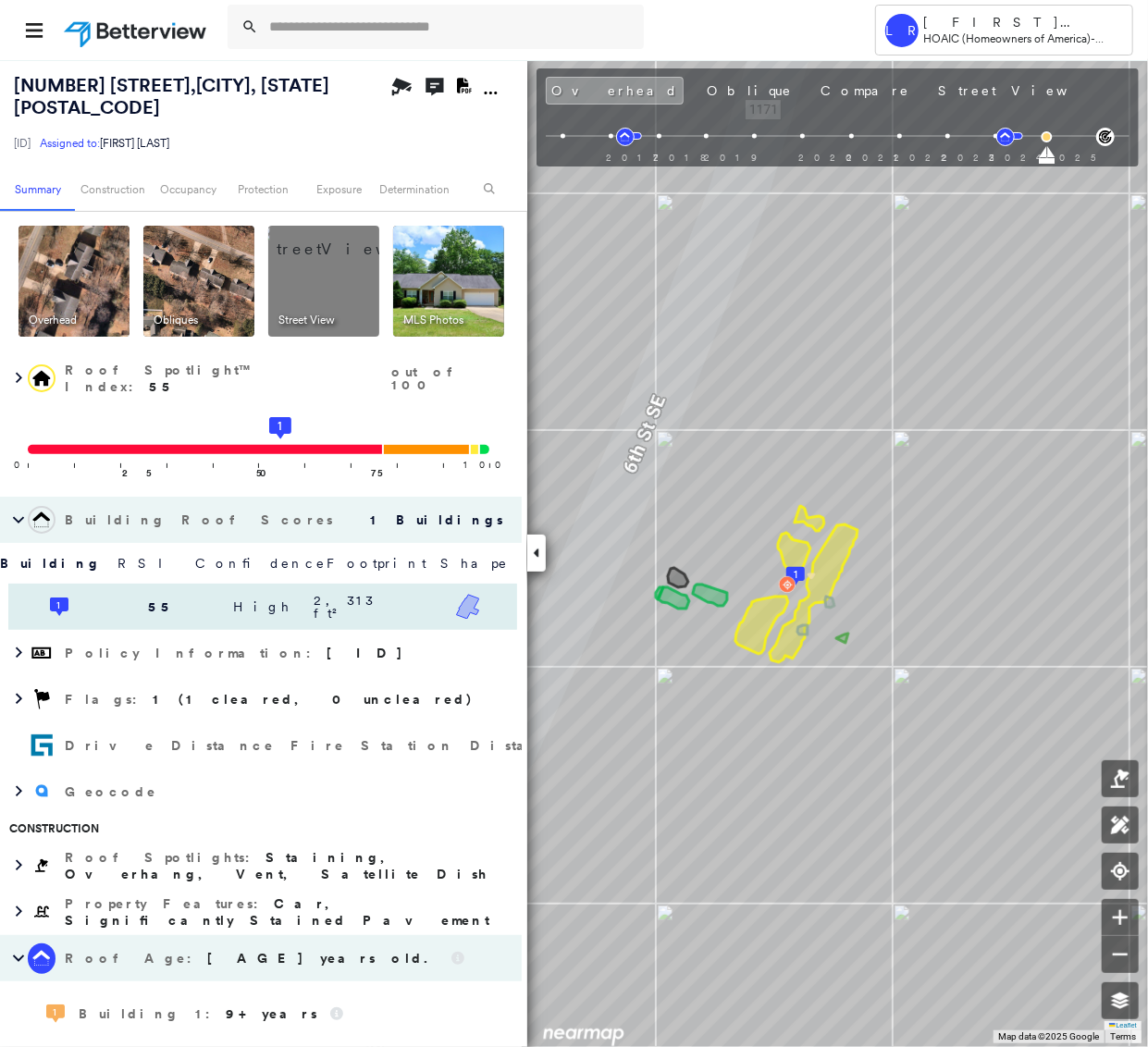 click on "1 55 High 2,313 ft²" at bounding box center [263, 607] 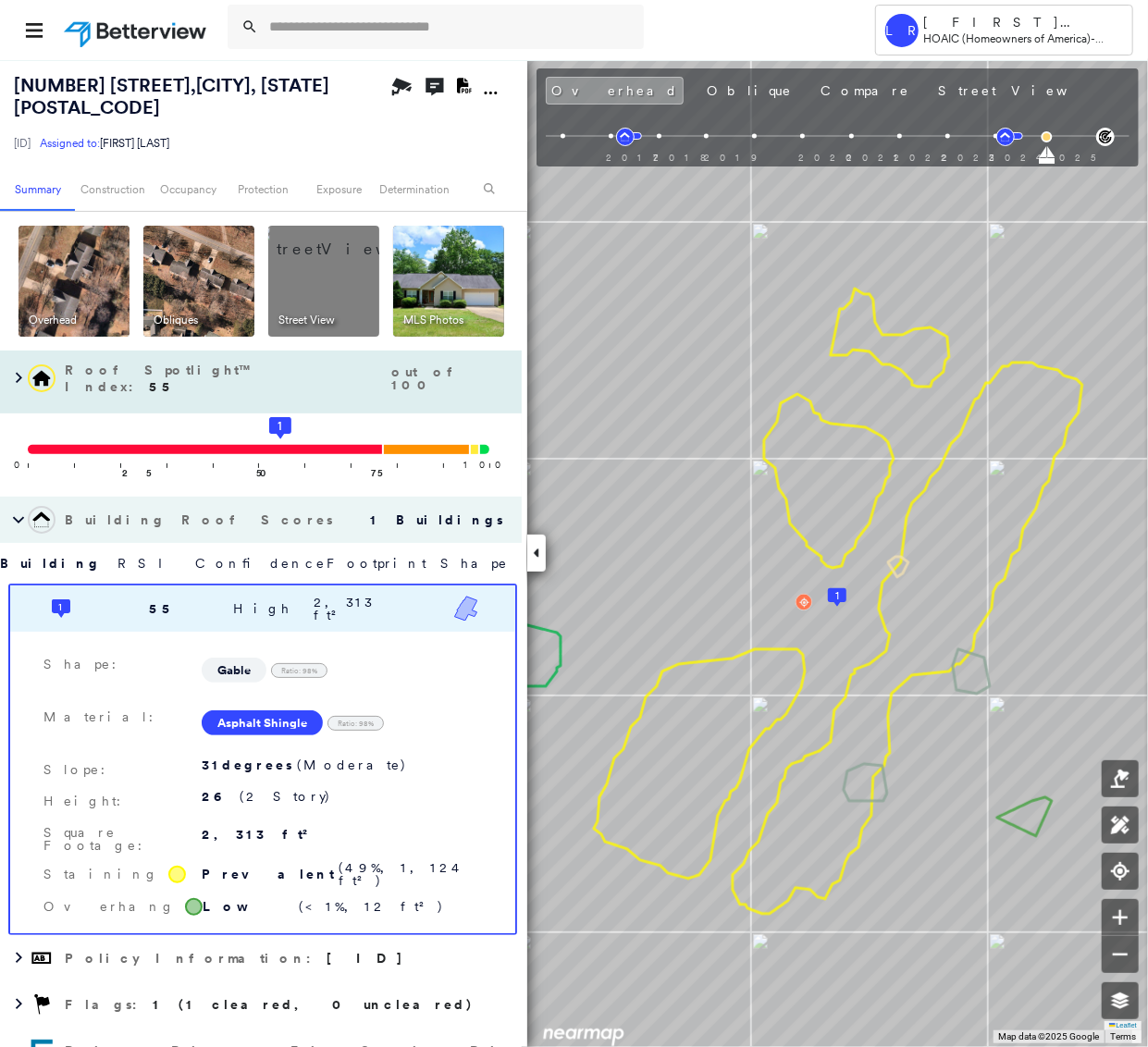click on "Roof Spotlight™ Index :  55" at bounding box center [226, 378] 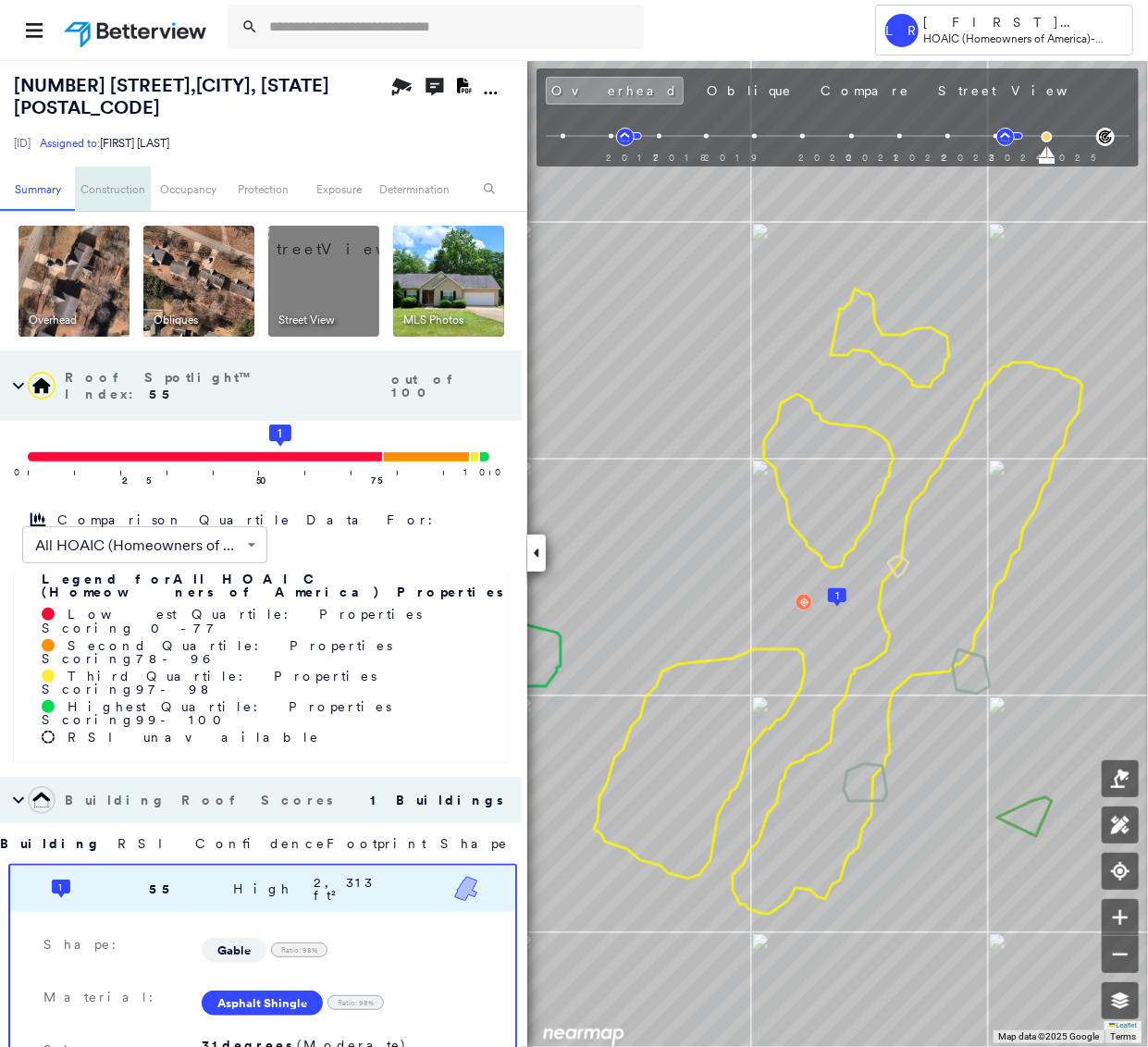 click on "Construction" at bounding box center (112, 189) 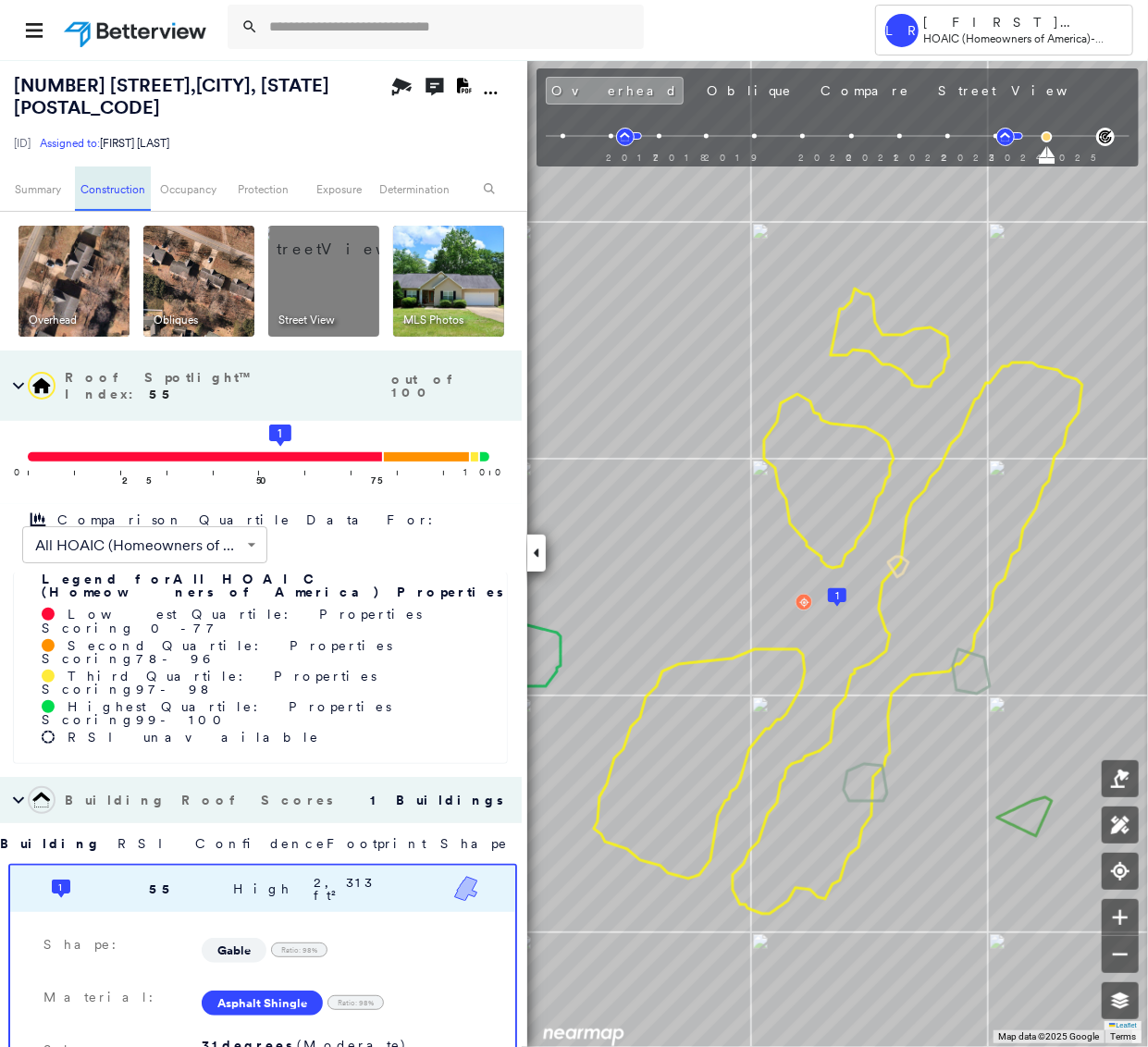 scroll, scrollTop: 1107, scrollLeft: 0, axis: vertical 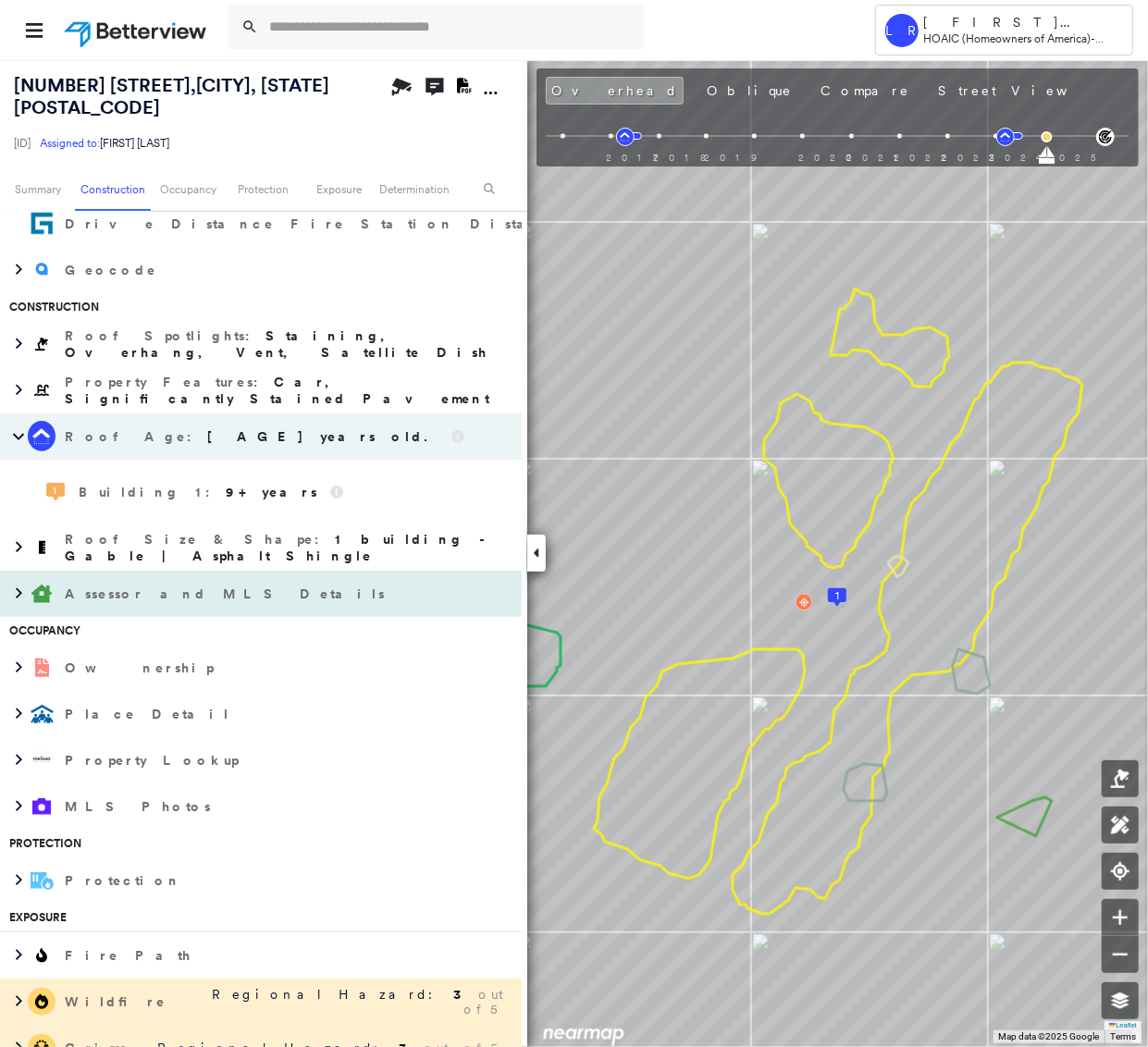 click on "Assessor and MLS Details" at bounding box center [227, 594] 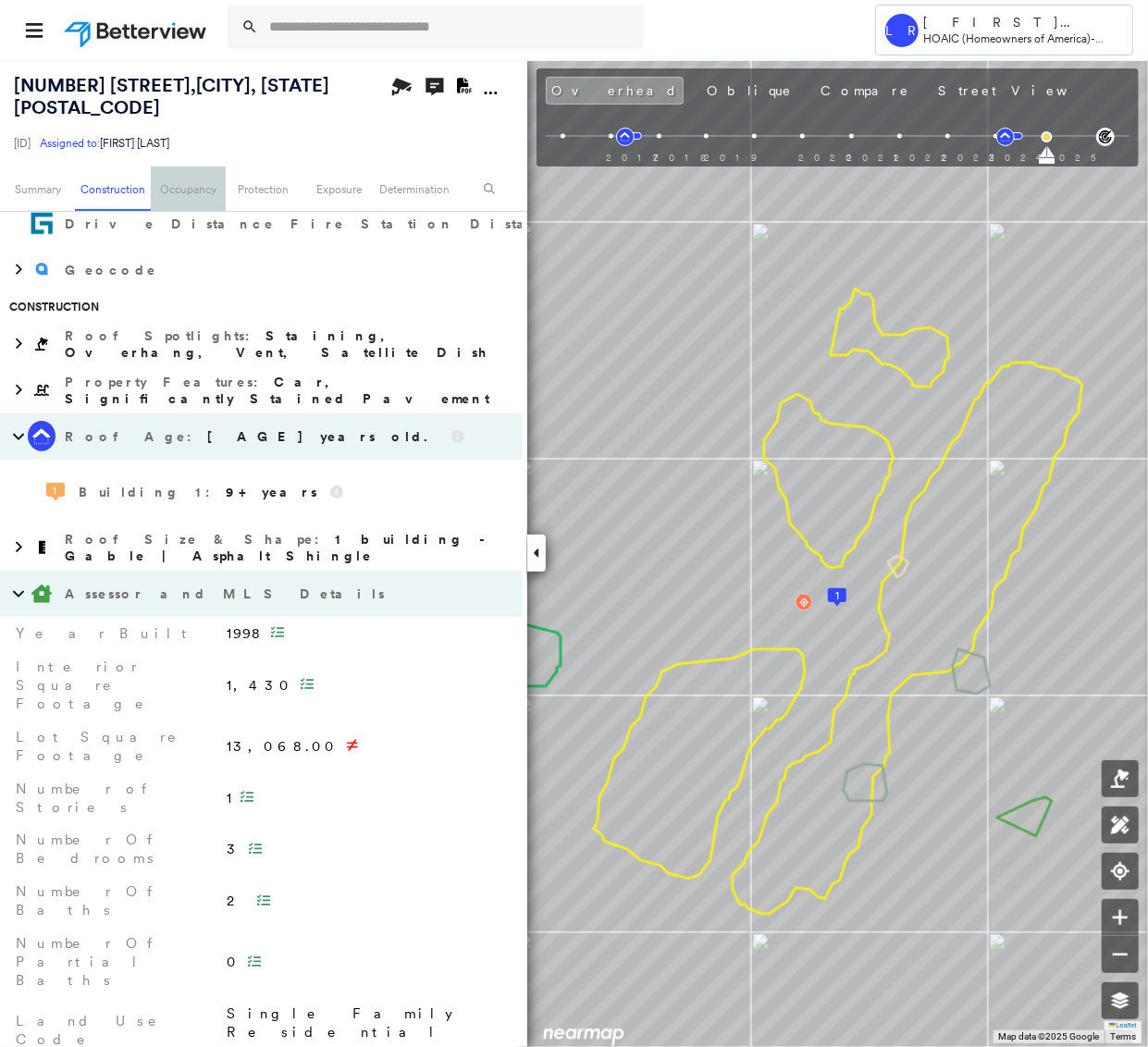 click on "Occupancy" at bounding box center [188, 189] 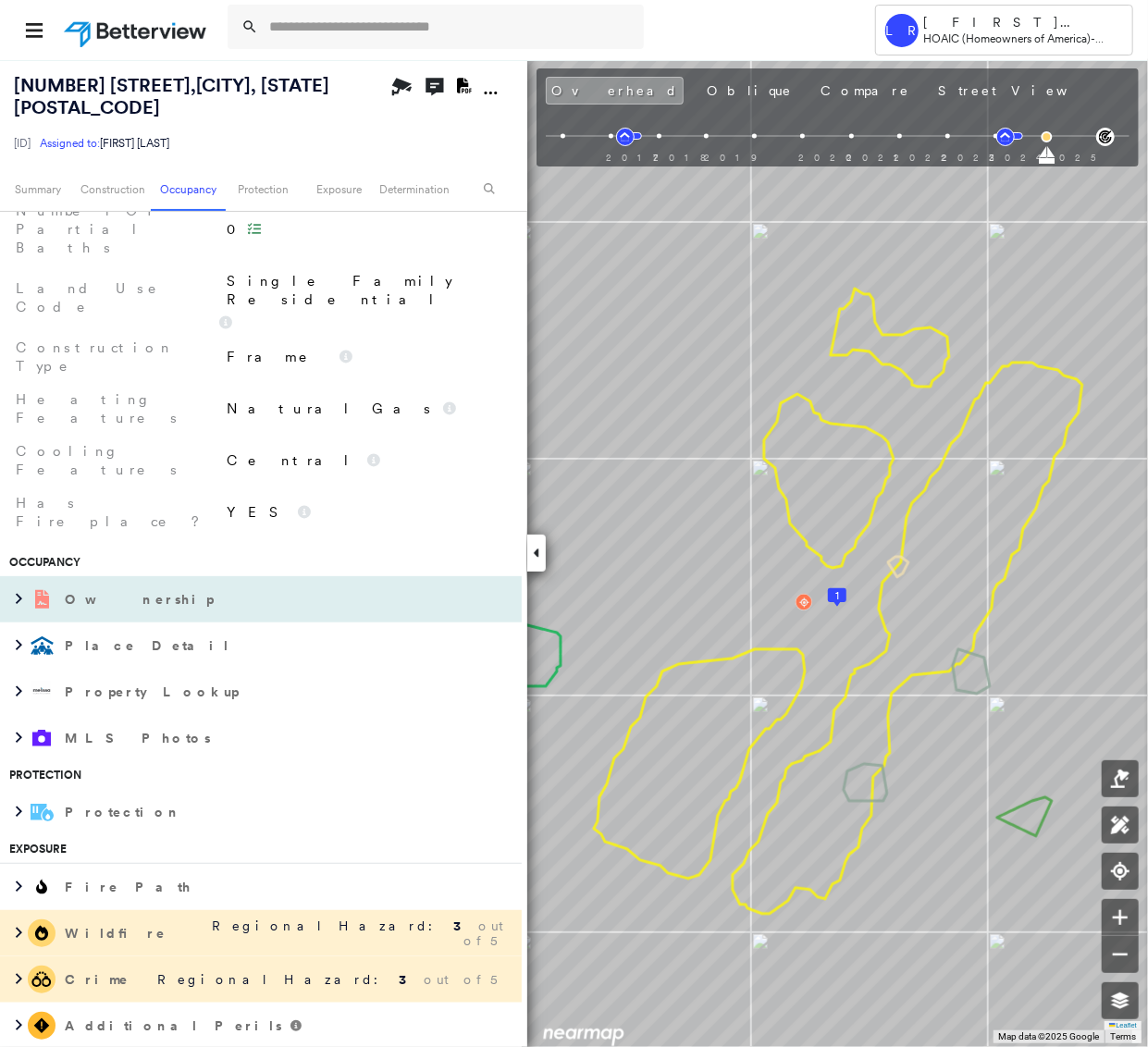 click on "Ownership" at bounding box center [242, 599] 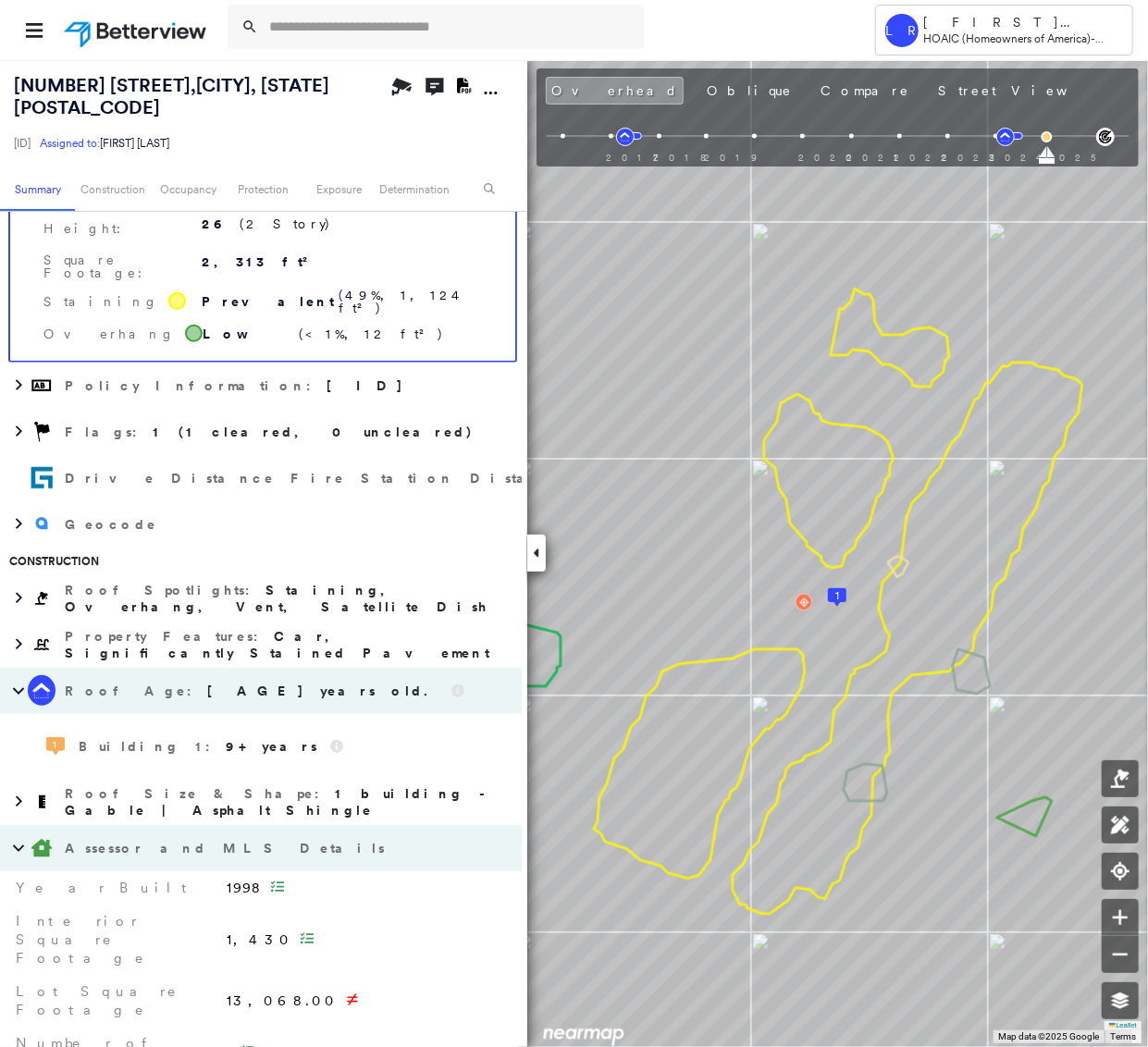 scroll, scrollTop: 0, scrollLeft: 0, axis: both 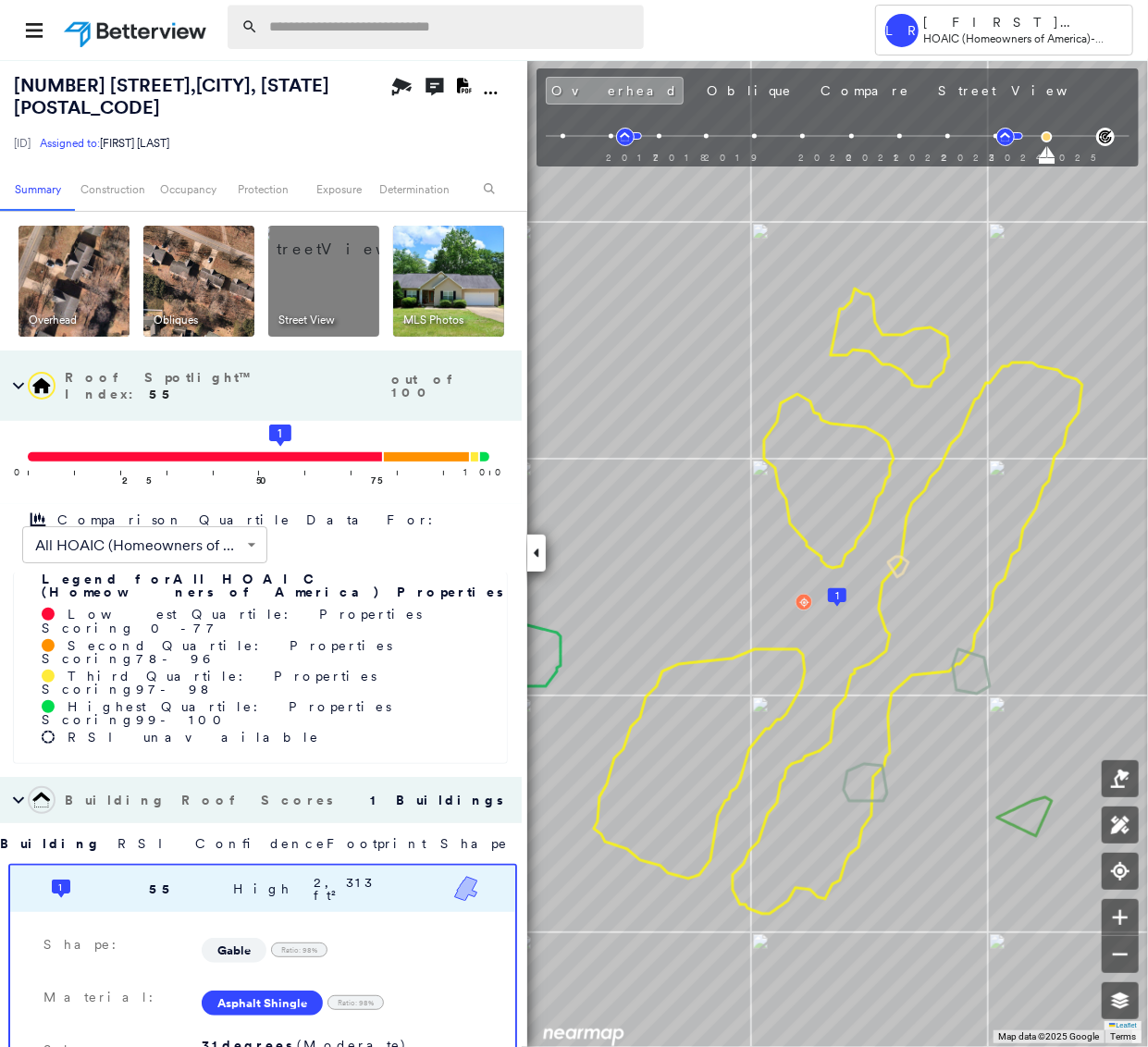 paste on "**********" 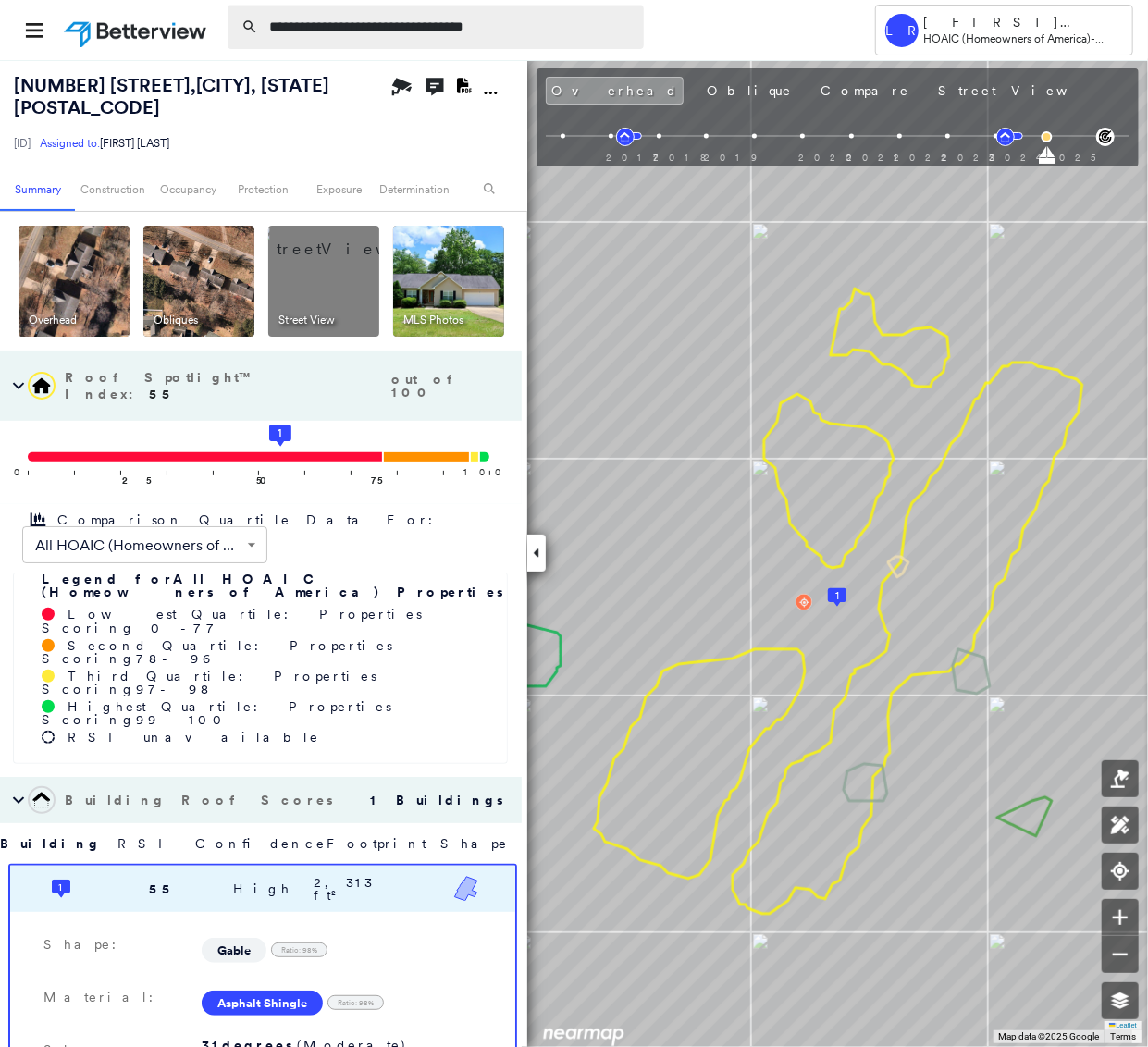 type on "**********" 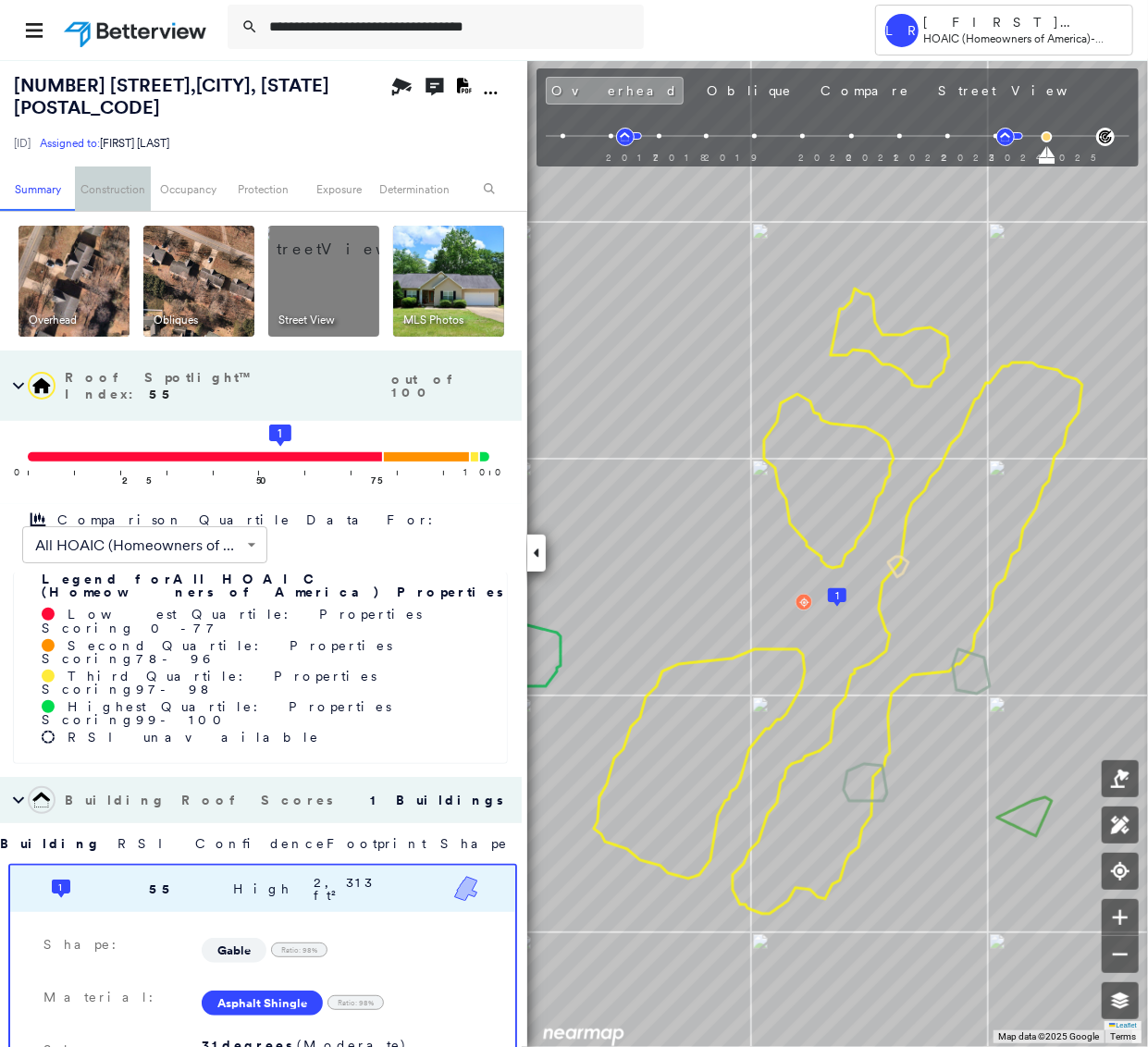 click on "Construction" at bounding box center [112, 189] 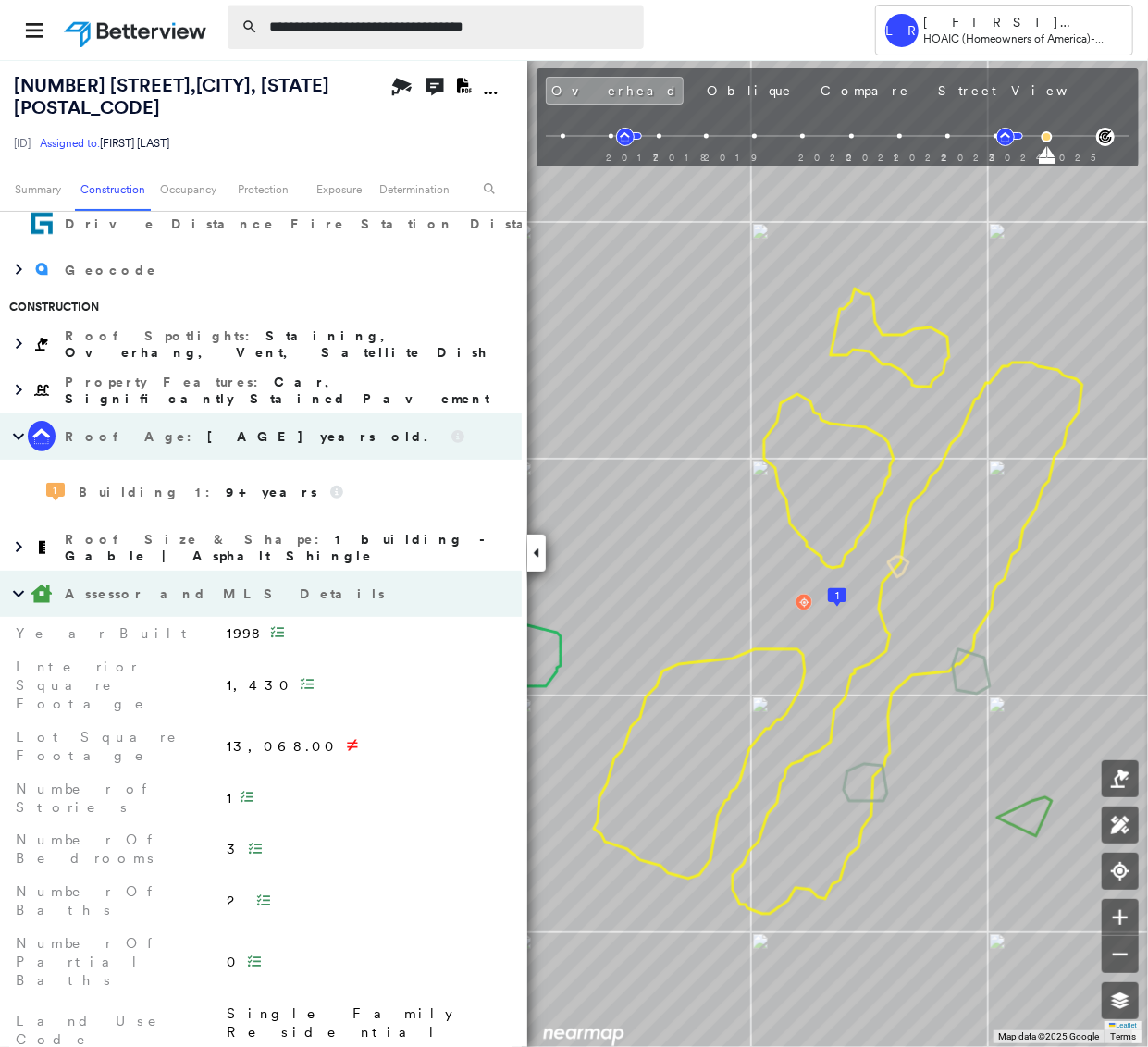 click on "**********" at bounding box center [451, 27] 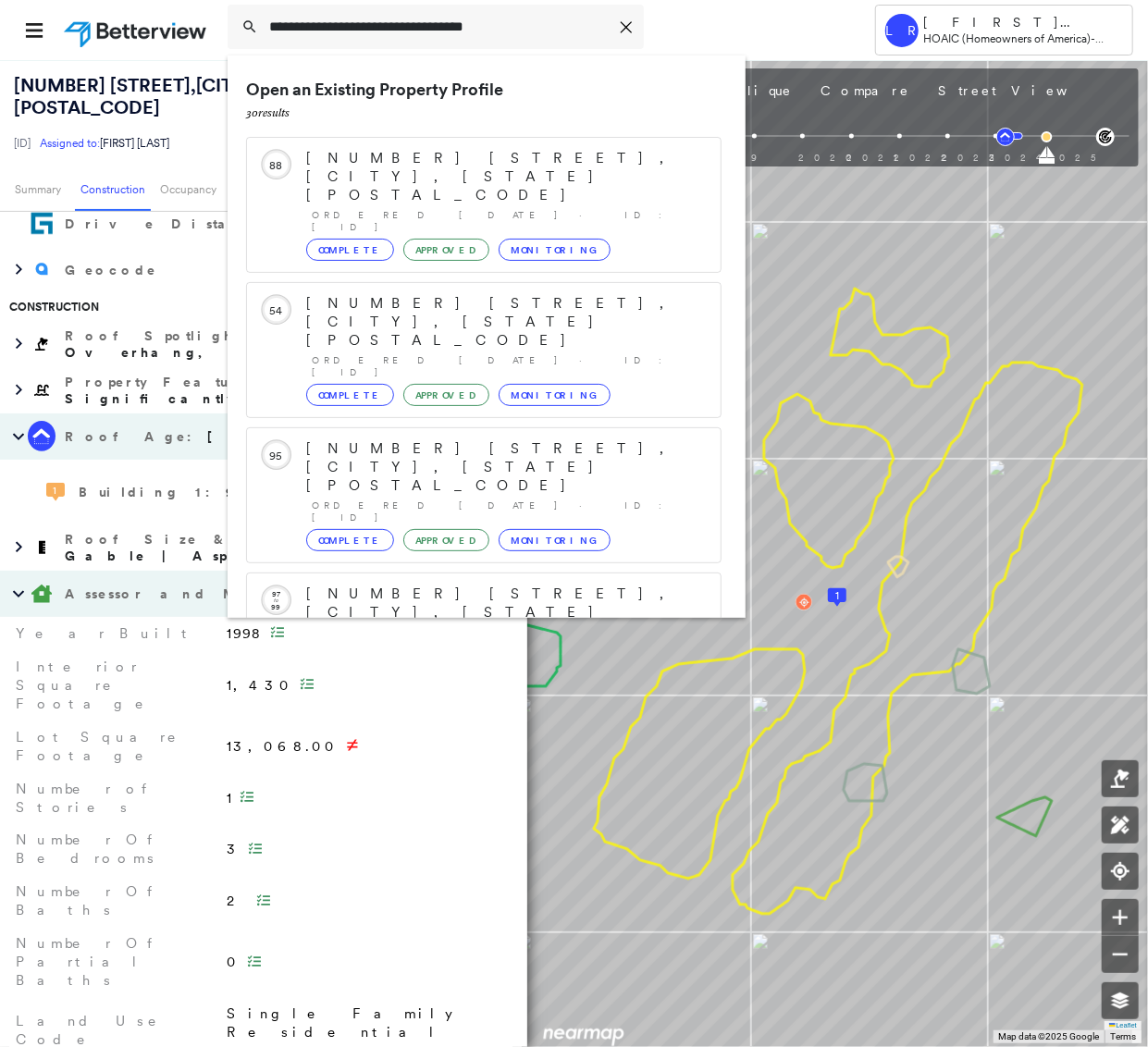 scroll, scrollTop: 202, scrollLeft: 0, axis: vertical 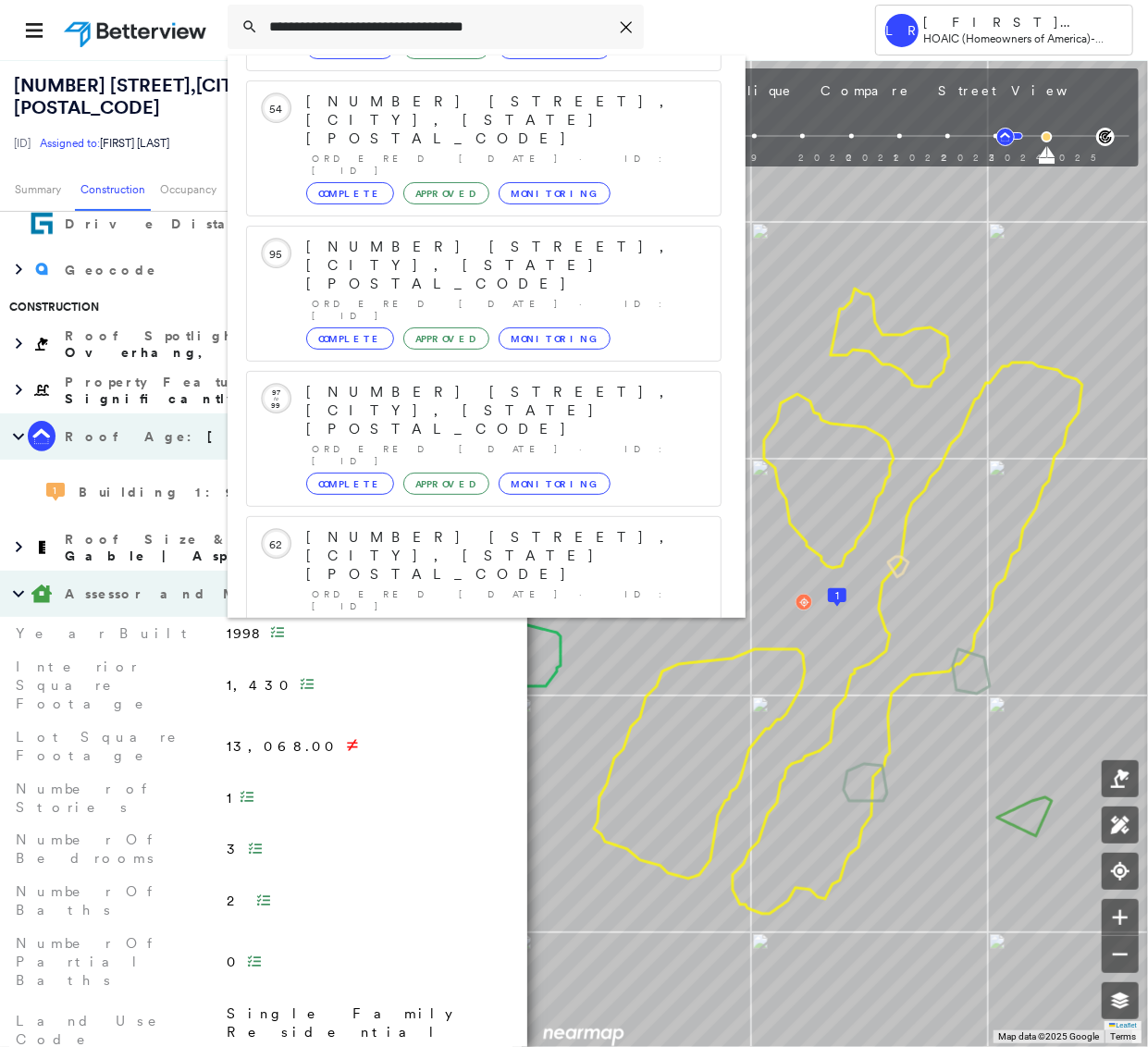 click on "16410 Elkcreek Dr, Hockley, TX 77447" at bounding box center (463, 819) 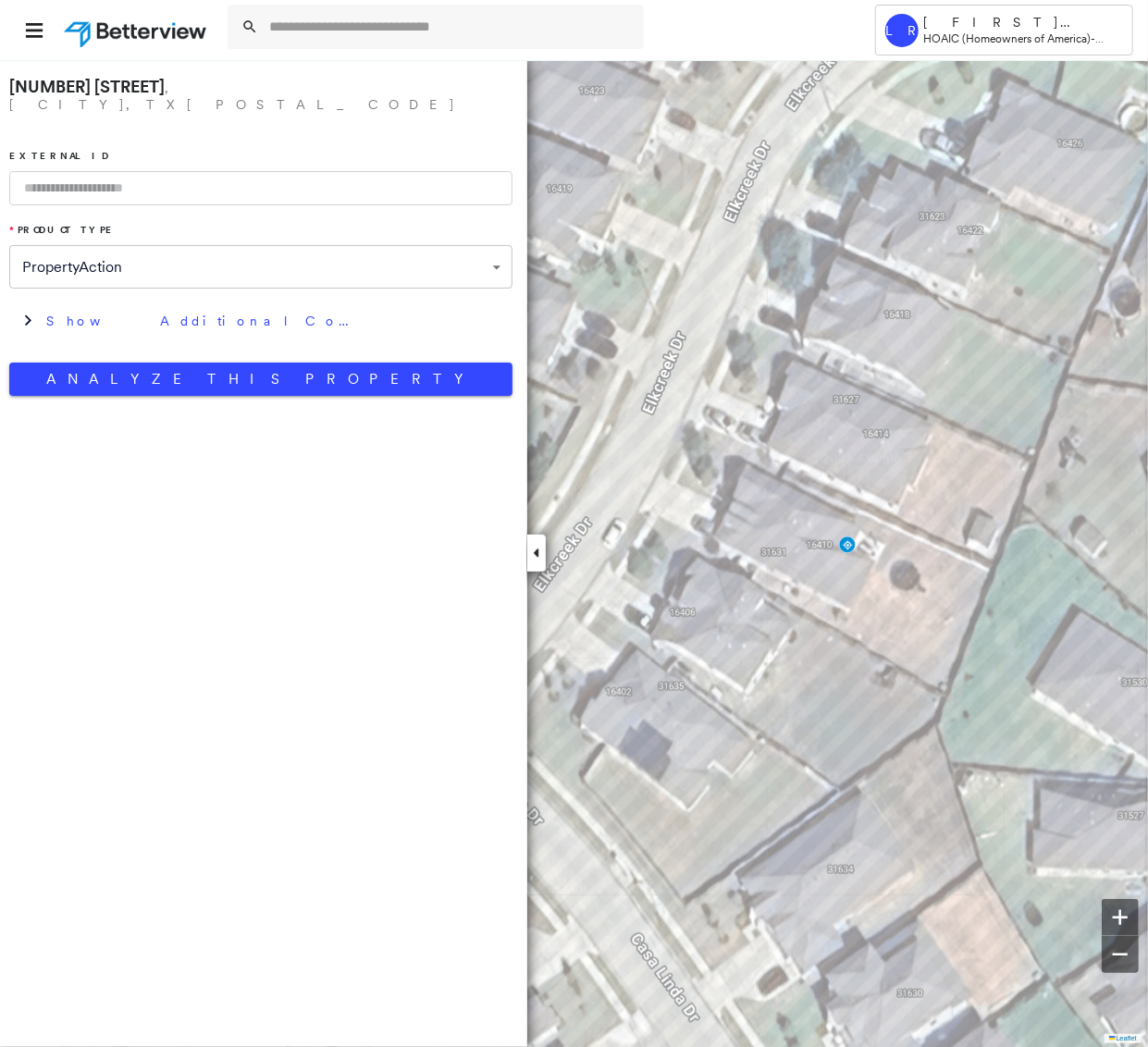 click at bounding box center (261, 188) 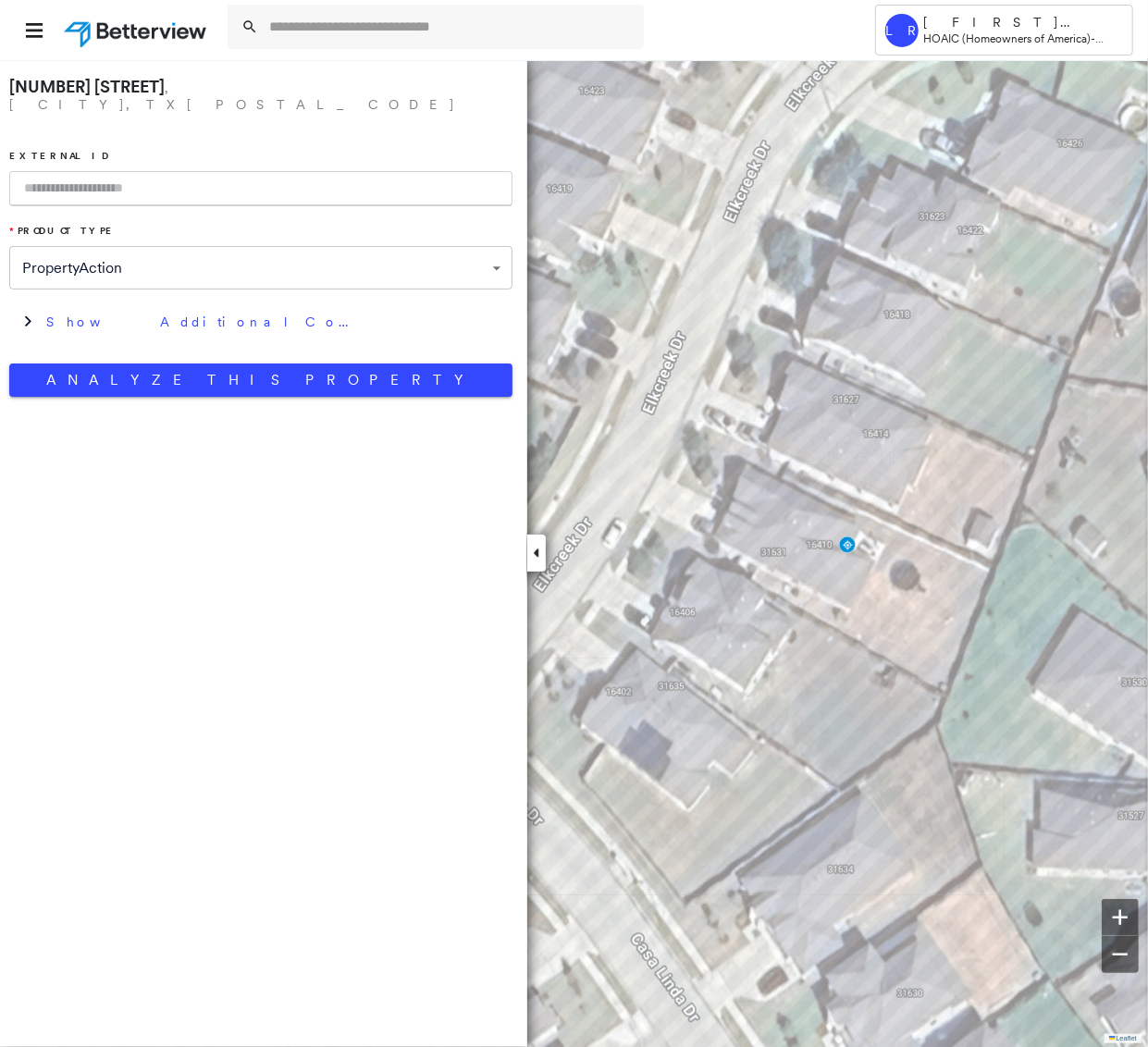 paste on "*********" 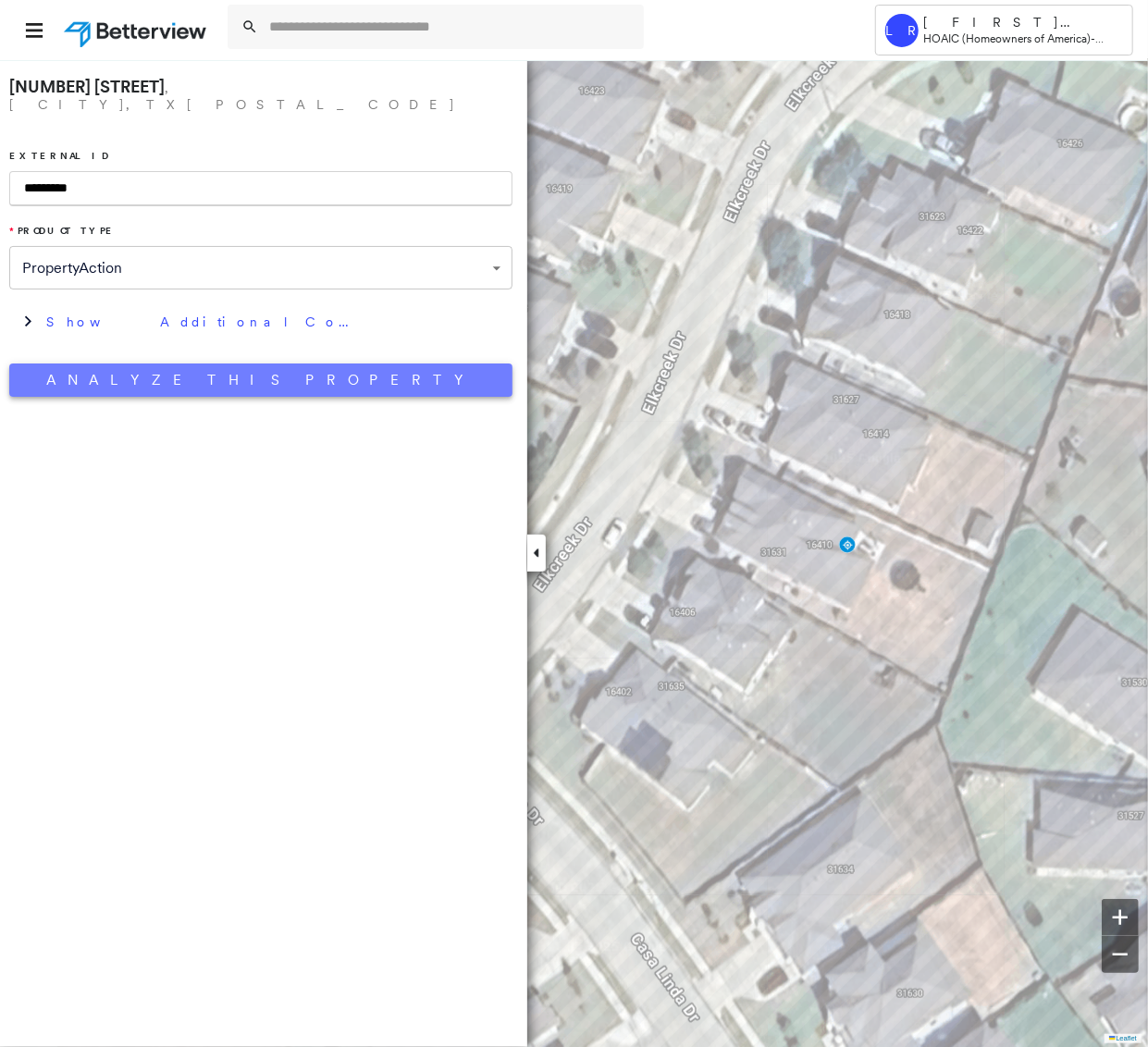 type on "*********" 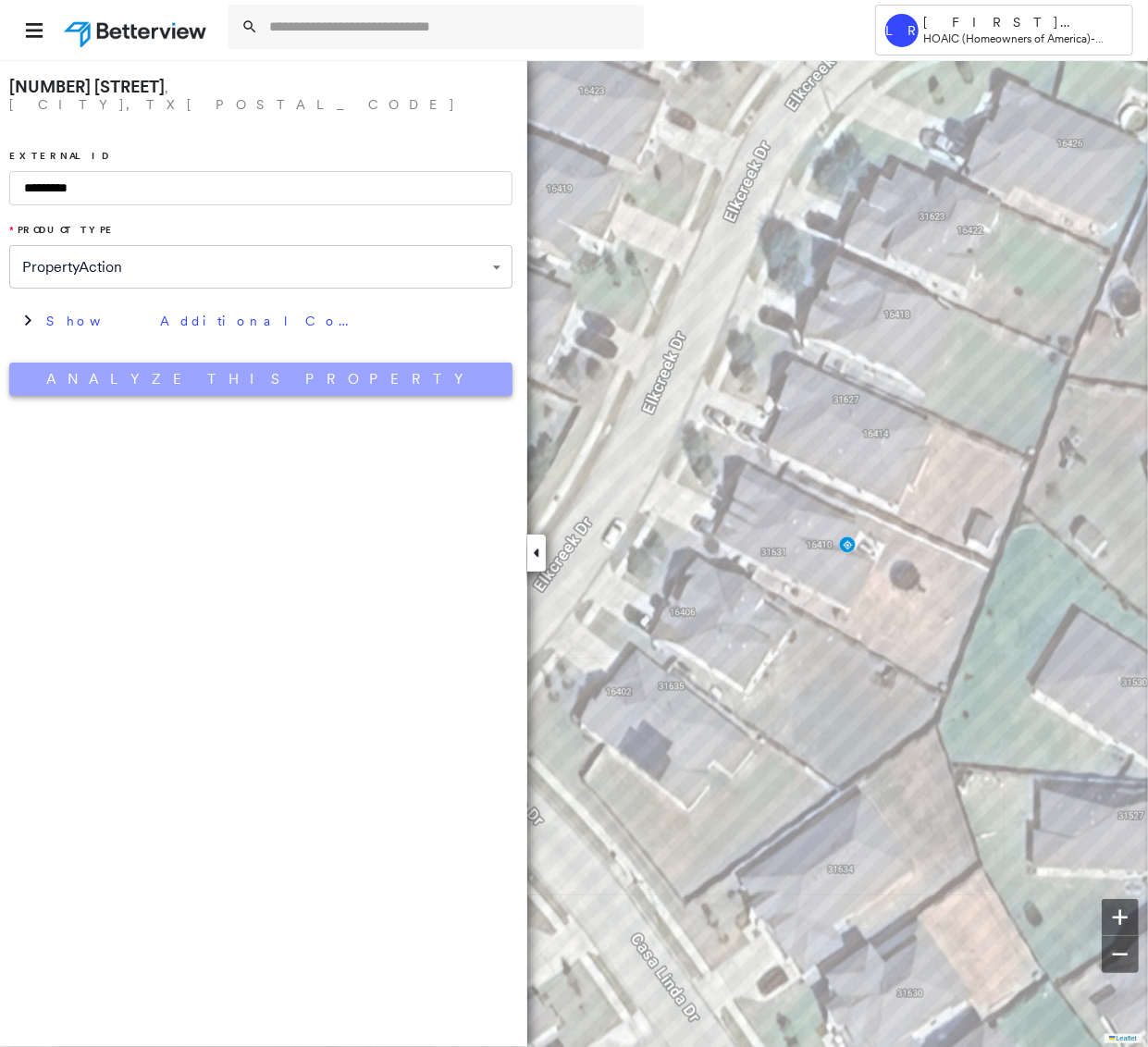 click on "Analyze This Property" at bounding box center [261, 379] 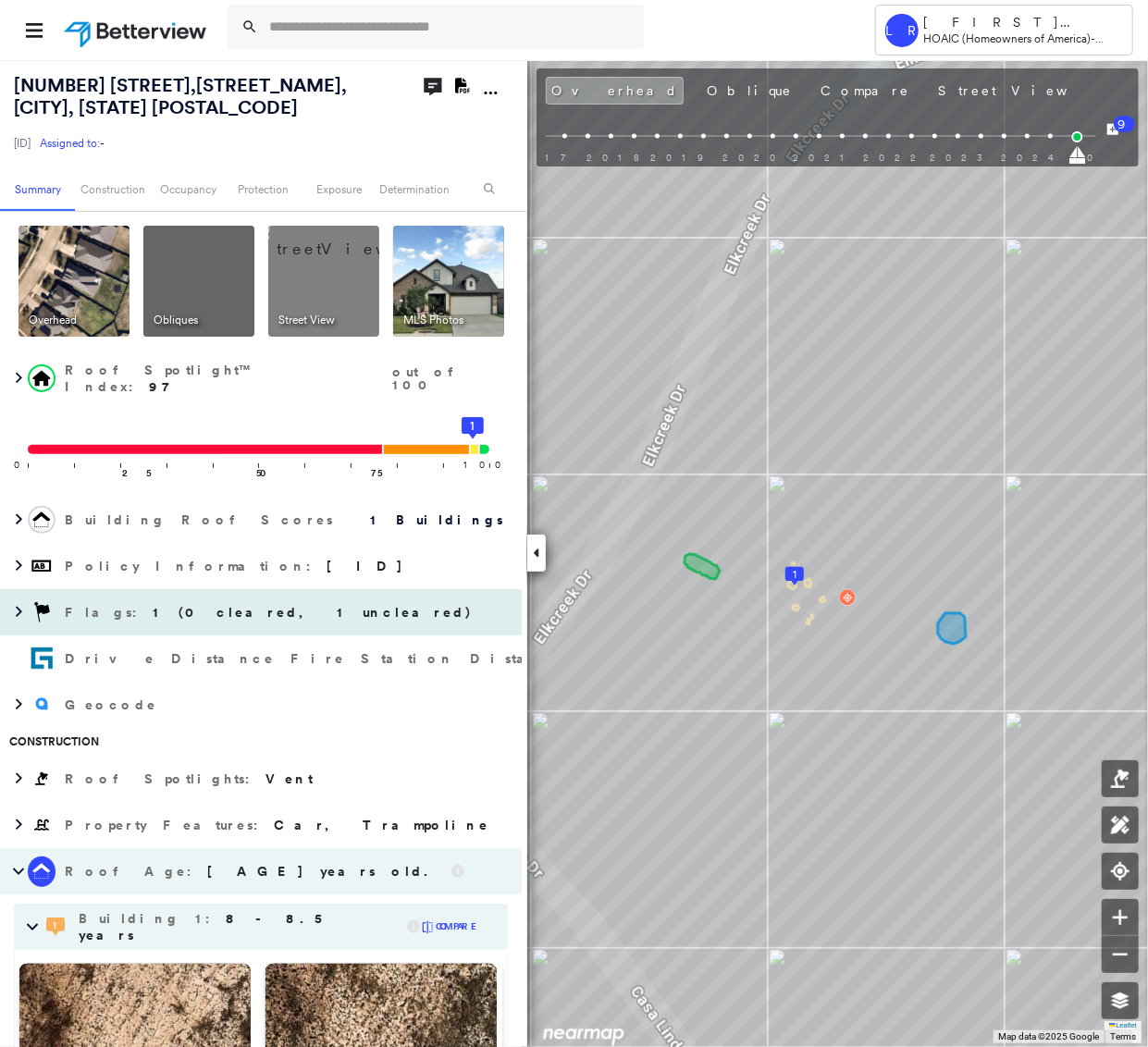 click on "Flags :  1 (0 cleared, 1 uncleared)" at bounding box center (261, 612) 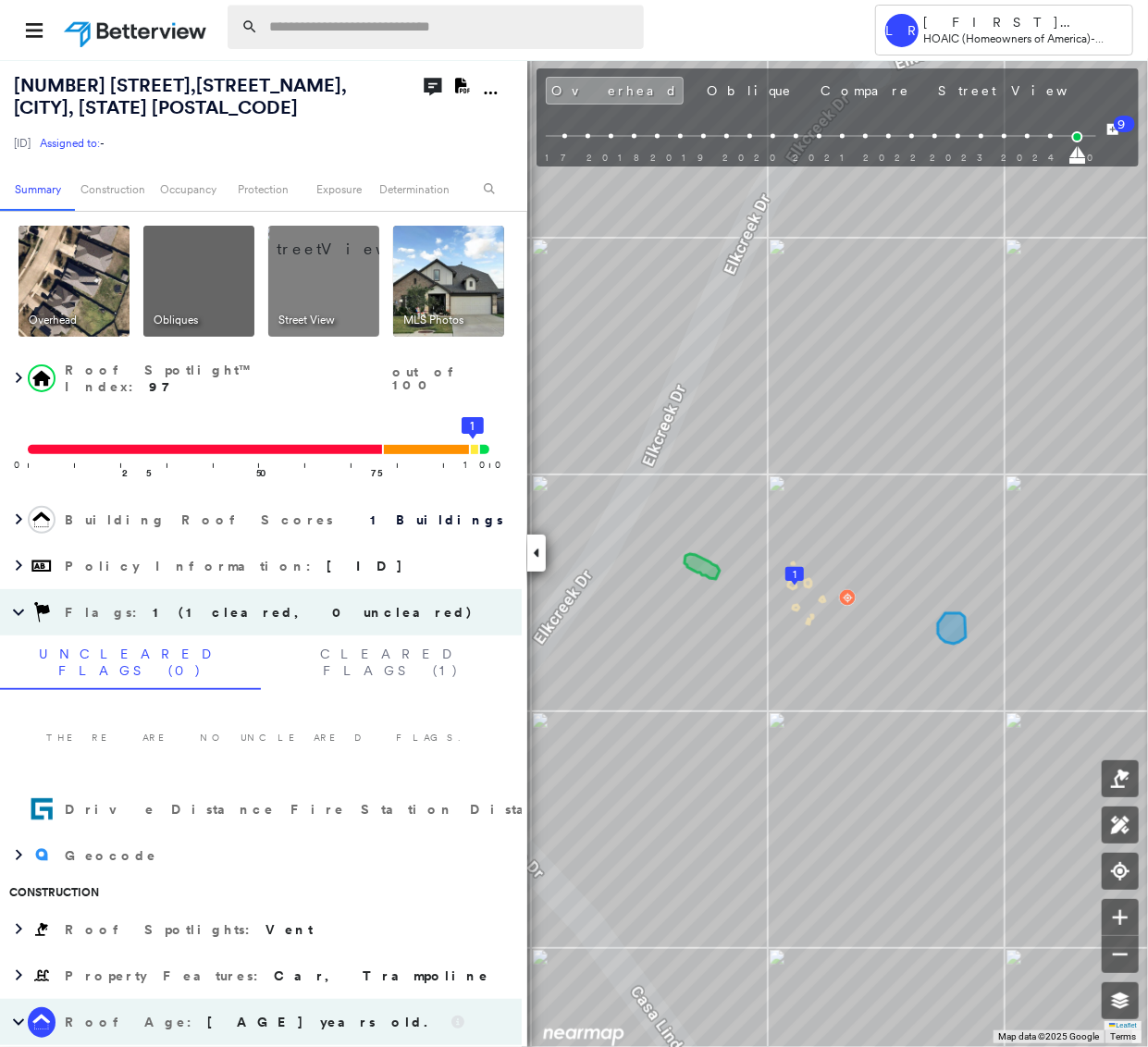 click at bounding box center (451, 27) 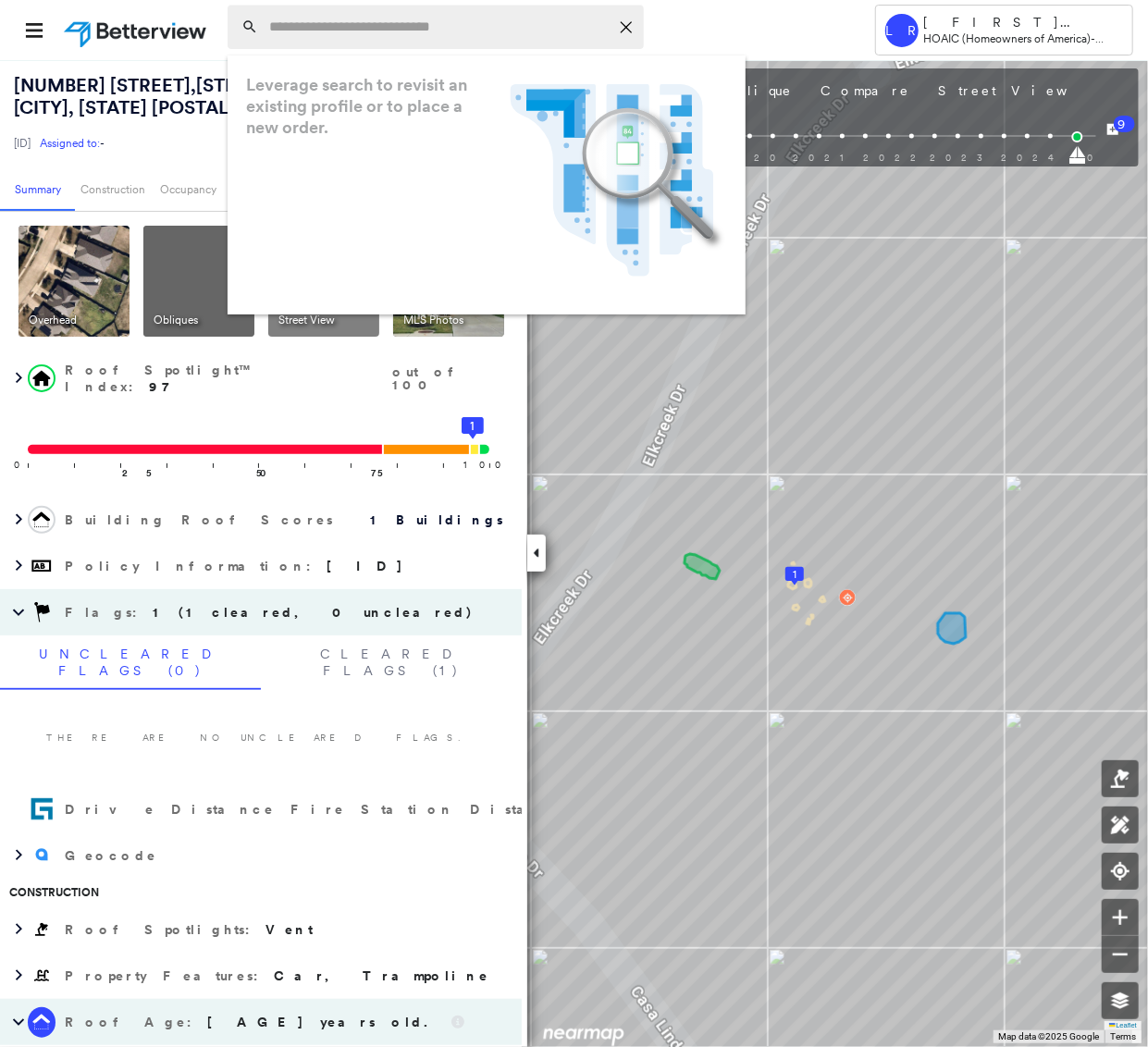 paste on "**********" 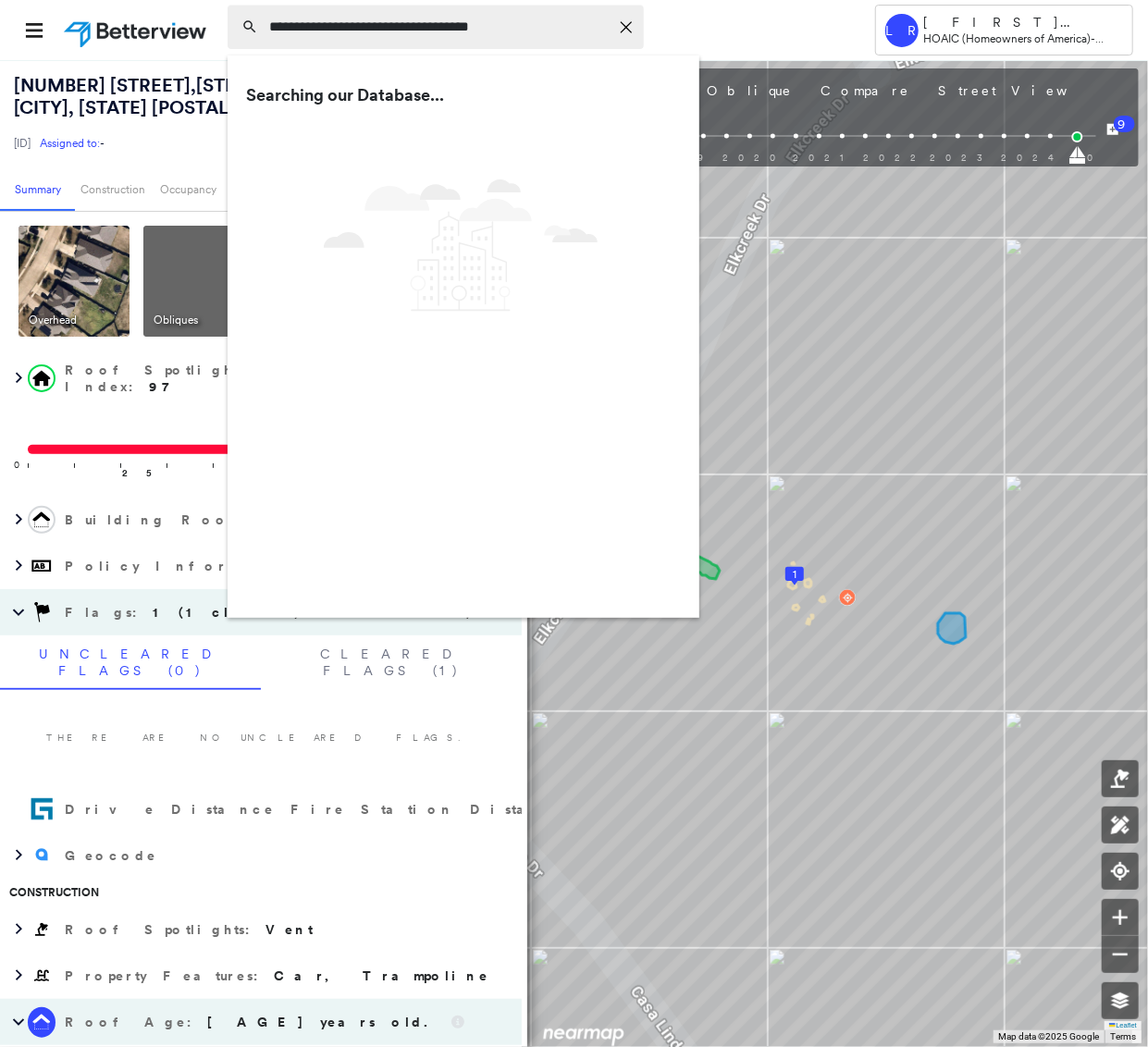 type on "**********" 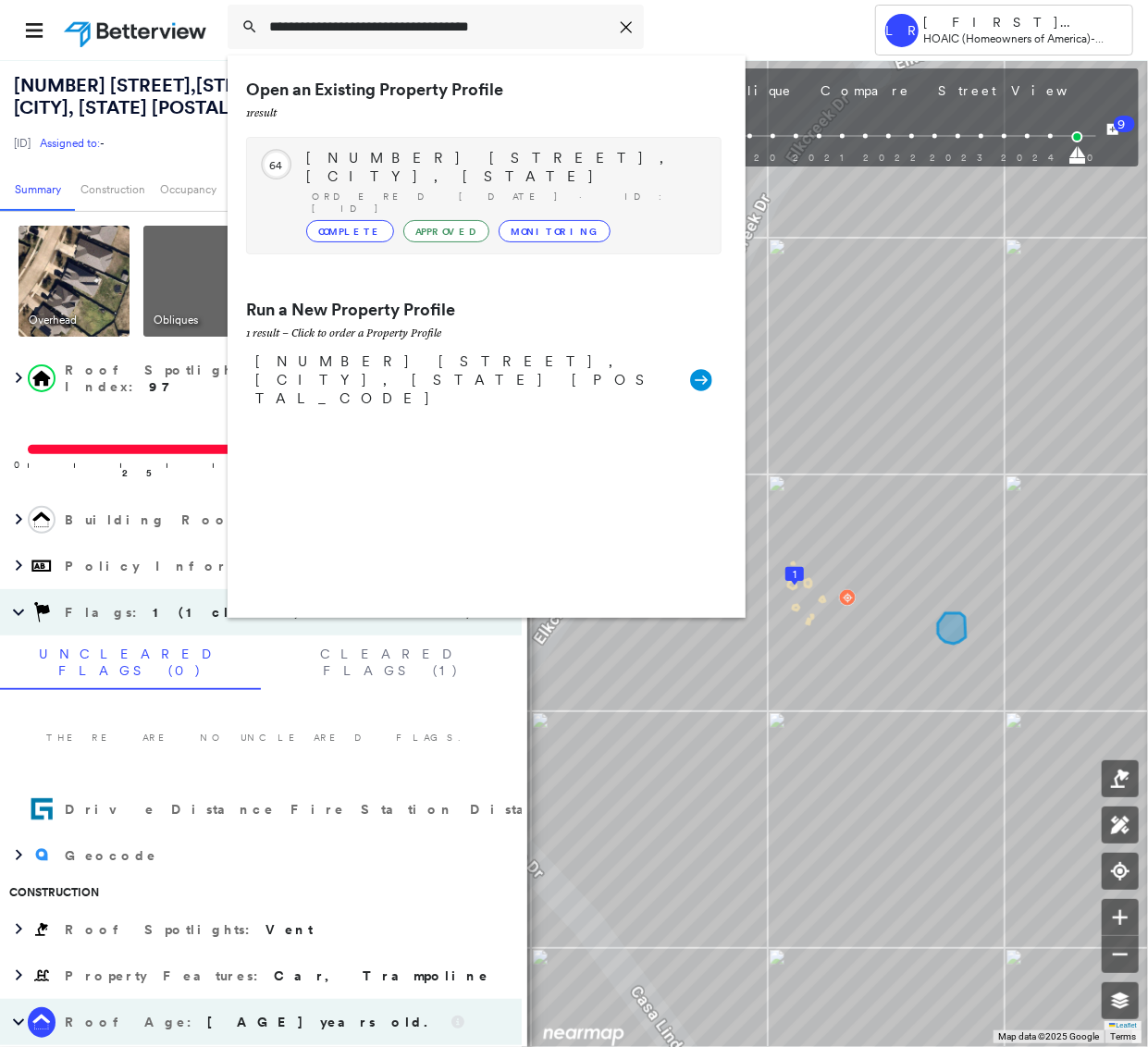 click on "1026 CLIFFDALE AVE, DALLAS, TX 75211" at bounding box center (504, 167) 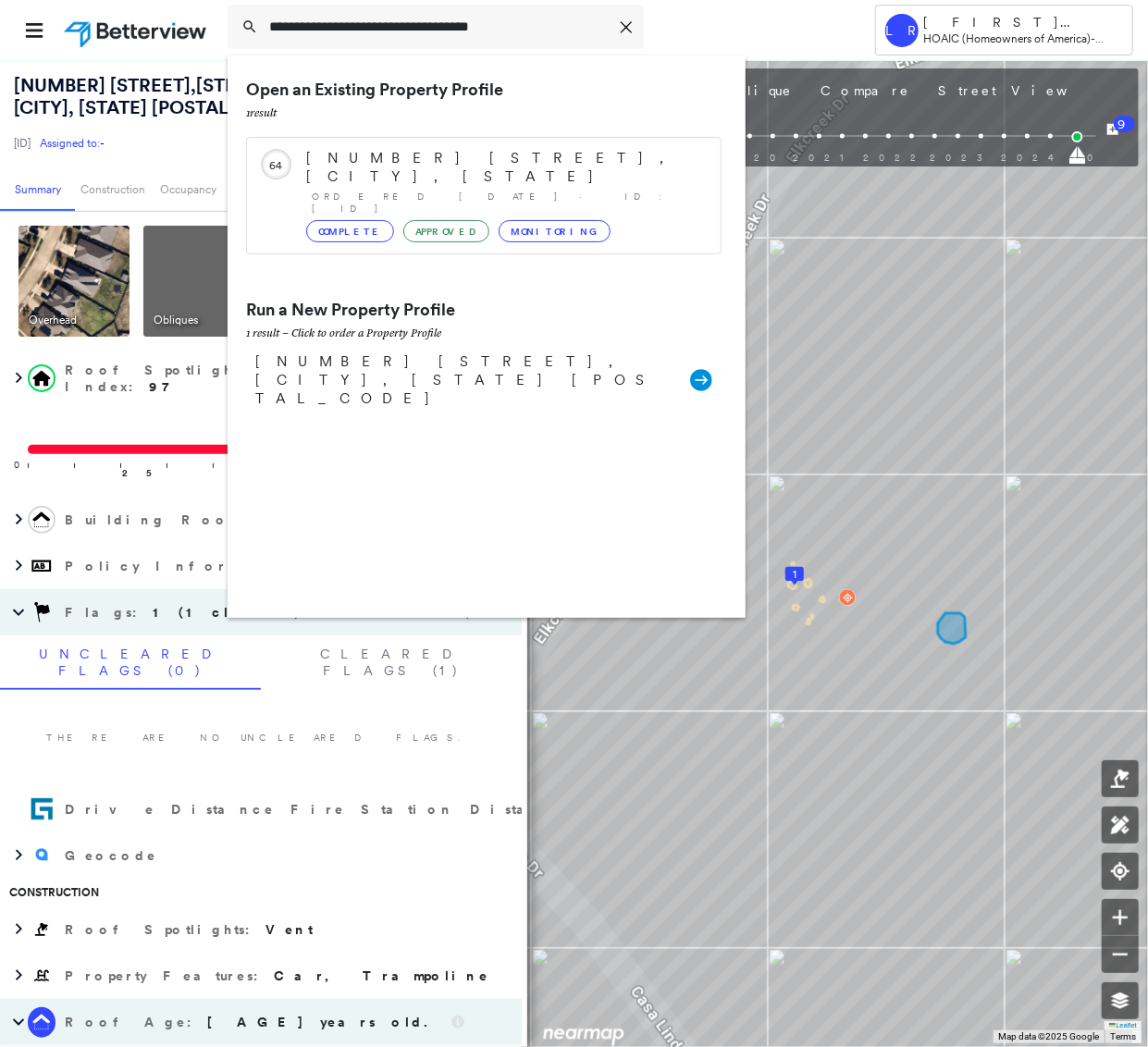 type 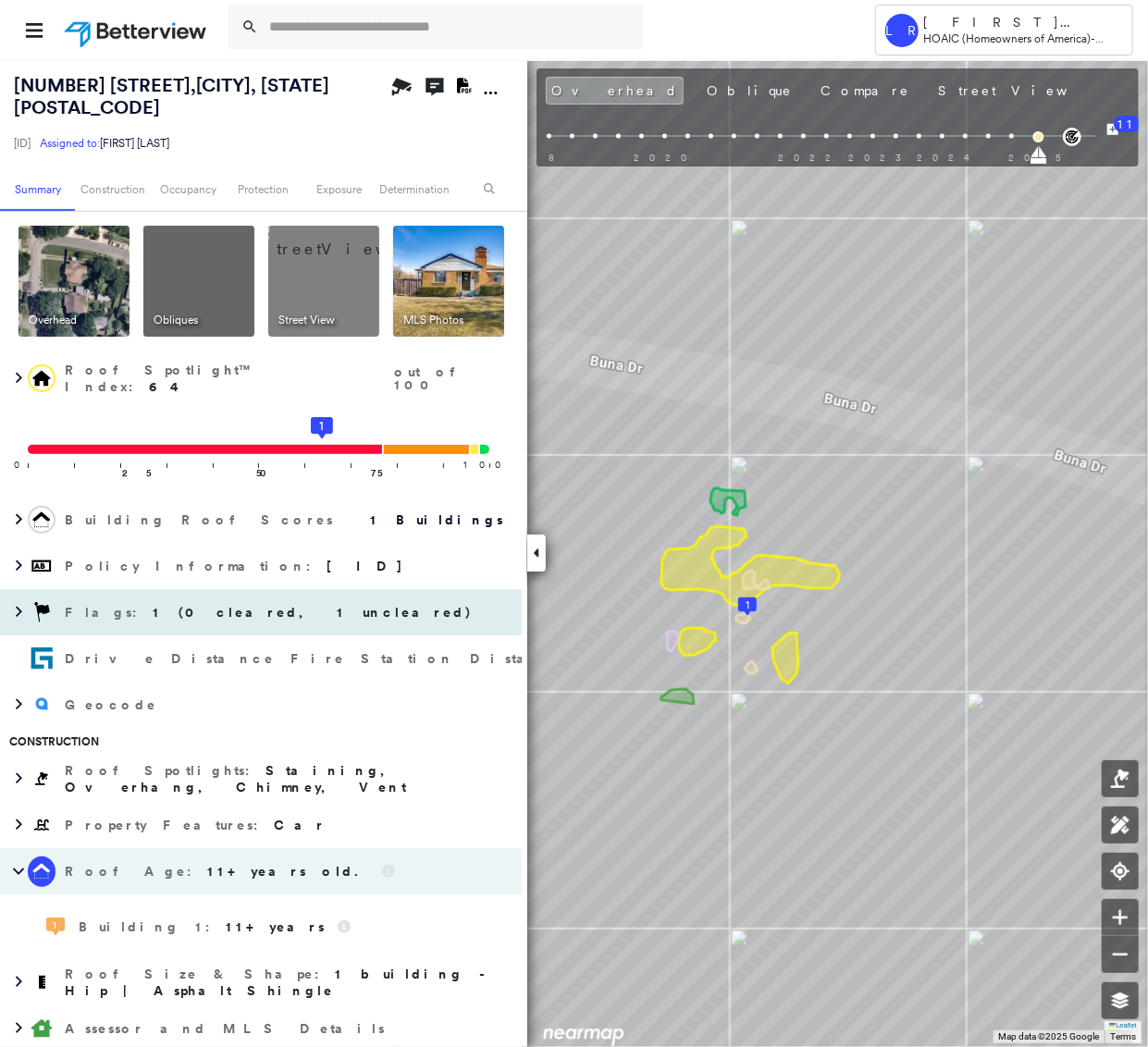 click on "1 (0 cleared, 1 uncleared)" at bounding box center [313, 612] 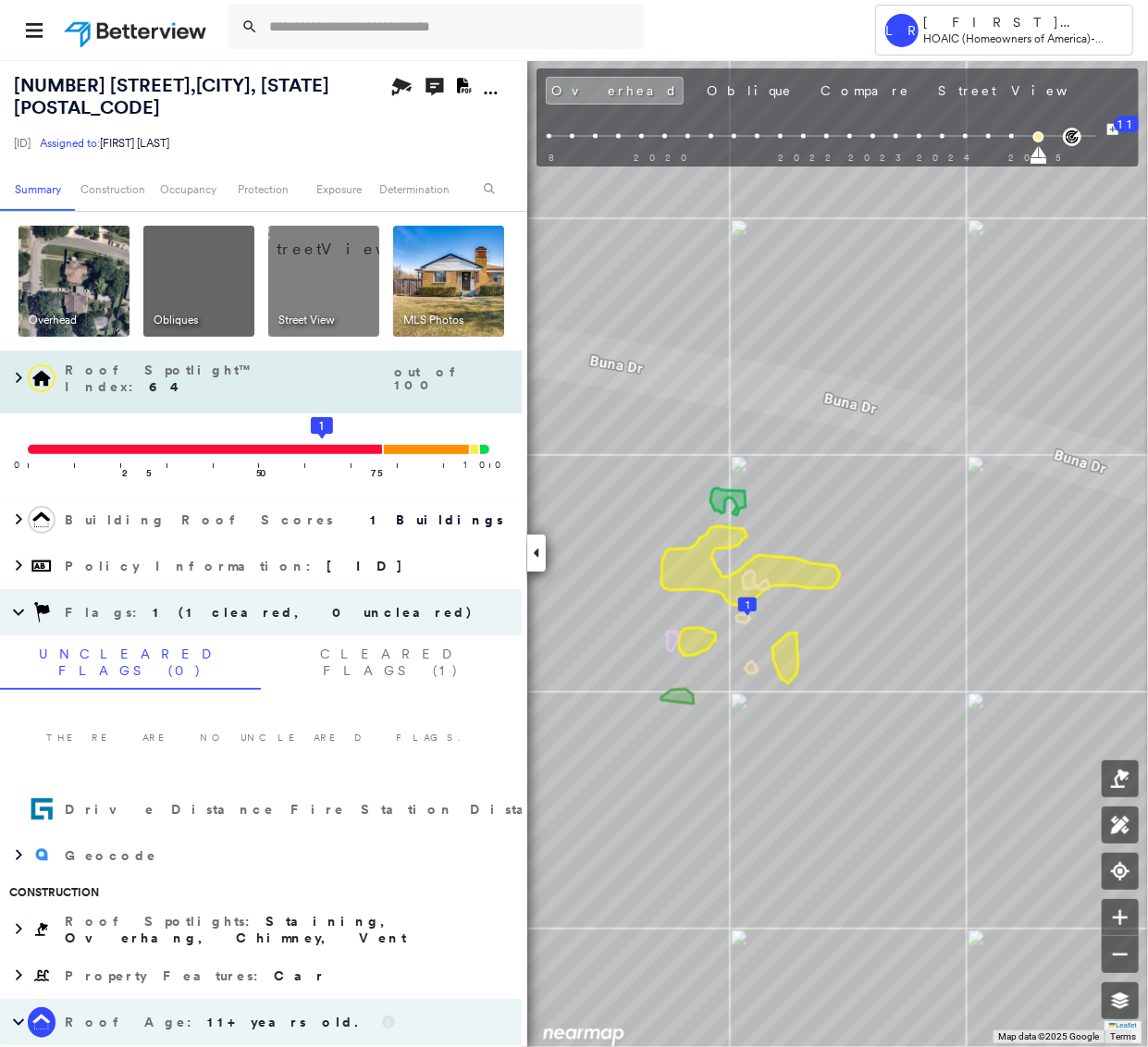 click on "Roof Spotlight™ Index :  64 out of 100" at bounding box center (289, 378) 